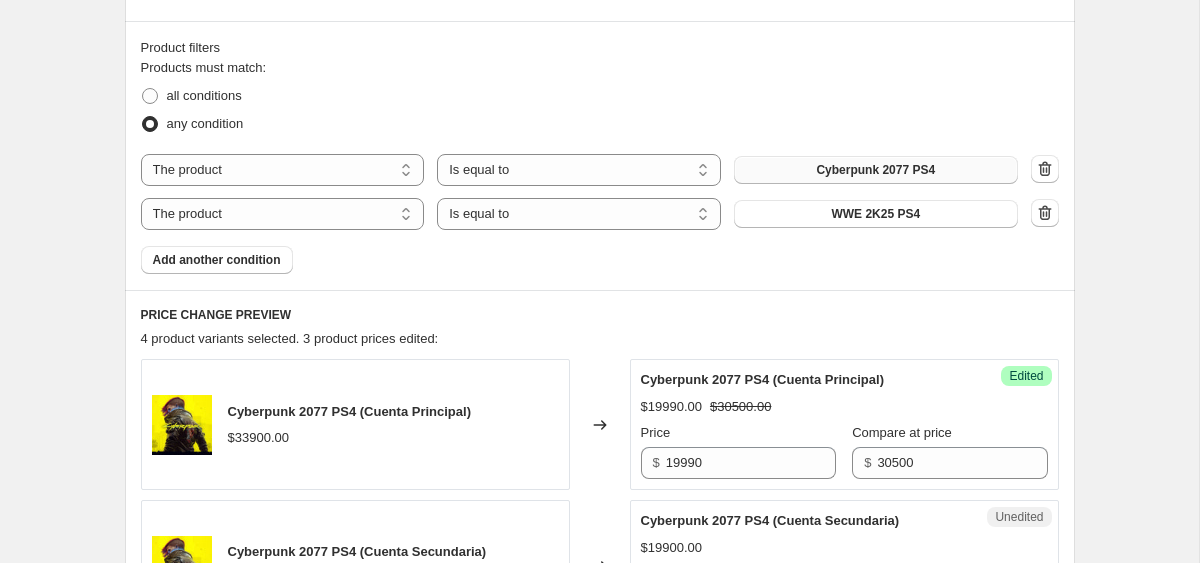 scroll, scrollTop: 730, scrollLeft: 0, axis: vertical 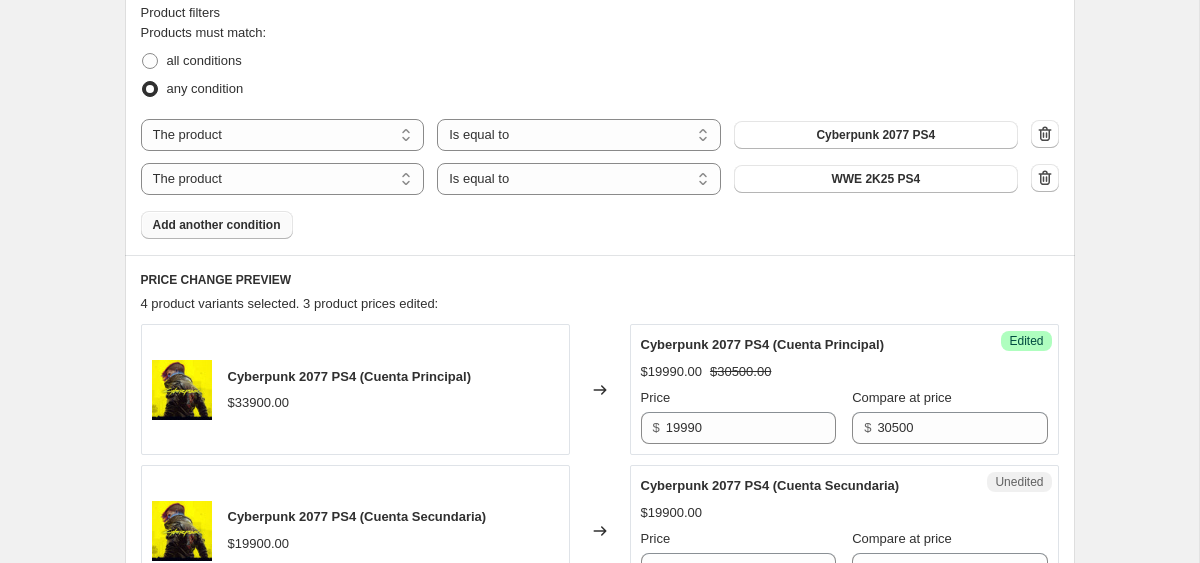click on "Add another condition" at bounding box center [217, 225] 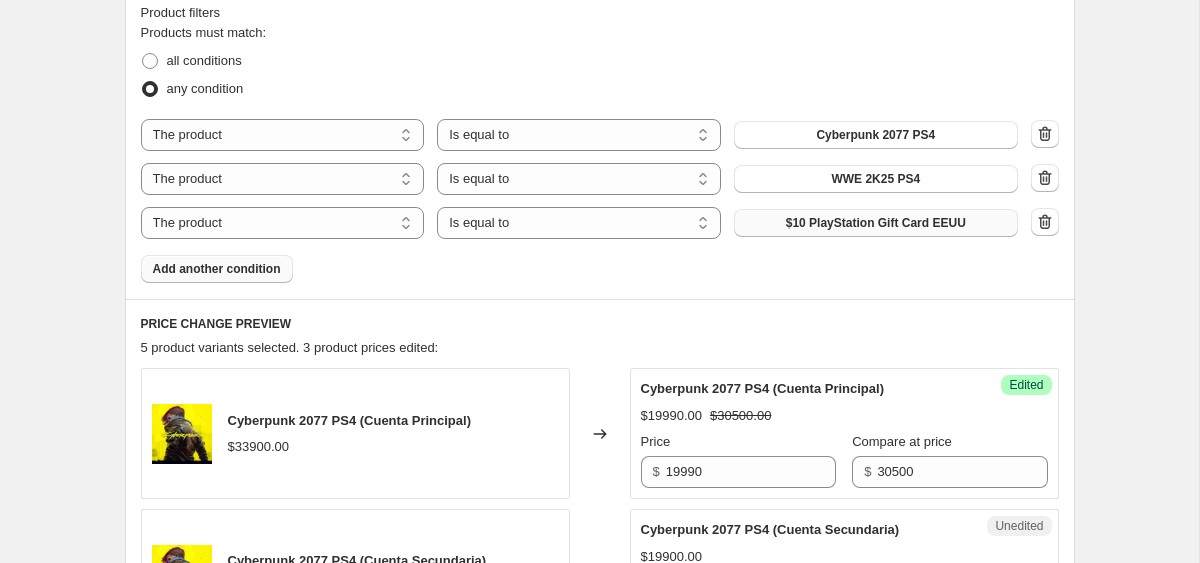 click on "$10 PlayStation Gift Card EEUU" at bounding box center (876, 223) 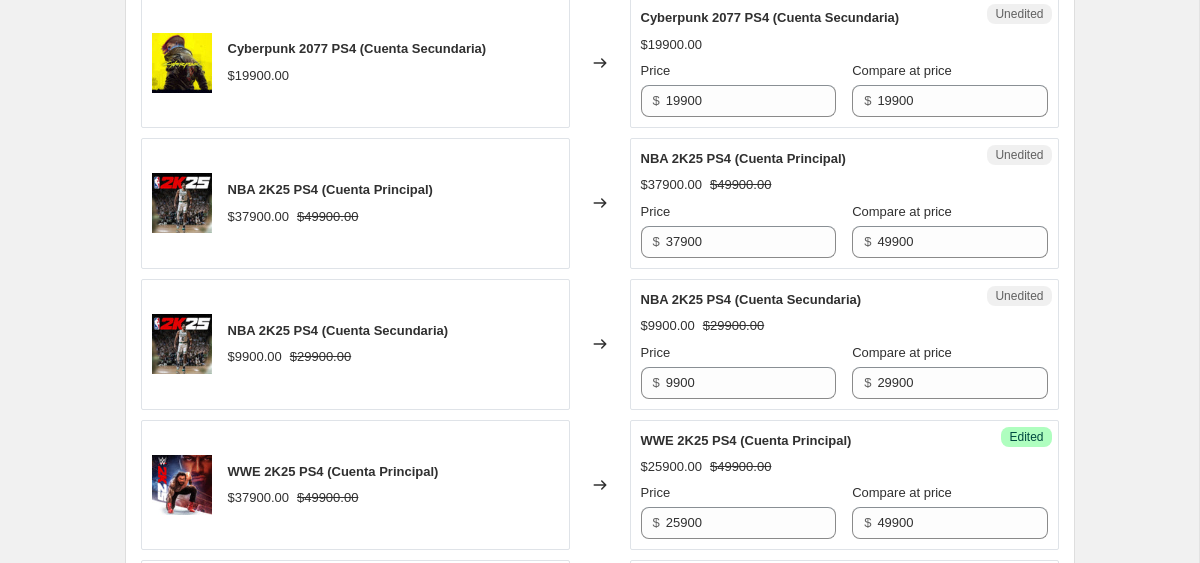 scroll, scrollTop: 1222, scrollLeft: 0, axis: vertical 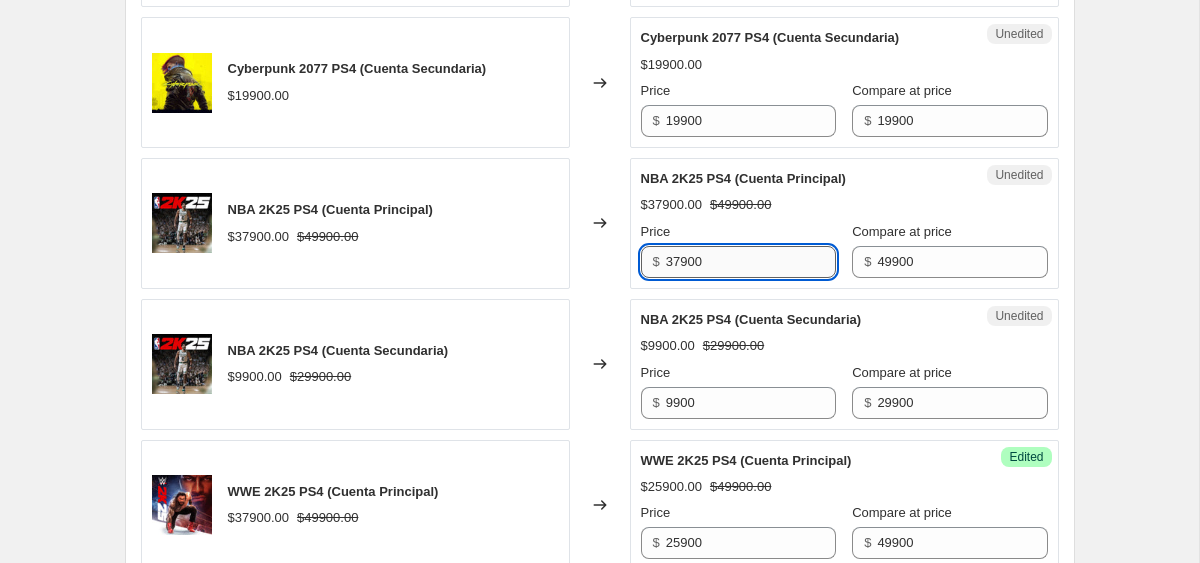 click on "37900" at bounding box center [751, 262] 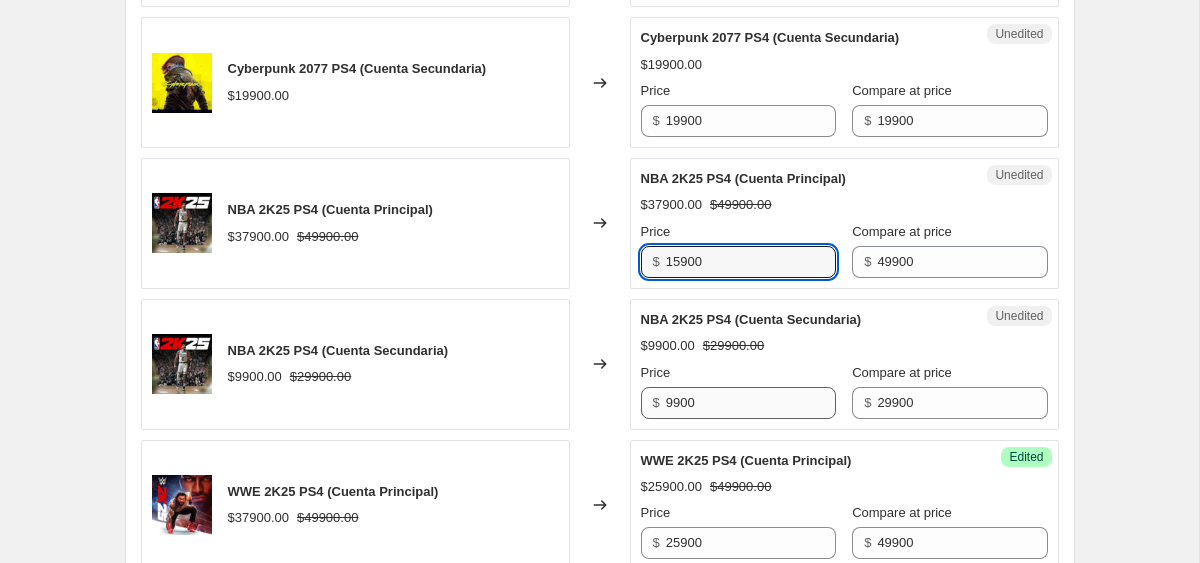 type on "15900" 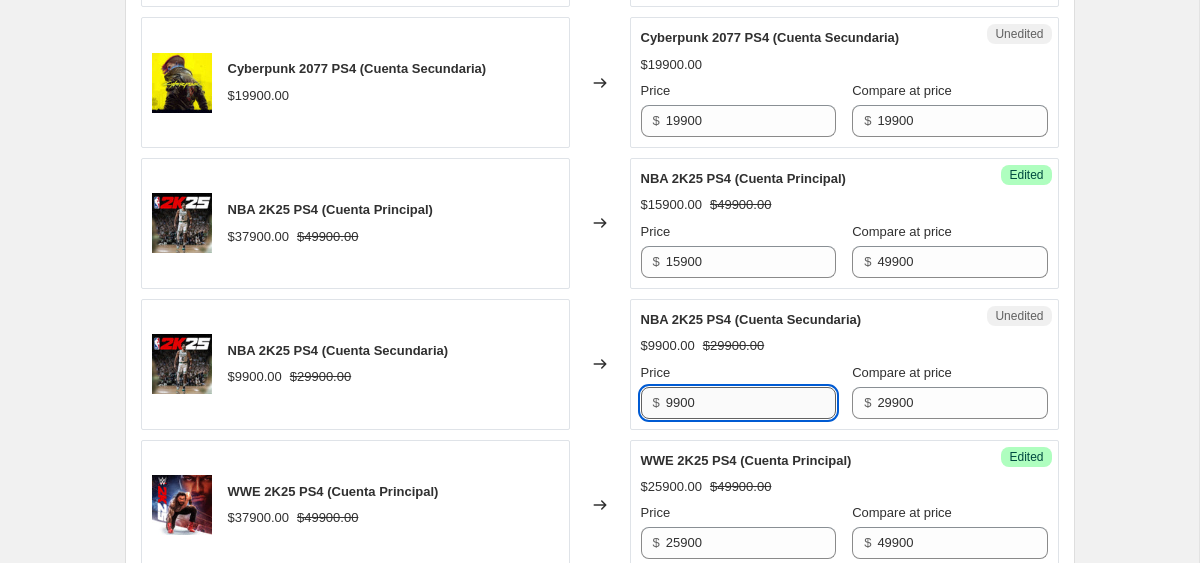 click on "9900" at bounding box center (751, 403) 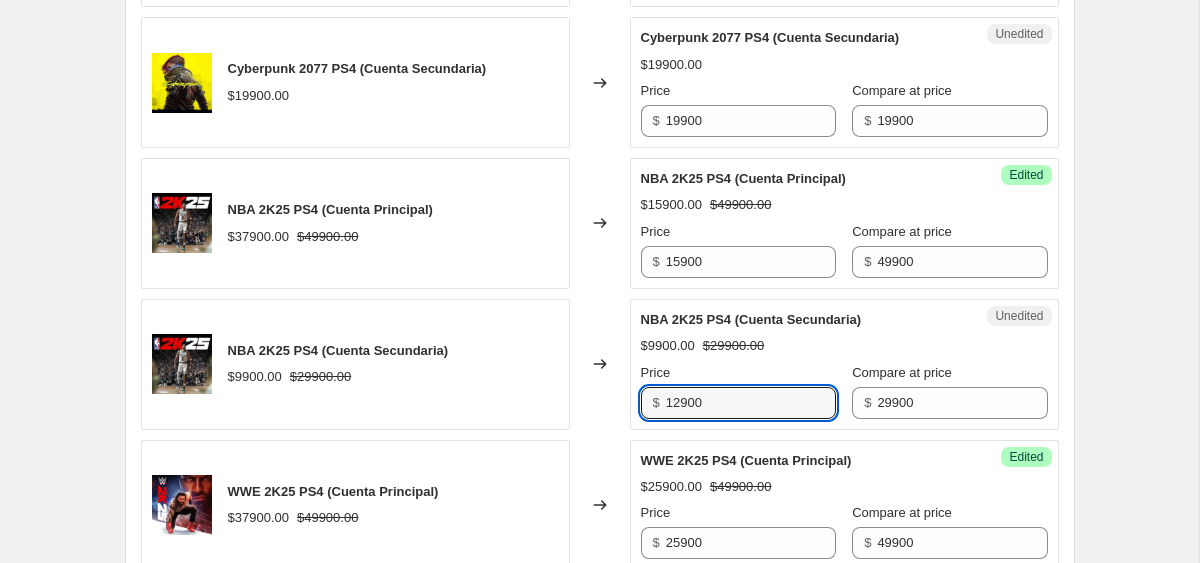 type on "12900" 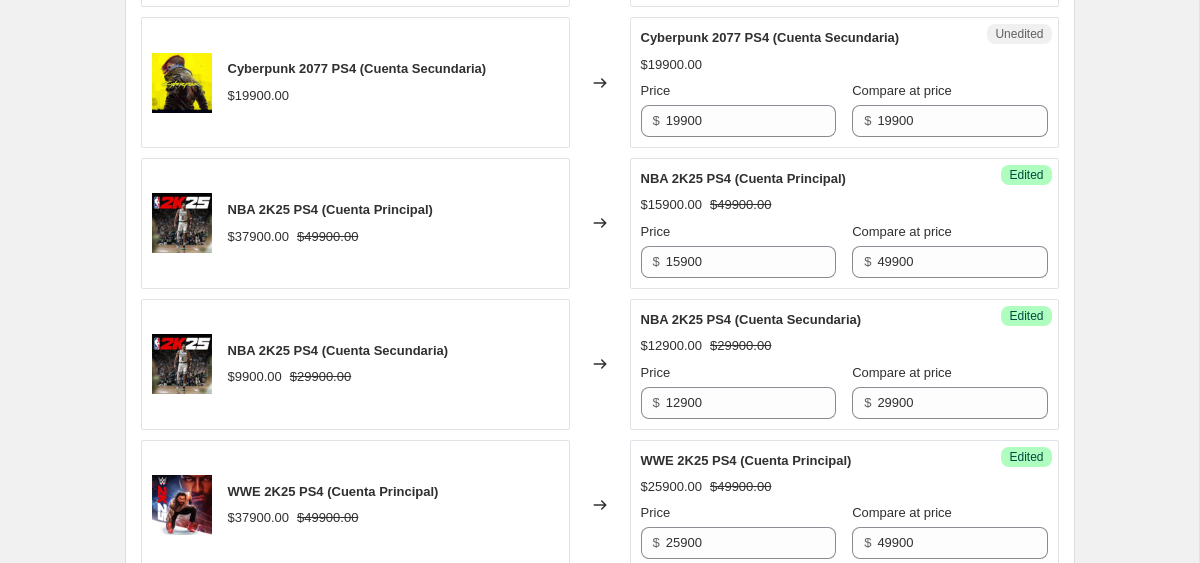 click on "Create new price change job. This page is ready Create new price change job Draft Step 1. Optionally give your price change job a title (eg "March 30% off sale on boots") ps4 hasta 13 ago This title is just for internal use, customers won't see it Step 2. Select how the prices should change Use bulk price change rules Set product prices individually Use CSV upload Select tags to add while price change is active Submit ofertaps4principal 12ago Select tags to remove while price change is active How does tagging work? Step 3. Select which products should change in price Select all products, use filters, or select products variants individually All products Filter by product, collection, tag, vendor, product type, variant title, or inventory Select product variants individually Product filters Products must match: all conditions any condition The product The product's collection The product's tag The product's vendor The product's type The product's status The variant's title Inventory quantity The product Edited" at bounding box center (600, 116) 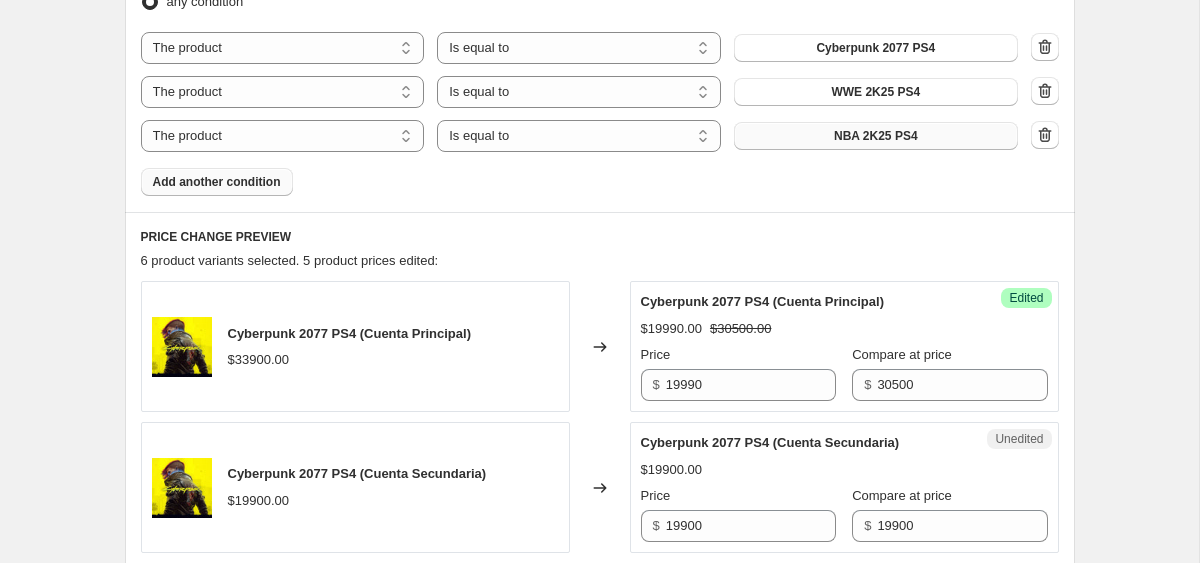 scroll, scrollTop: 658, scrollLeft: 0, axis: vertical 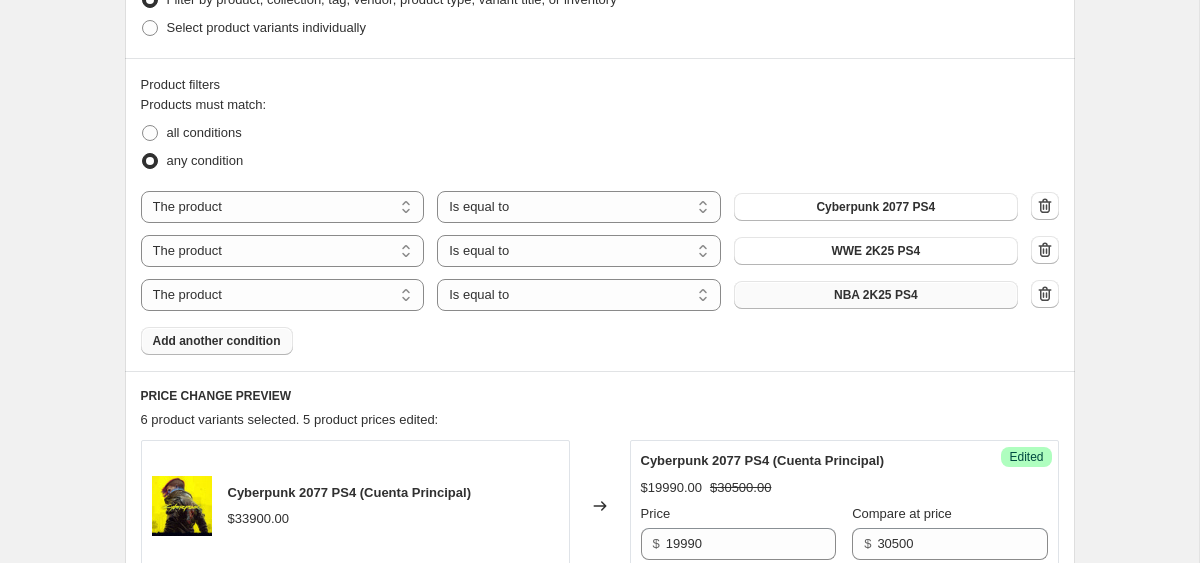 click on "Add another condition" at bounding box center (217, 341) 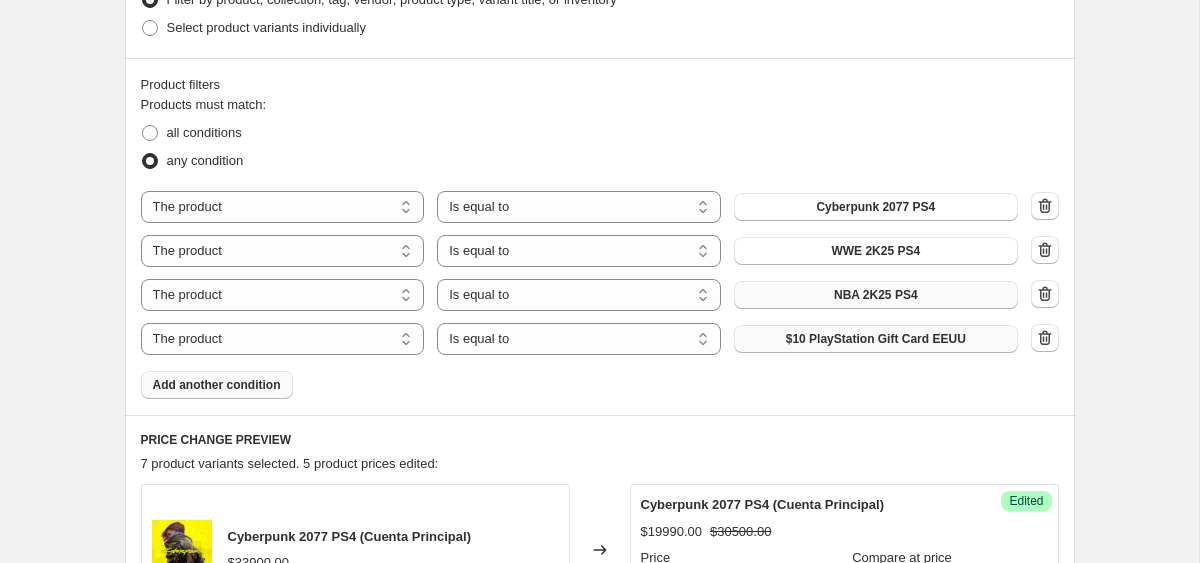 click on "$10 PlayStation Gift Card EEUU" at bounding box center (876, 339) 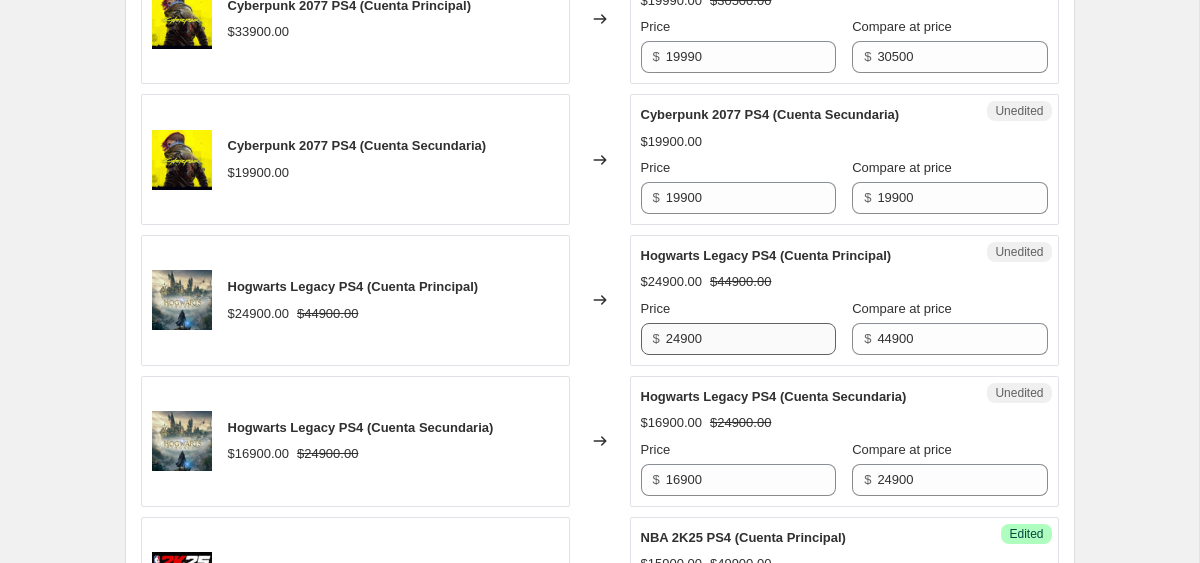 scroll, scrollTop: 1143, scrollLeft: 0, axis: vertical 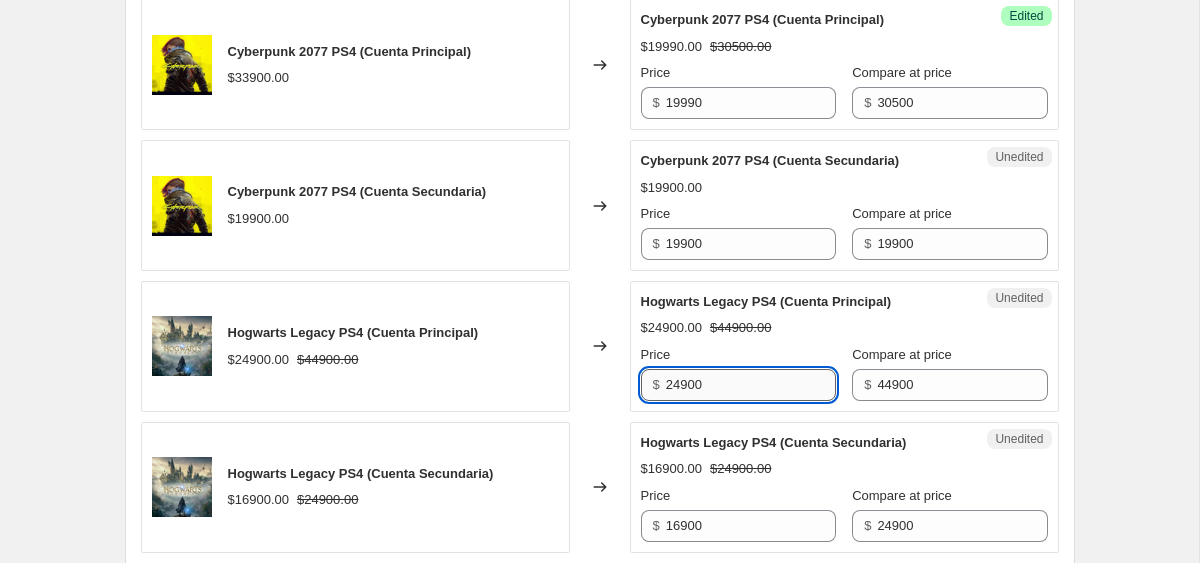 click on "24900" at bounding box center [751, 385] 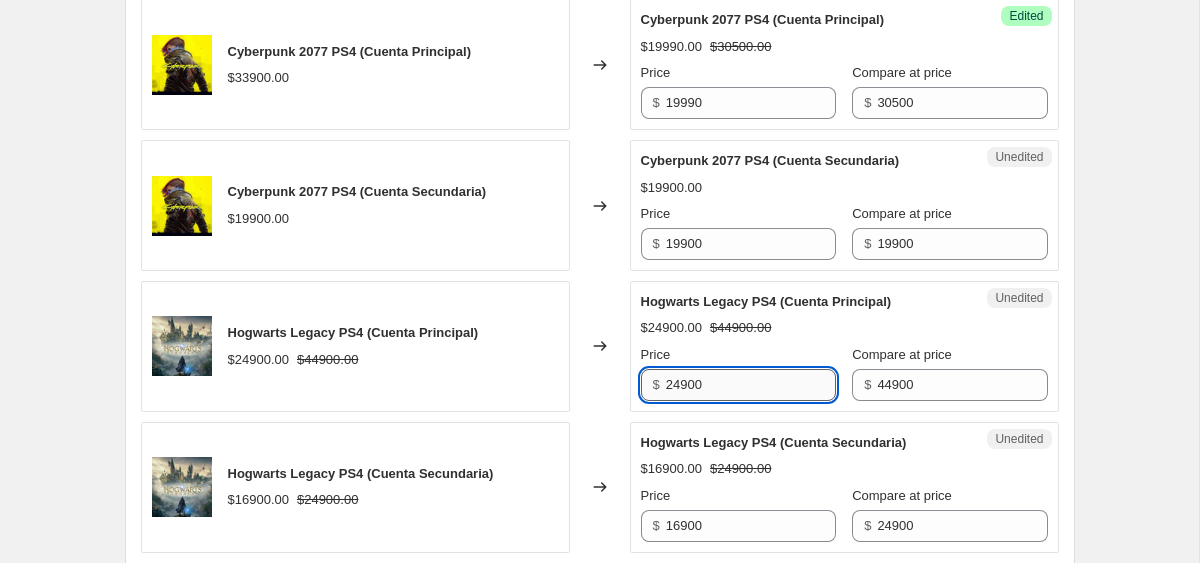 click on "24900" at bounding box center [751, 385] 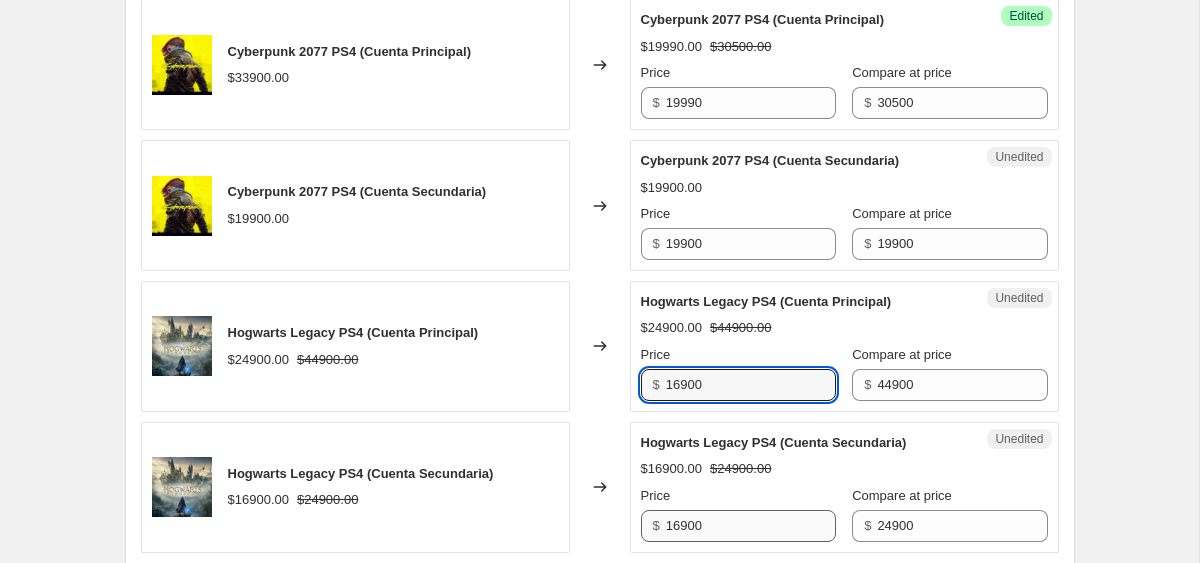 type on "16900" 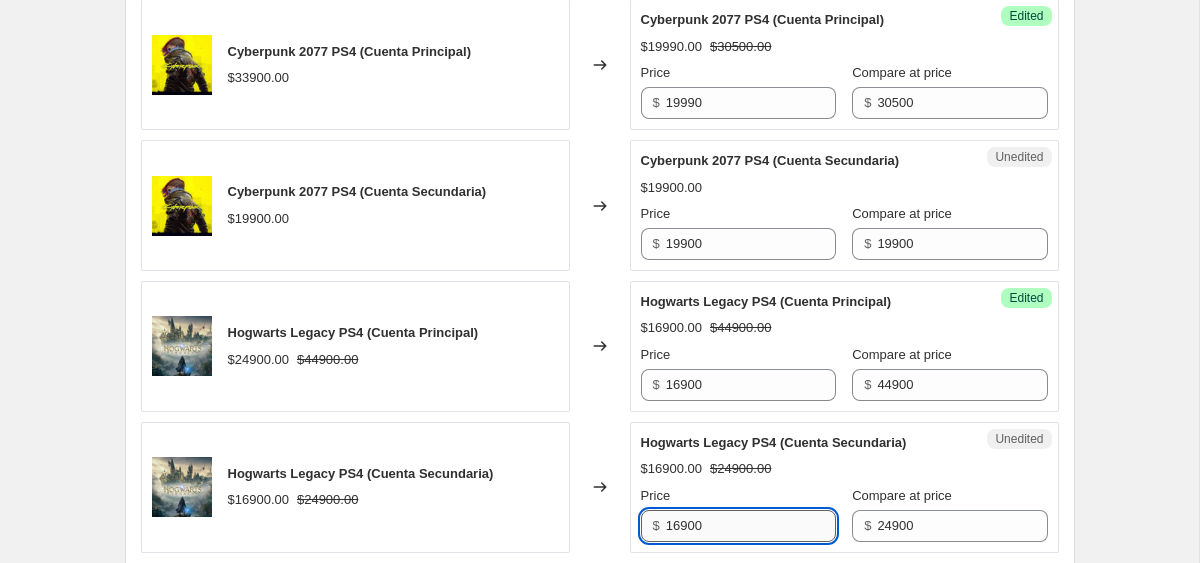 click on "16900" at bounding box center (751, 526) 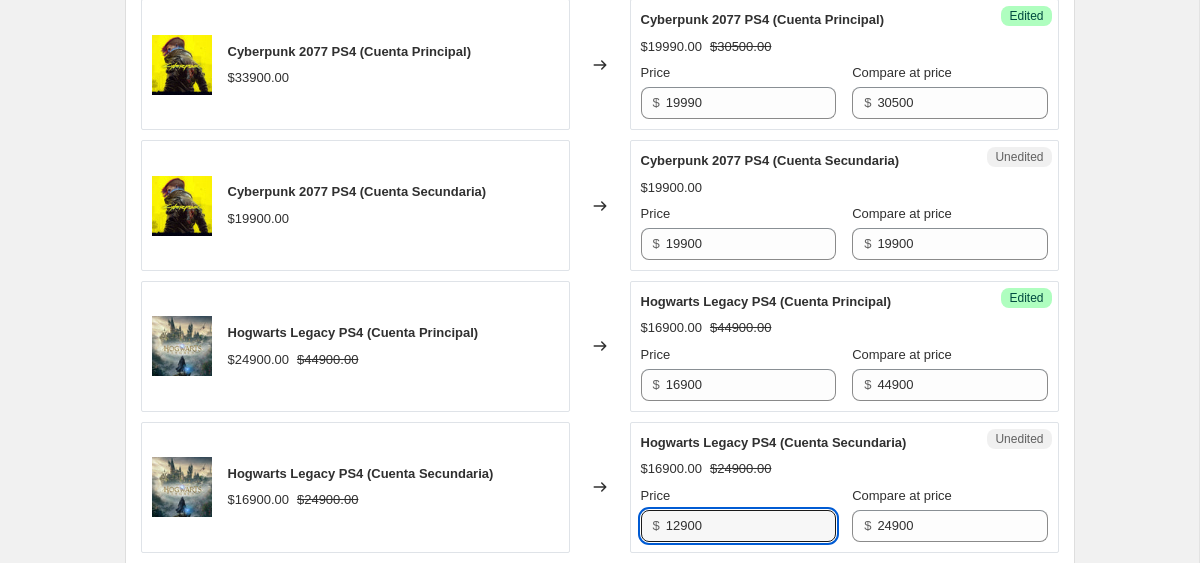 type on "12900" 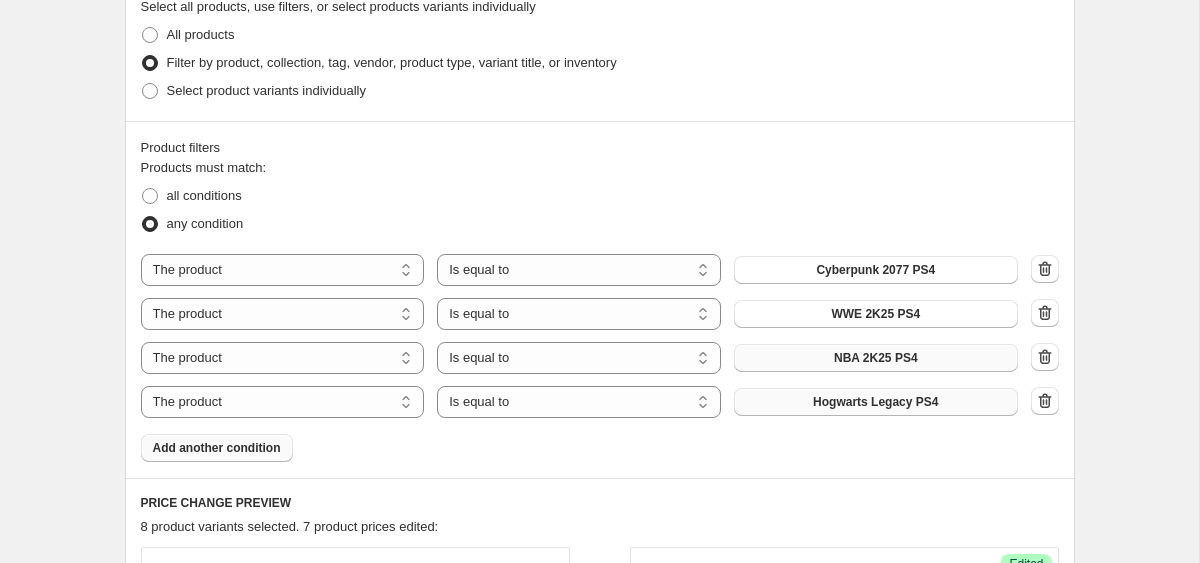 scroll, scrollTop: 805, scrollLeft: 0, axis: vertical 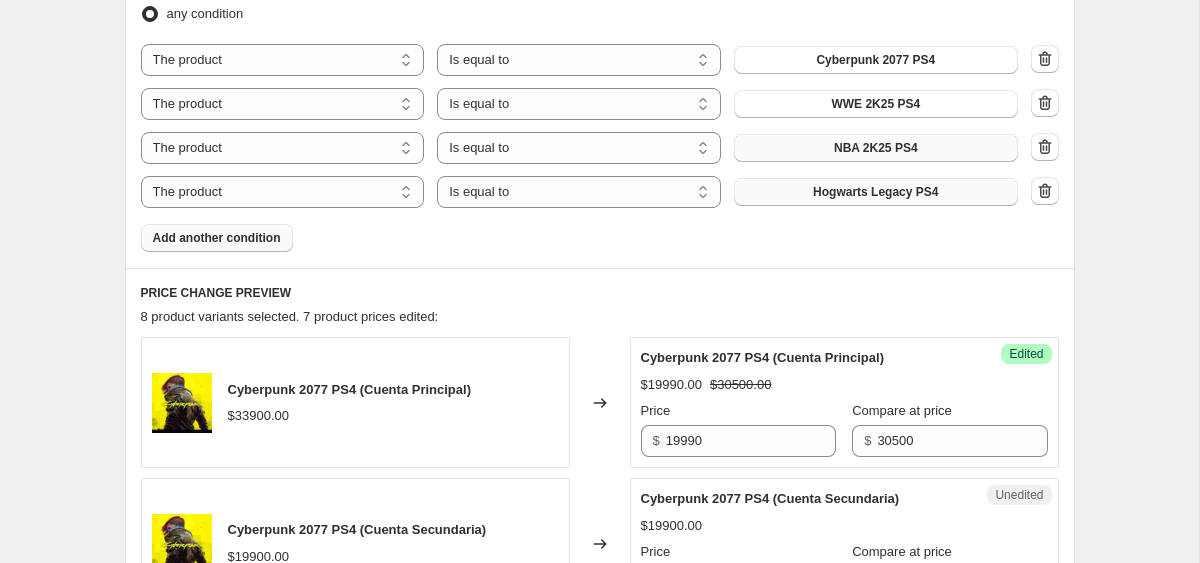 click on "Add another condition" at bounding box center [217, 238] 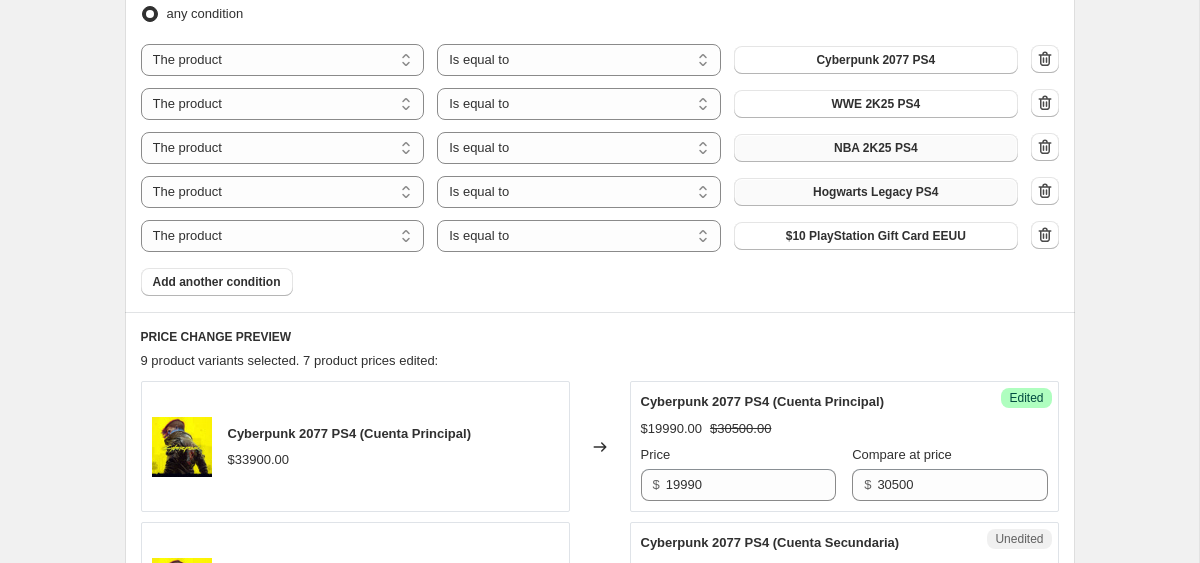 click on "$10 PlayStation Gift Card EEUU" at bounding box center (876, 236) 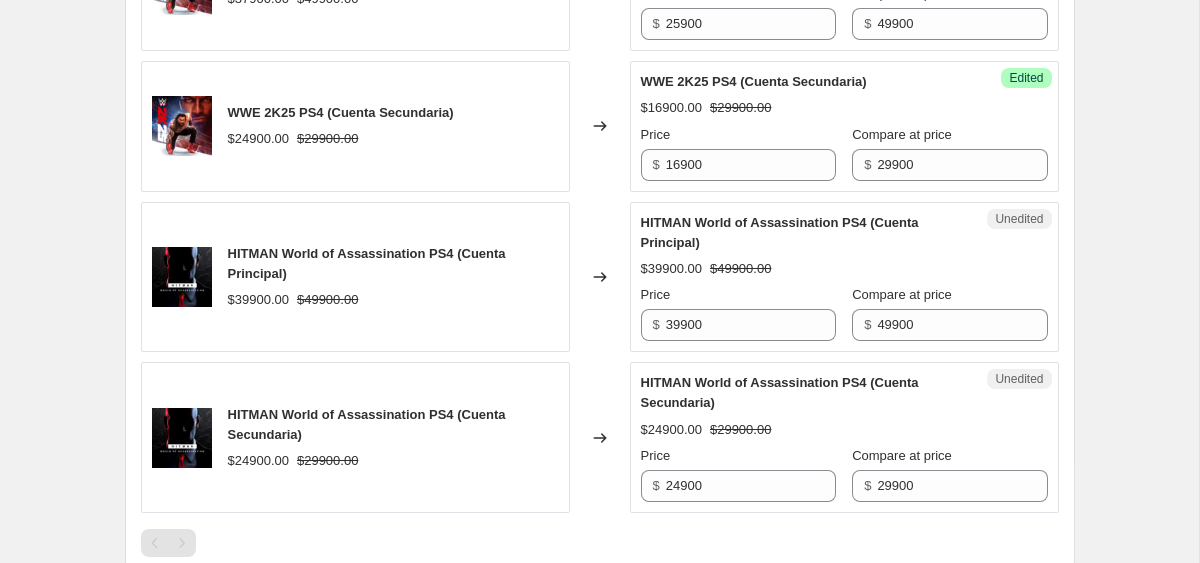 scroll, scrollTop: 2313, scrollLeft: 0, axis: vertical 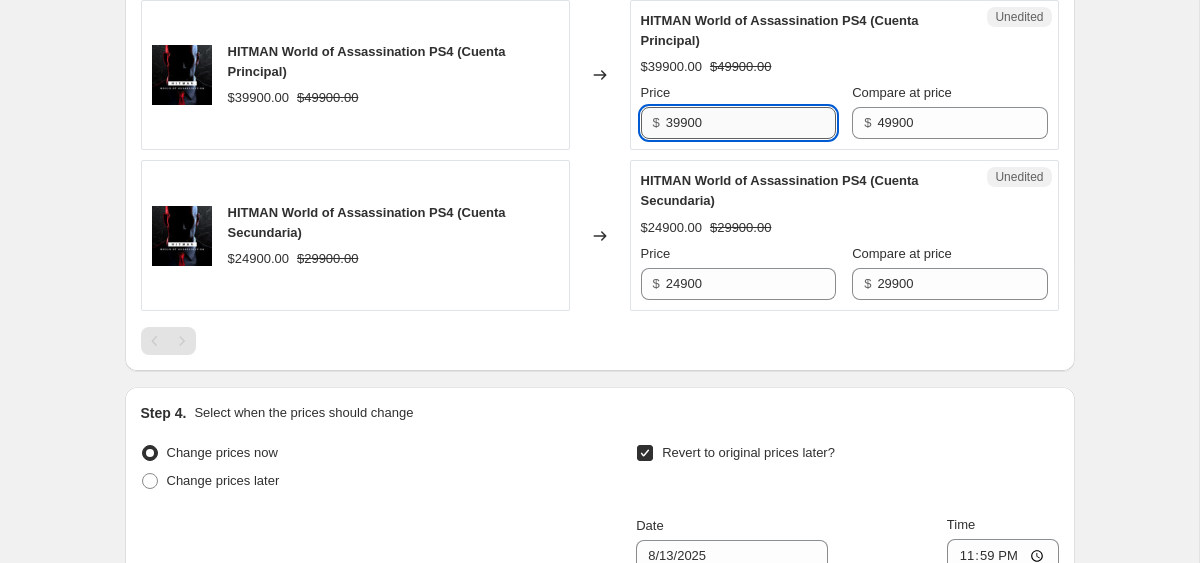 click on "39900" at bounding box center (751, 123) 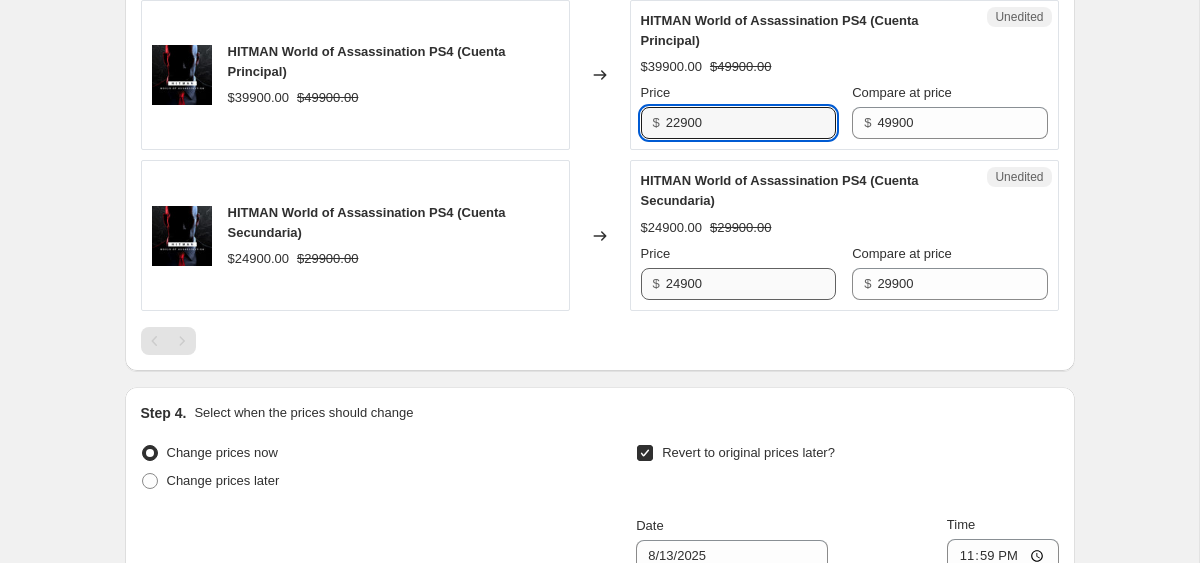 type 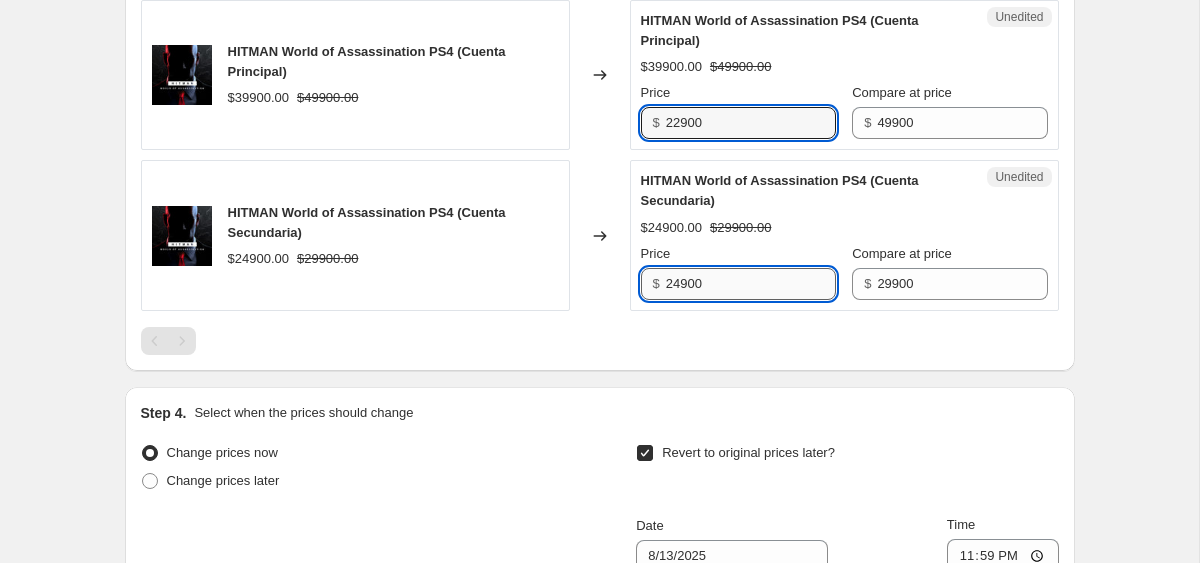 click on "24900" at bounding box center [751, 284] 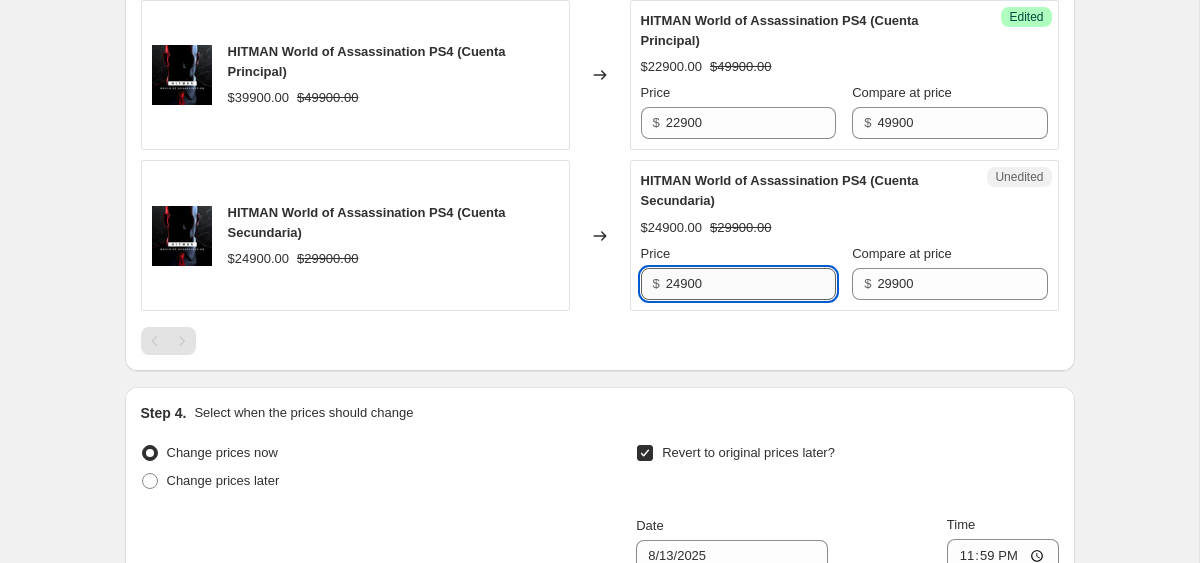 click on "24900" at bounding box center [751, 284] 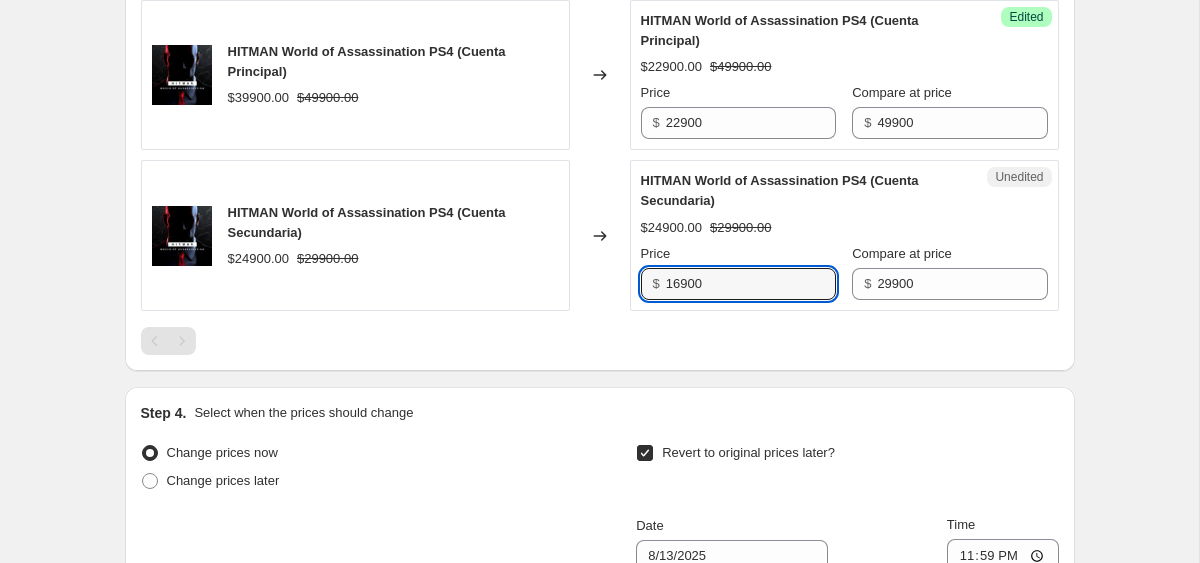 type on "16900" 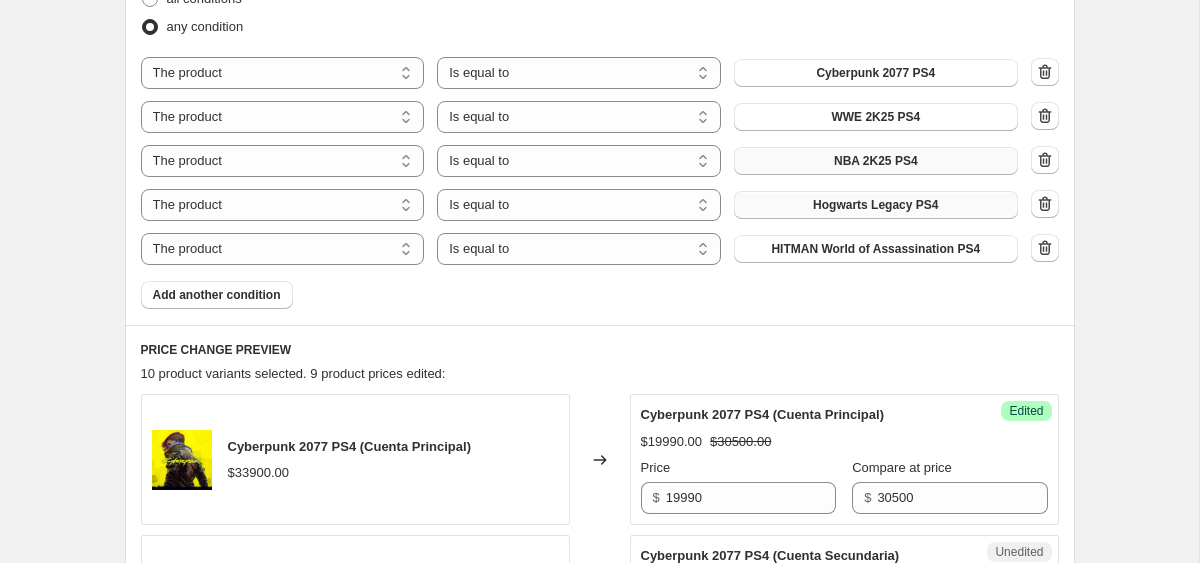 scroll, scrollTop: 811, scrollLeft: 0, axis: vertical 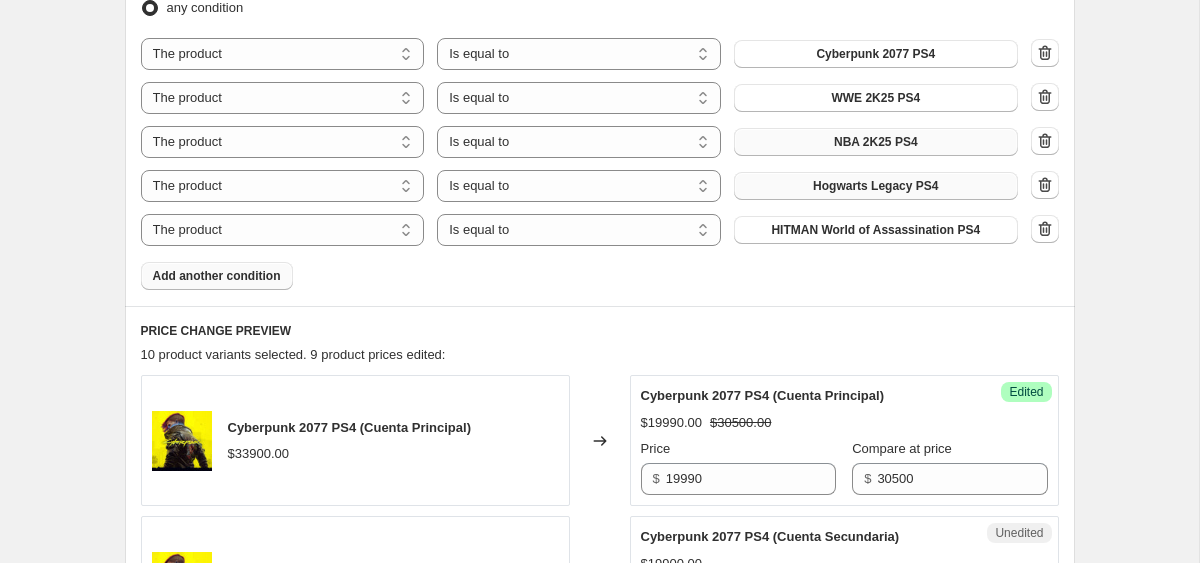 click on "Add another condition" at bounding box center (217, 276) 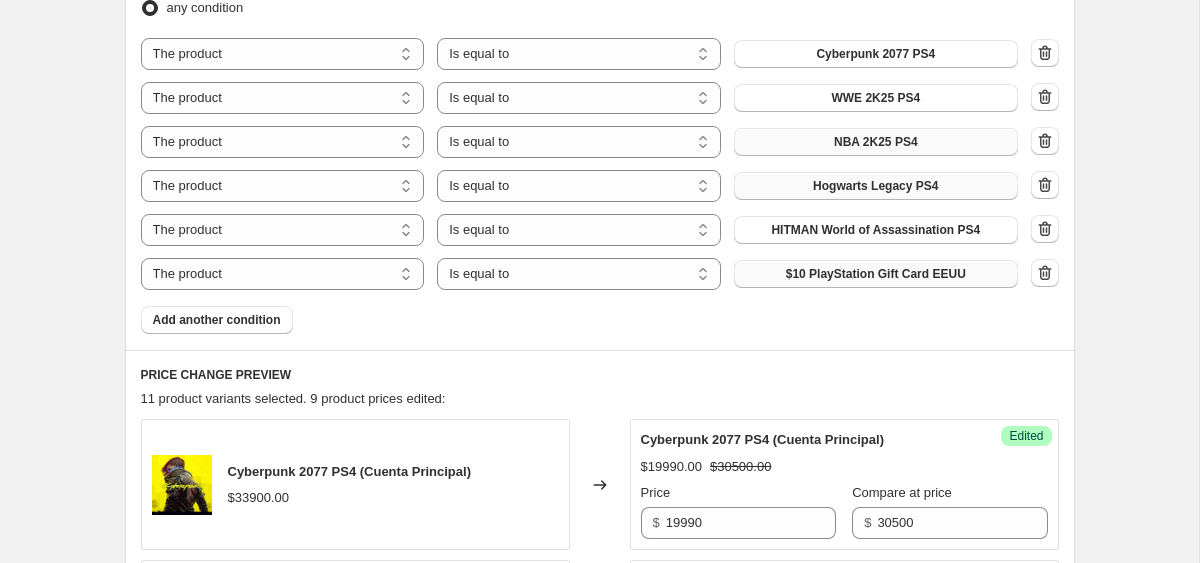 click on "$10 PlayStation Gift Card EEUU" at bounding box center [876, 274] 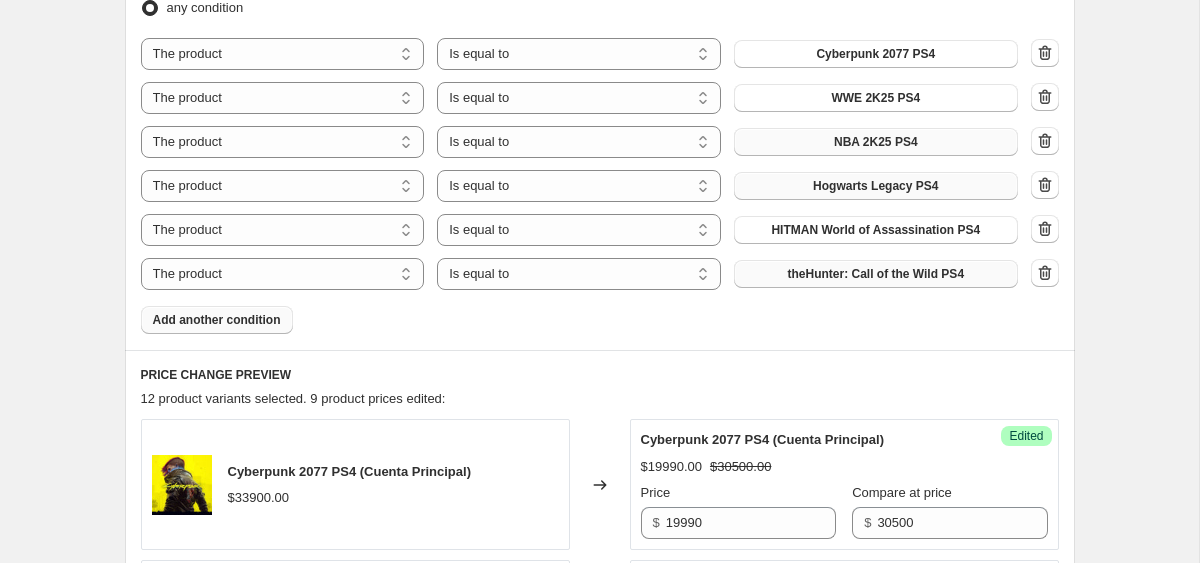 click on "Add another condition" at bounding box center [217, 320] 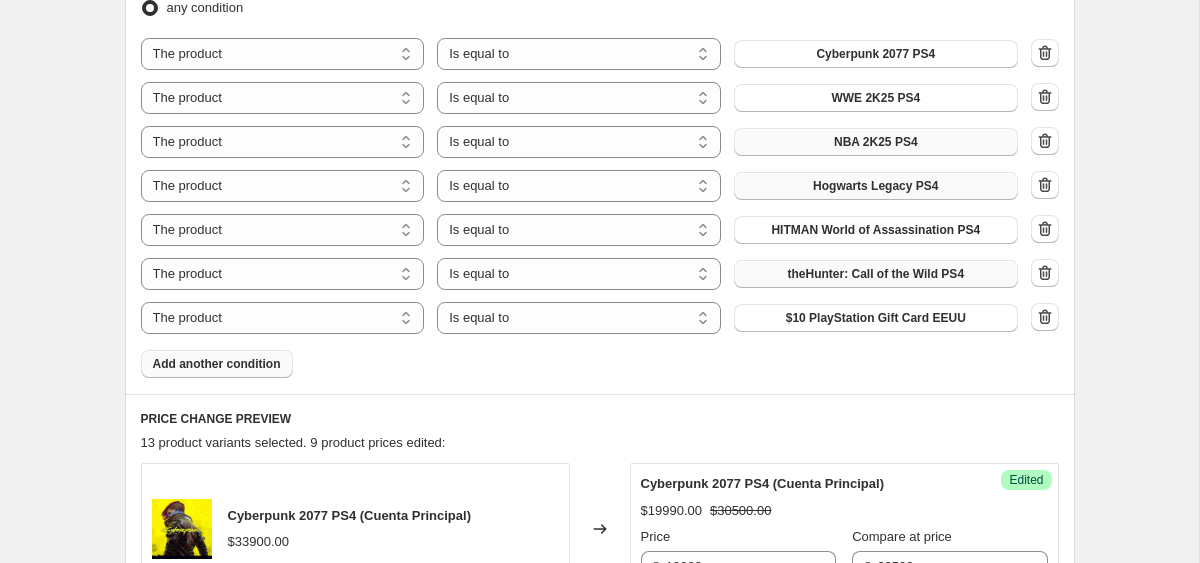 click on "$10 PlayStation Gift Card EEUU" at bounding box center (876, 318) 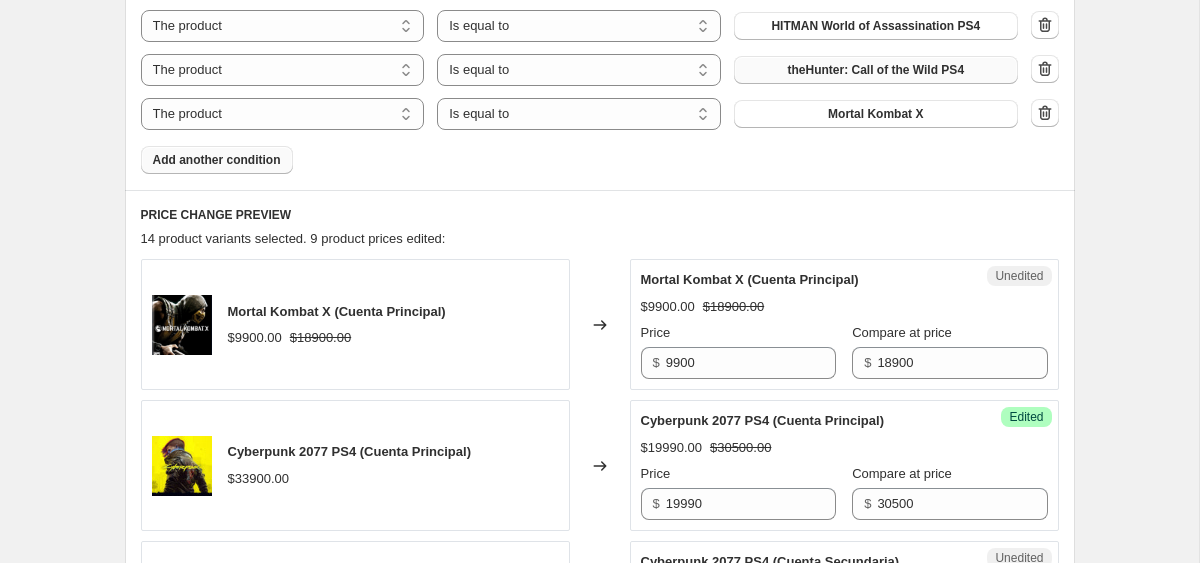 scroll, scrollTop: 1243, scrollLeft: 0, axis: vertical 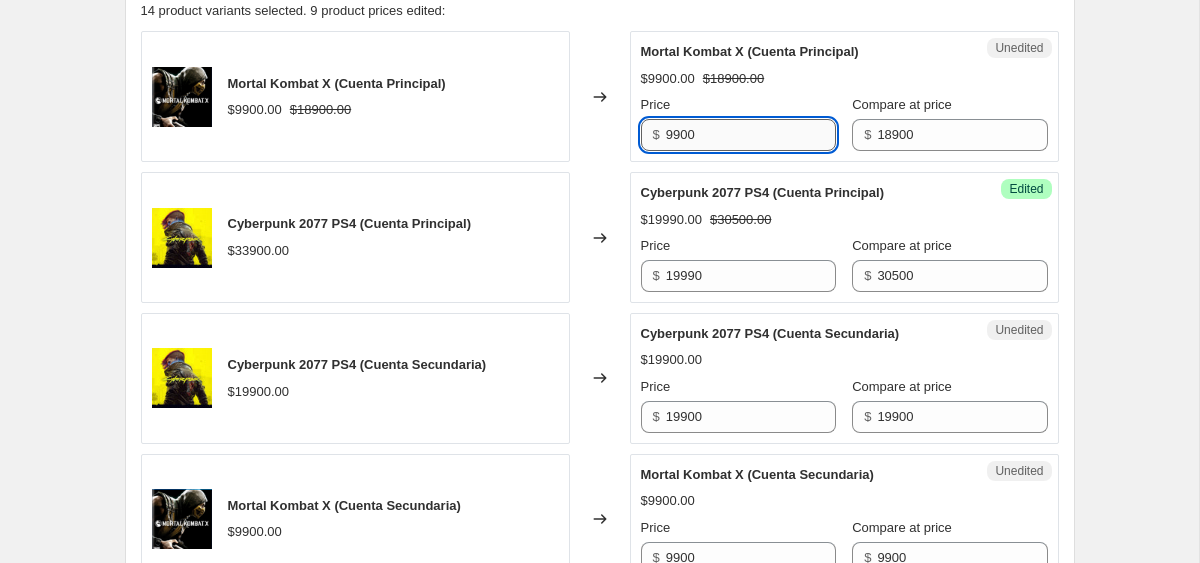 click on "9900" at bounding box center [751, 135] 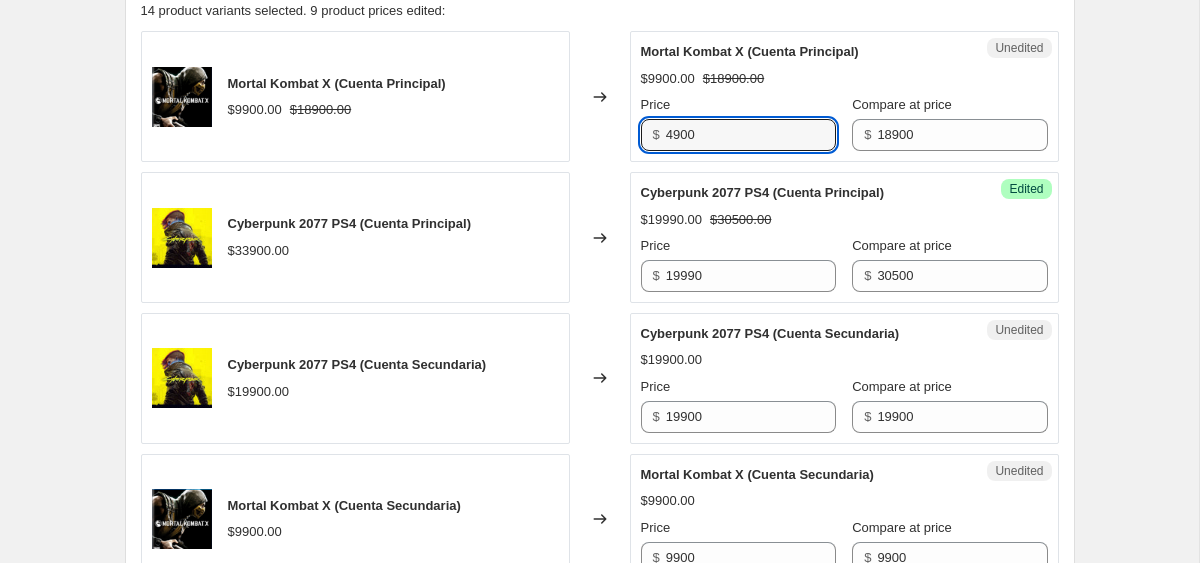 type on "4900" 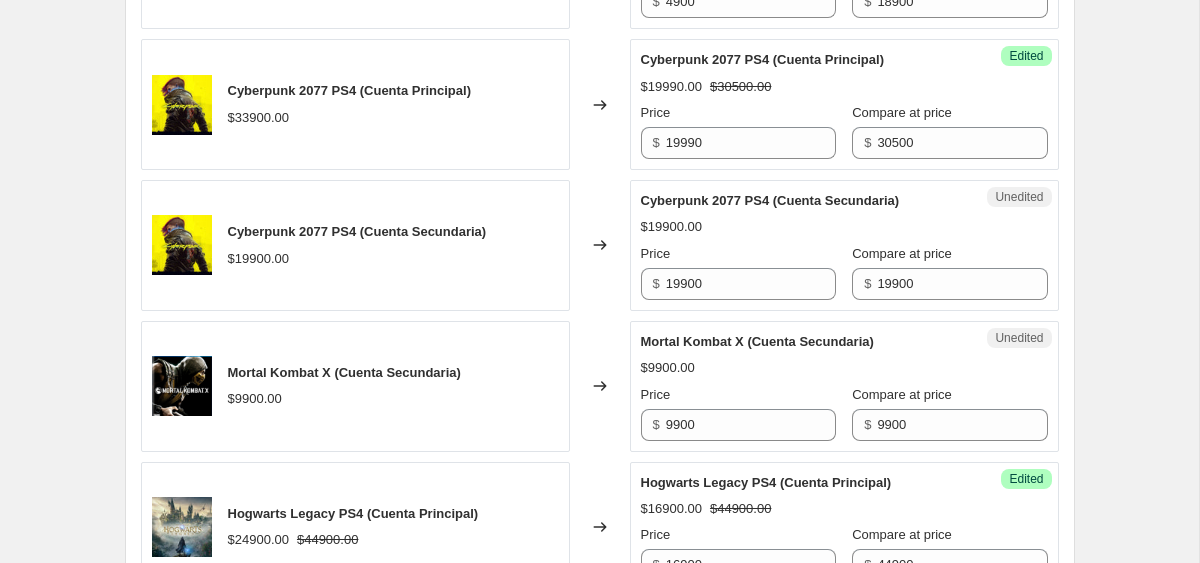 scroll, scrollTop: 1397, scrollLeft: 0, axis: vertical 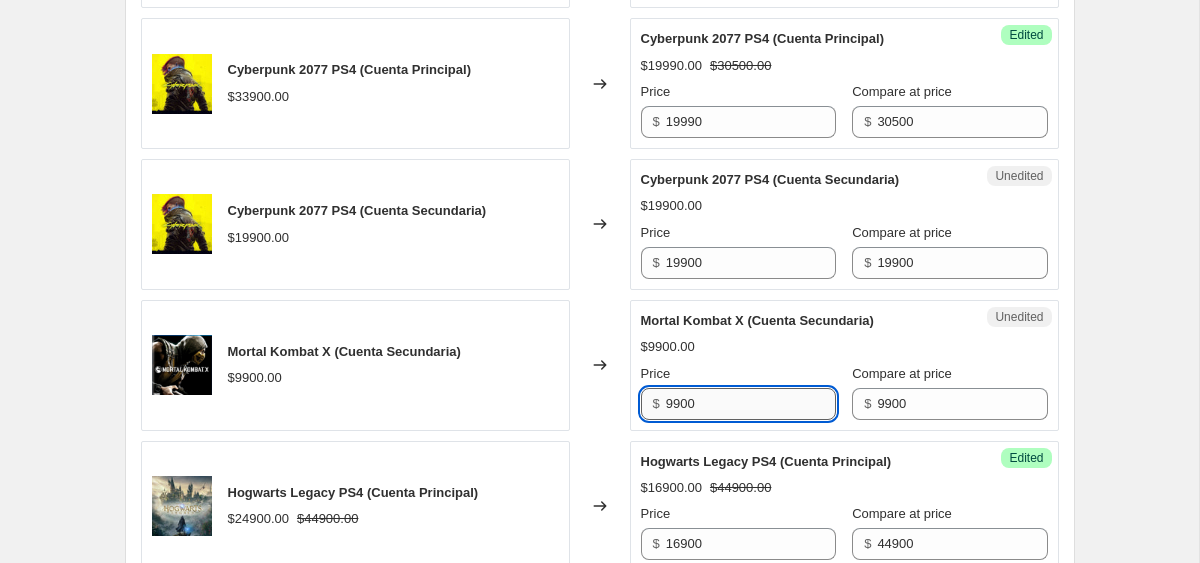 click on "9900" at bounding box center [751, 404] 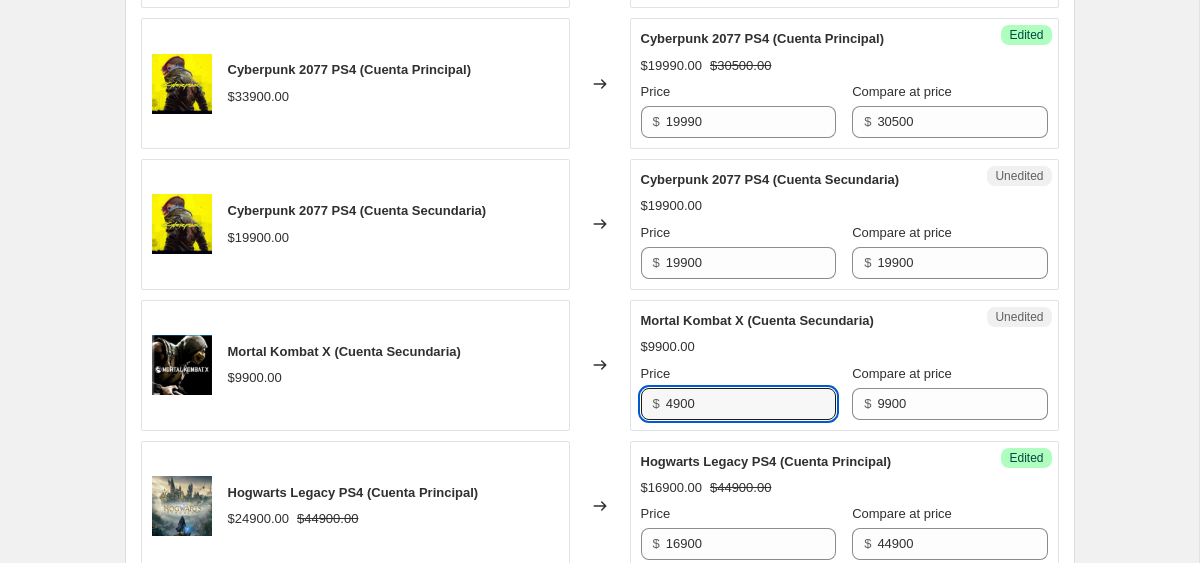 type on "4900" 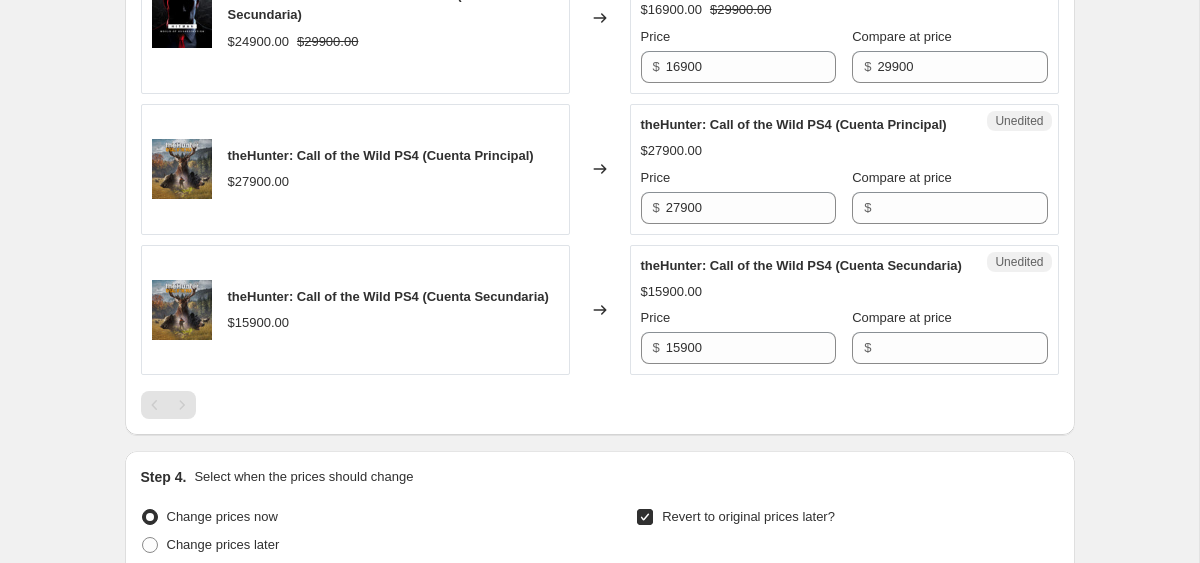 scroll, scrollTop: 2896, scrollLeft: 0, axis: vertical 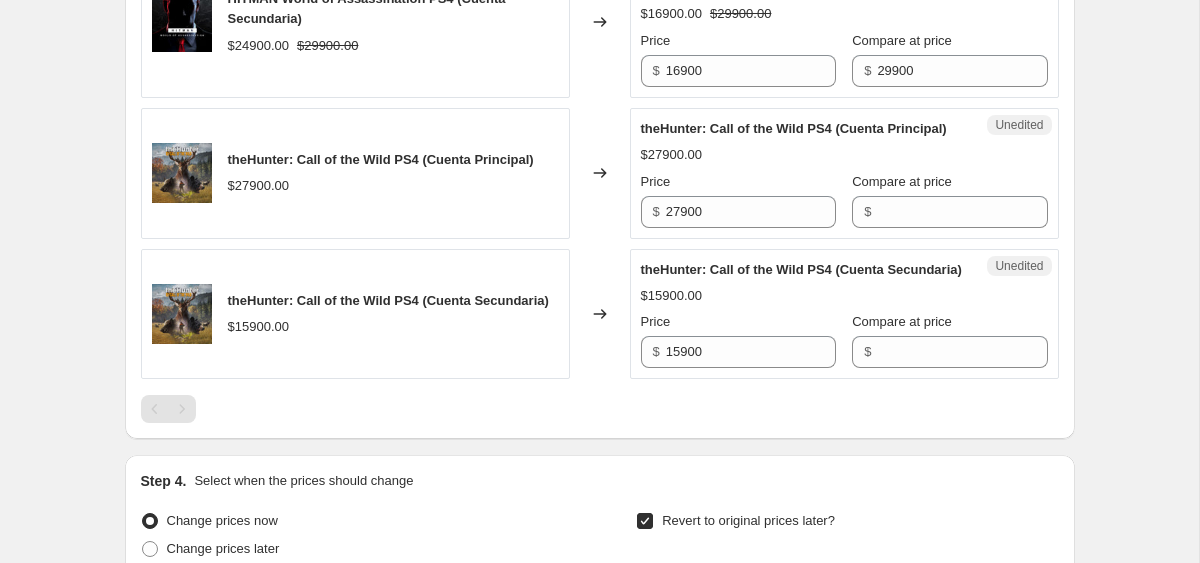 click on "Unedited theHunter: Call of the Wild PS4 (Cuenta Principal) $27900.00 Price $ 27900 Compare at price $" at bounding box center (844, 173) 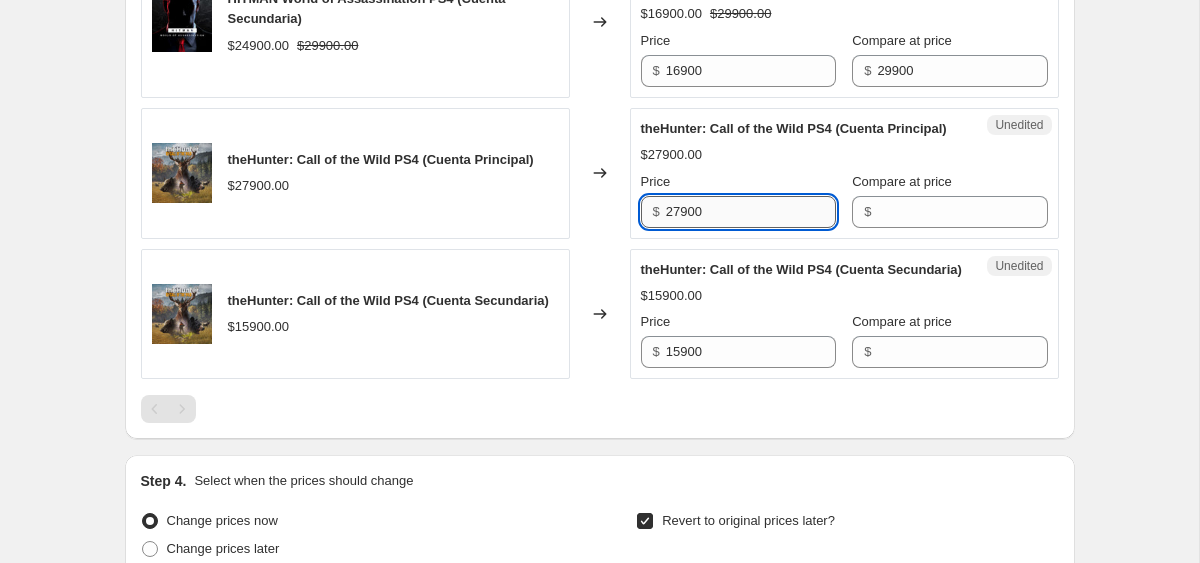 click on "27900" at bounding box center [751, 212] 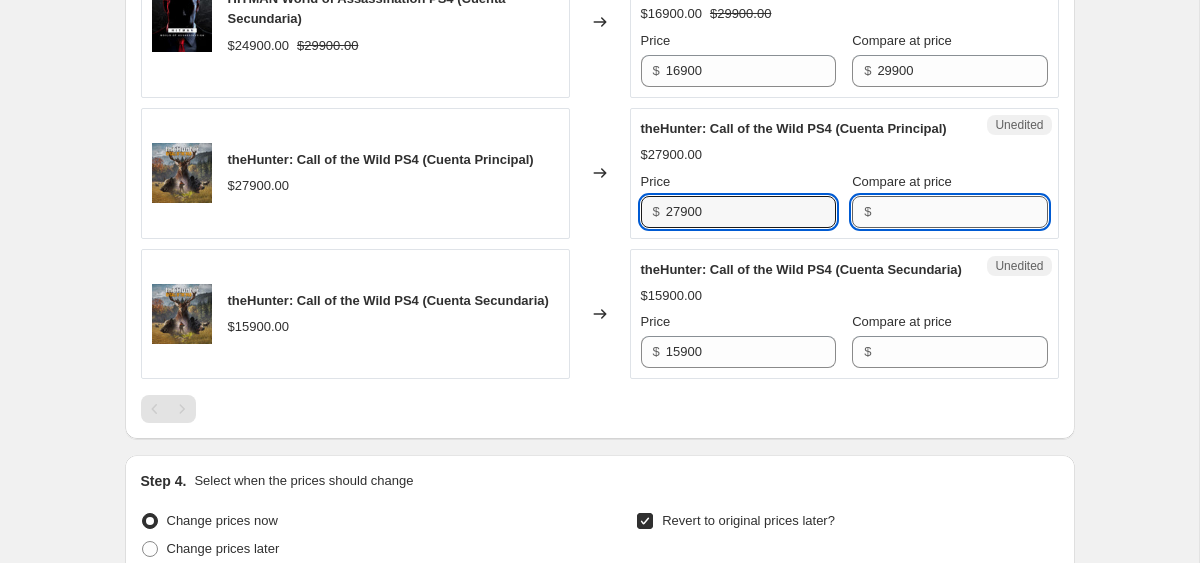 click on "Compare at price" at bounding box center [962, 212] 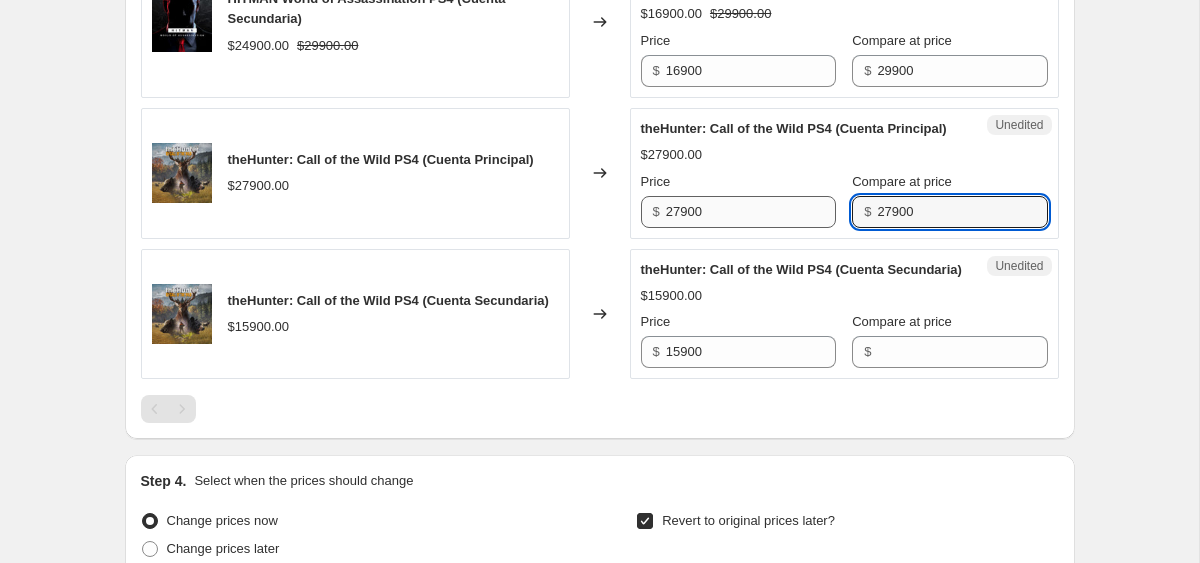 type on "27900" 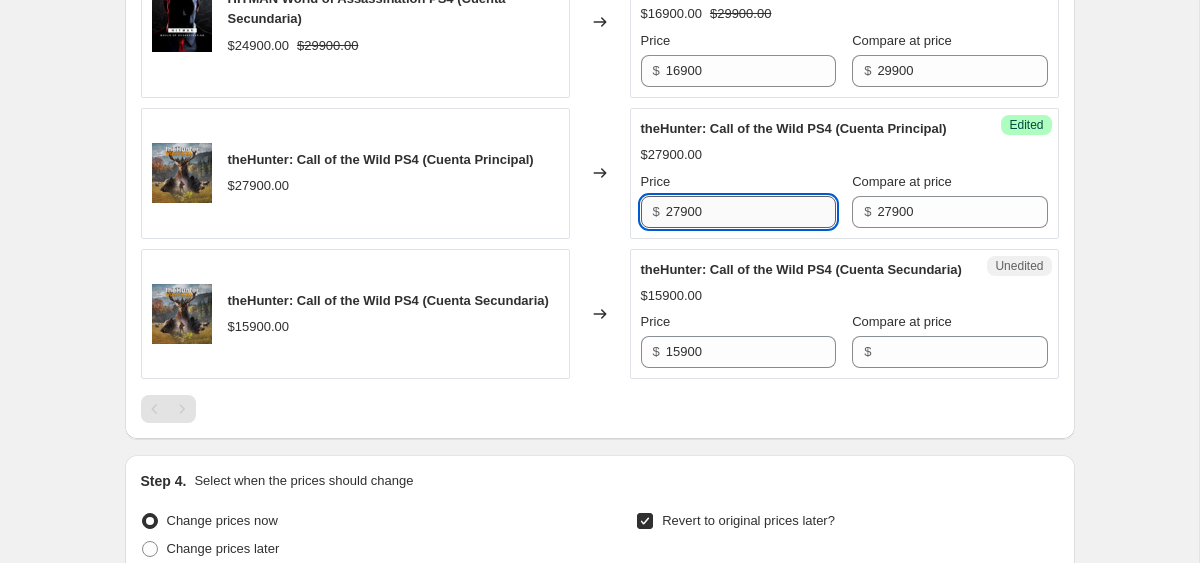 click on "27900" at bounding box center (751, 212) 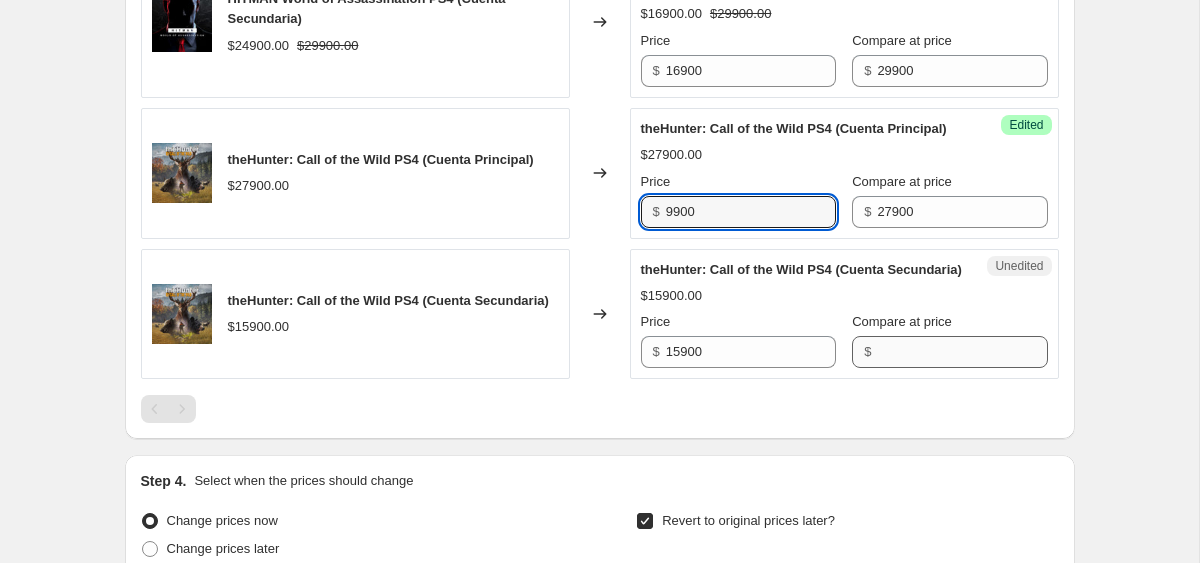 type on "9900" 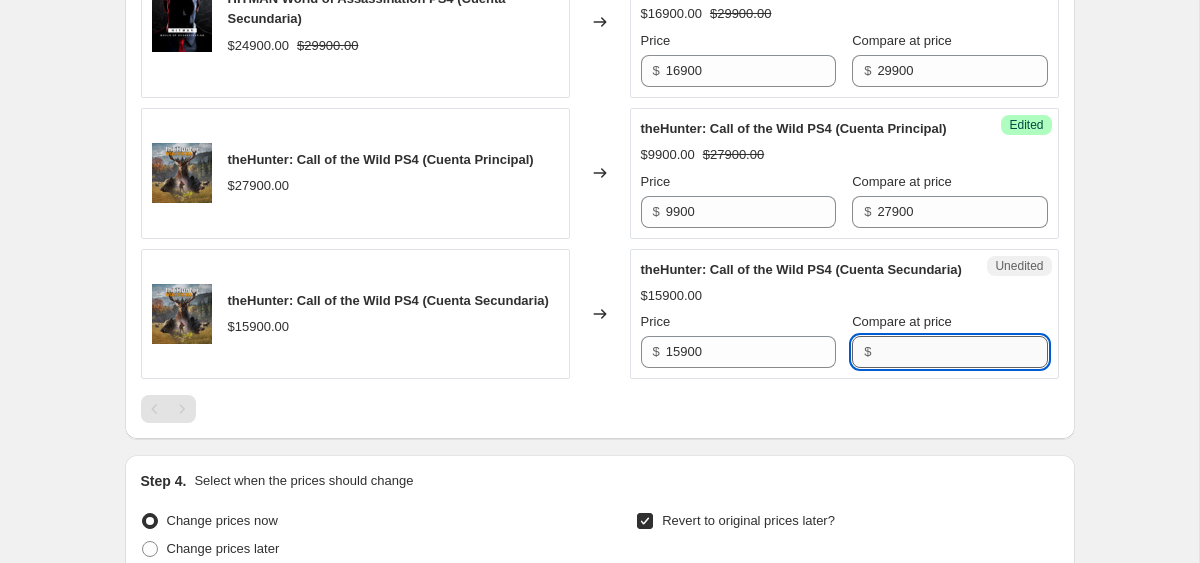 click on "Compare at price" at bounding box center [962, 352] 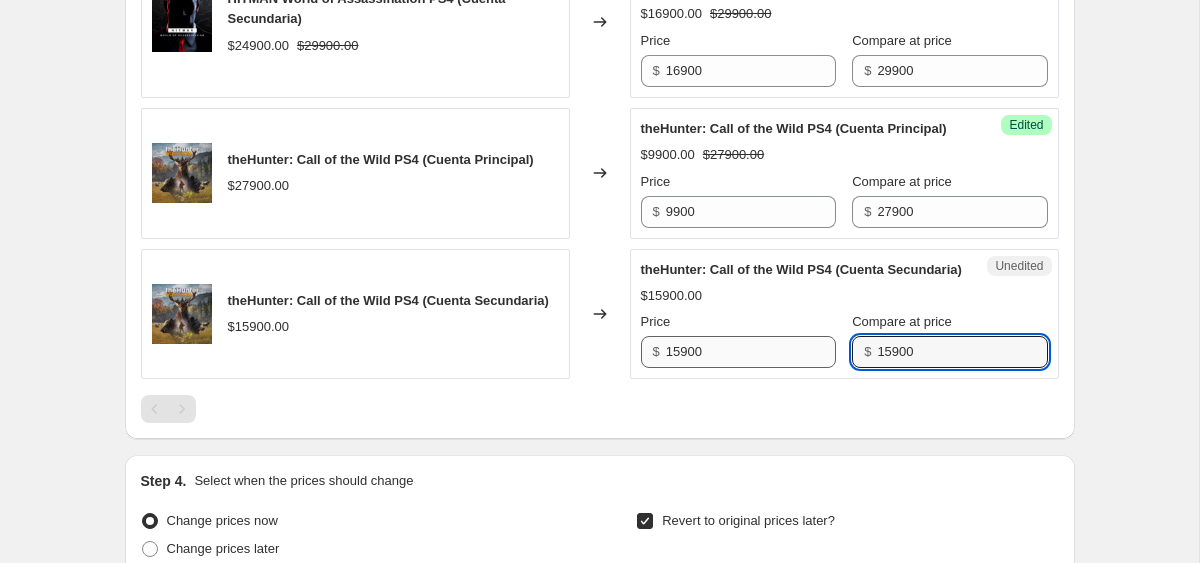 type on "15900" 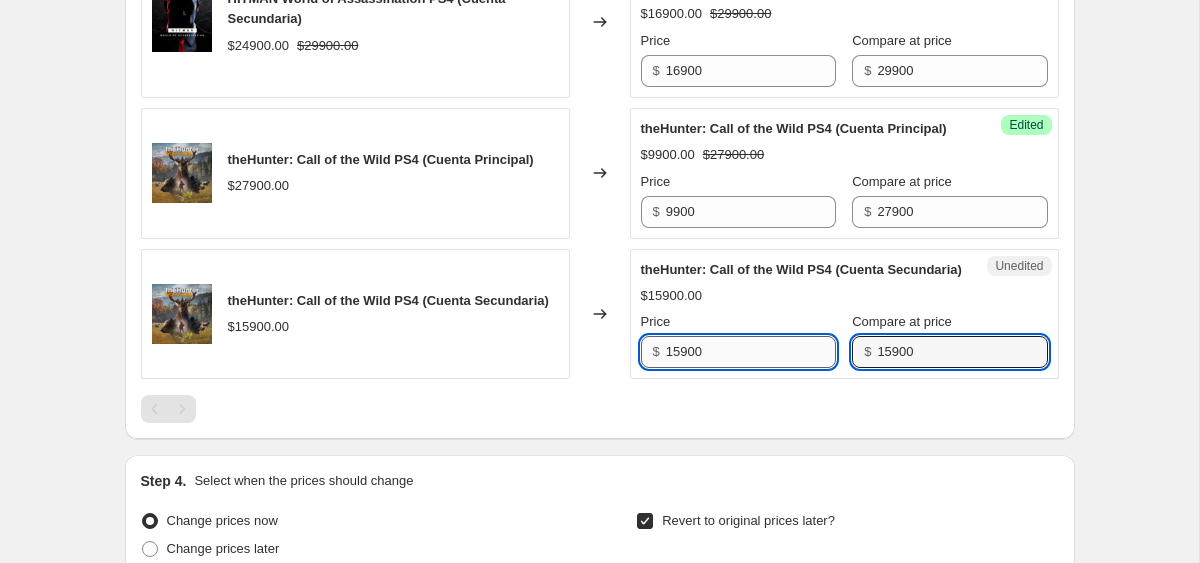 click on "15900" at bounding box center (751, 352) 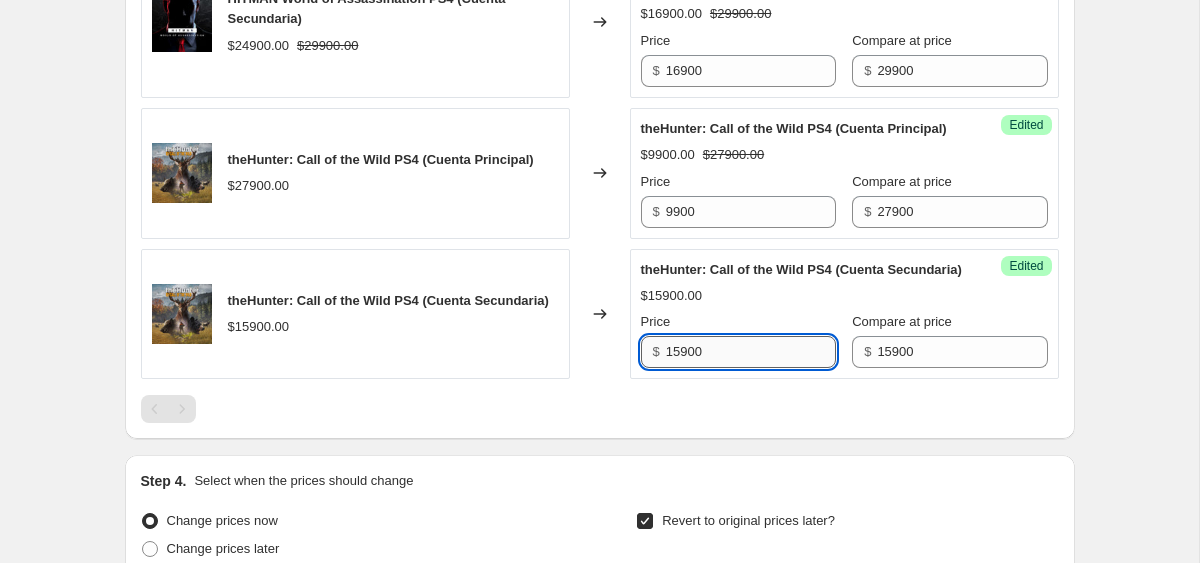 click on "15900" at bounding box center (751, 352) 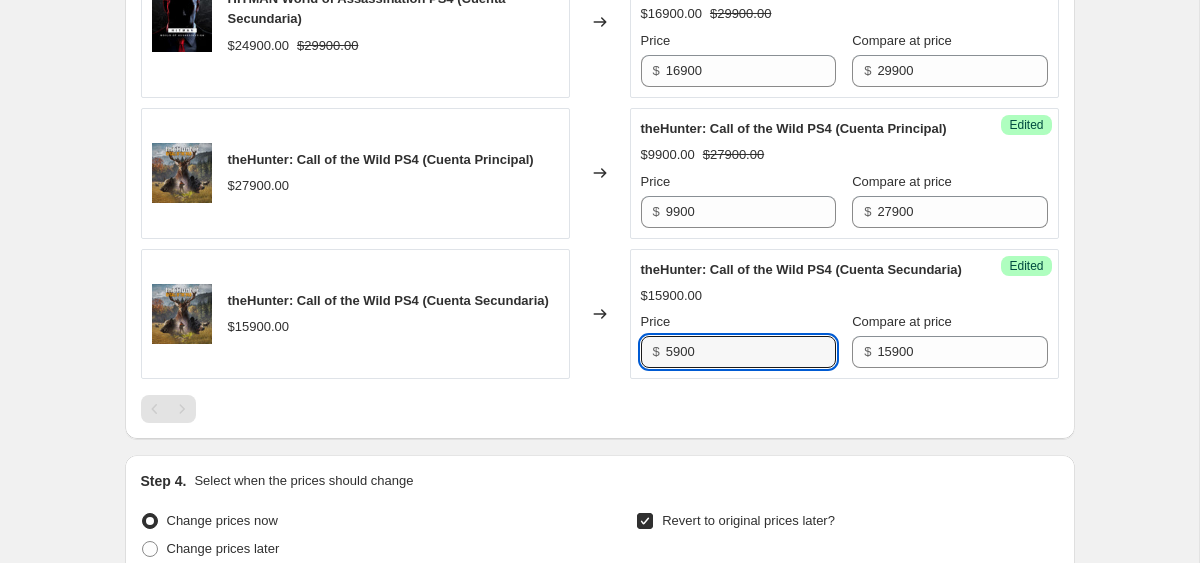 type on "5900" 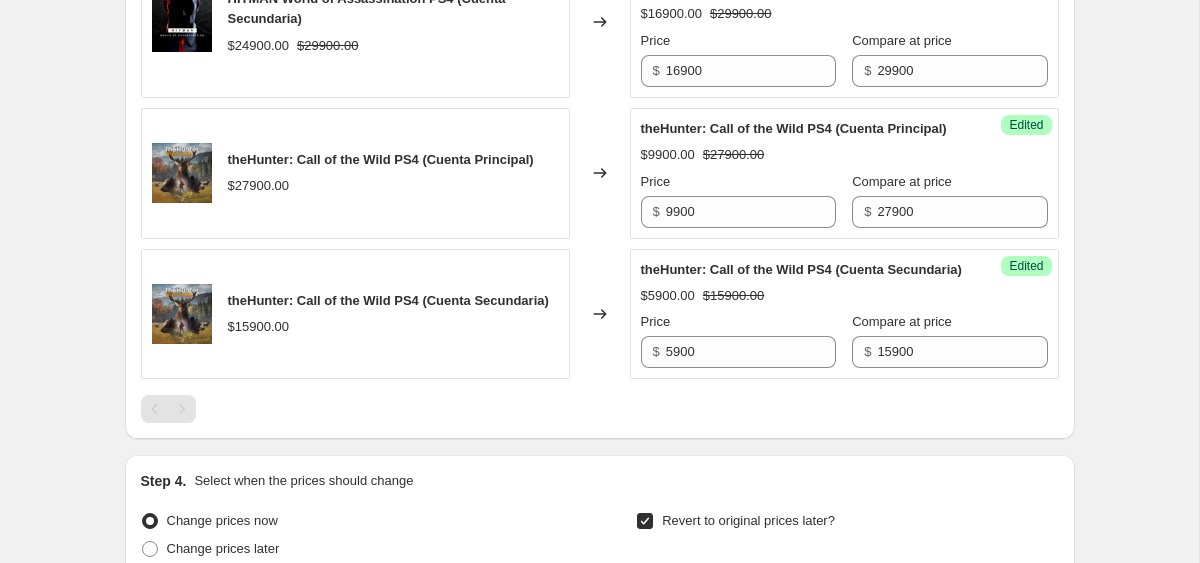 click on "Mortal Kombat X (Cuenta Principal) $9900.00 $18900.00 Changed to Success Edited Mortal Kombat X (Cuenta Principal) $4900.00 $18900.00 Price $ 4900 Compare at price $ 18900 Cyberpunk 2077 PS4 (Cuenta Principal) $33900.00 Changed to Success Edited Cyberpunk 2077 PS4 (Cuenta Principal) $19990.00 $30500.00 Price $ 19990 Compare at price $ 30500 Cyberpunk 2077 PS4 (Cuenta Secundaria) $19900.00 Changed to Unedited Cyberpunk 2077 PS4 (Cuenta Secundaria) $19900.00 Price $ 19900 Compare at price $ 19900 Mortal Kombat X (Cuenta Secundaria) $9900.00 Changed to Success Edited Mortal Kombat X (Cuenta Secundaria) $4900.00 $9900.00 Price $ 4900 Compare at price $ 9900 Hogwarts Legacy PS4 (Cuenta Principal) $24900.00 $44900.00 Changed to Success Edited Hogwarts Legacy PS4 (Cuenta Principal) $16900.00 $44900.00 Price $ 16900 Compare at price $ 44900 Hogwarts Legacy PS4 (Cuenta Secundaria) $16900.00 $24900.00 Changed to Success Edited Hogwarts Legacy PS4 (Cuenta Secundaria) $12900.00 $24900.00 Price $ 12900 Compare at price $" at bounding box center (600, -600) 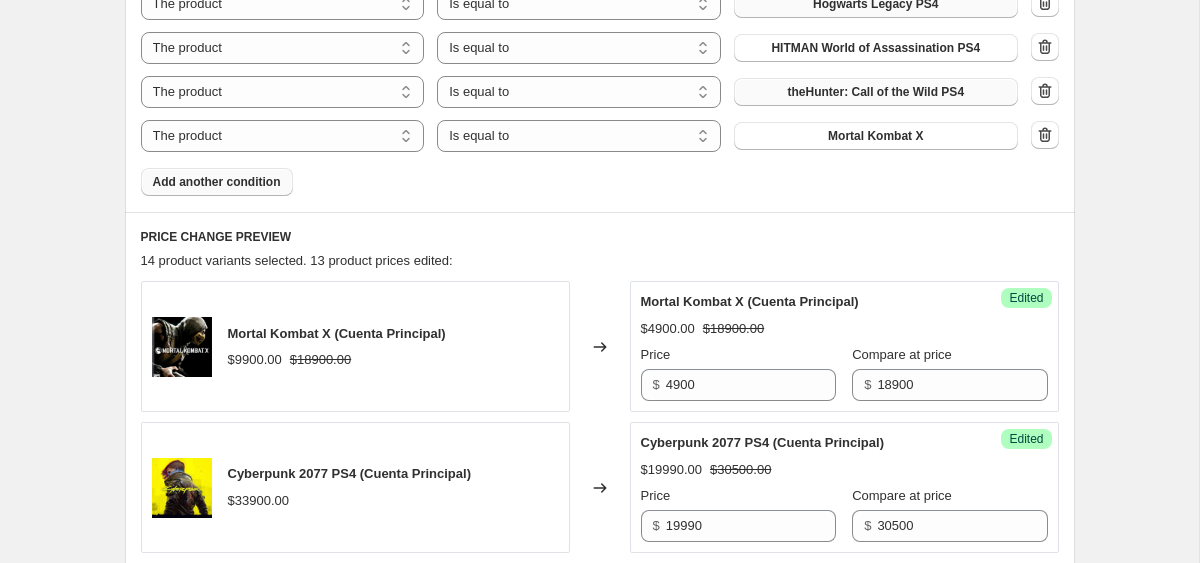 scroll, scrollTop: 947, scrollLeft: 0, axis: vertical 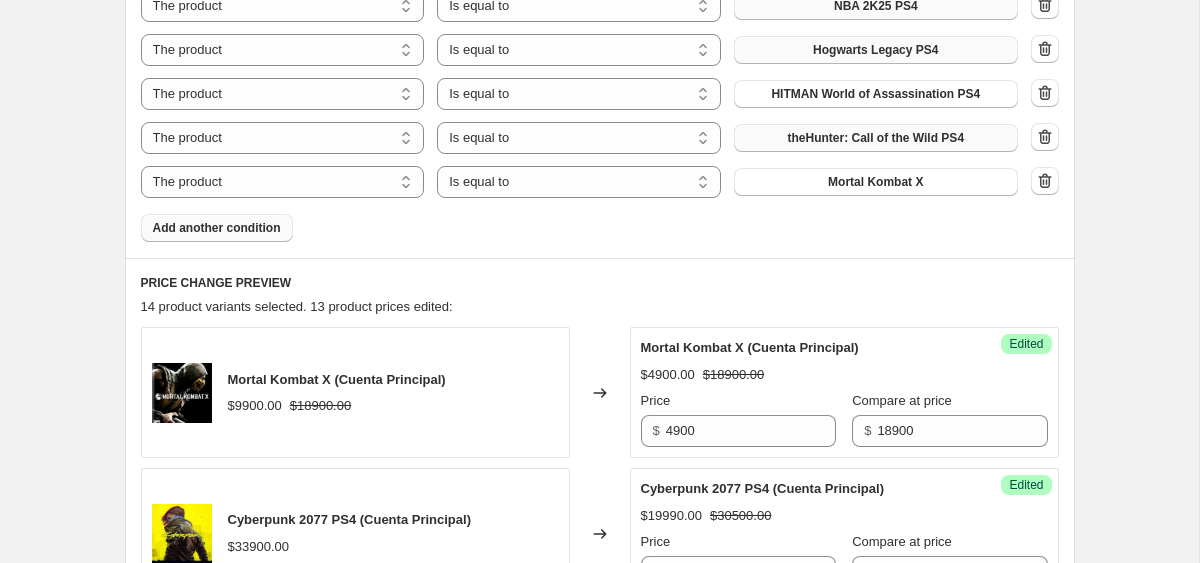 click on "Add another condition" at bounding box center [217, 228] 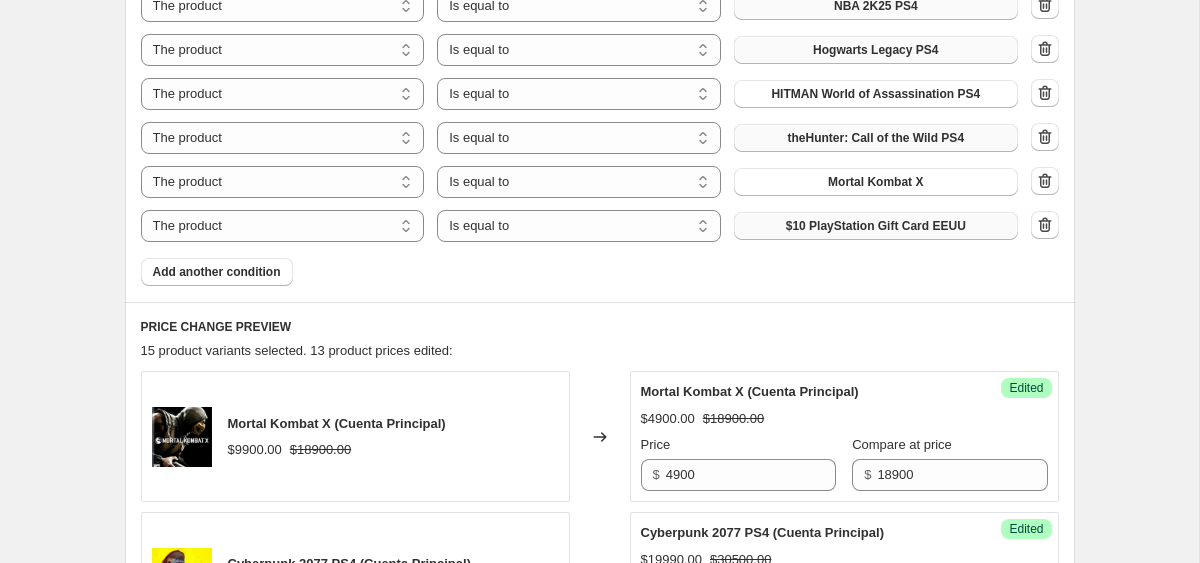 click on "$10 PlayStation Gift Card EEUU" at bounding box center (876, 226) 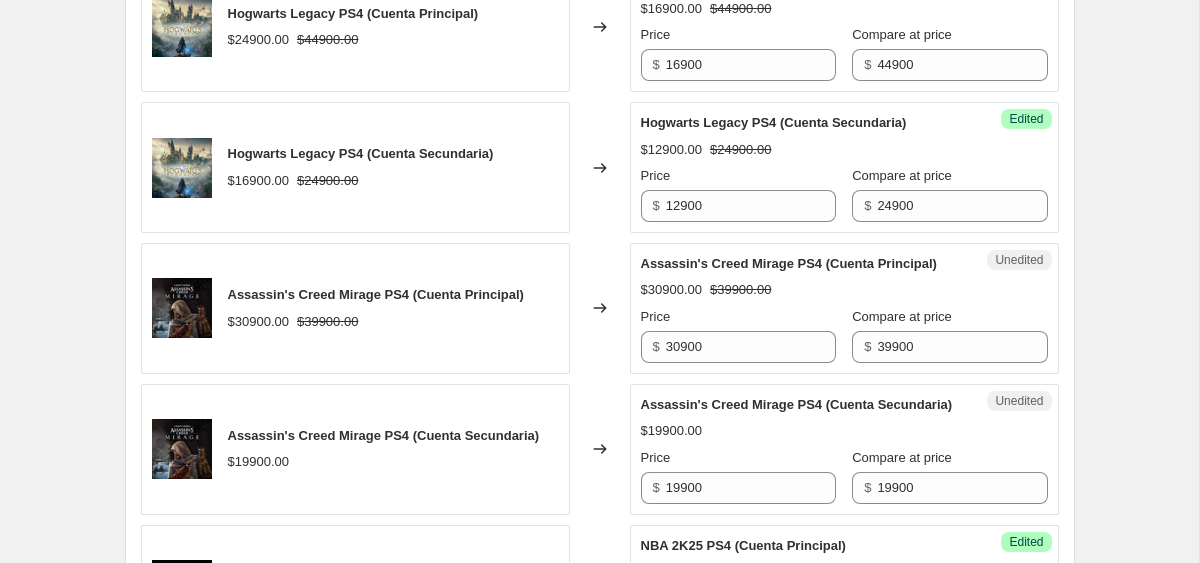 scroll, scrollTop: 2100, scrollLeft: 0, axis: vertical 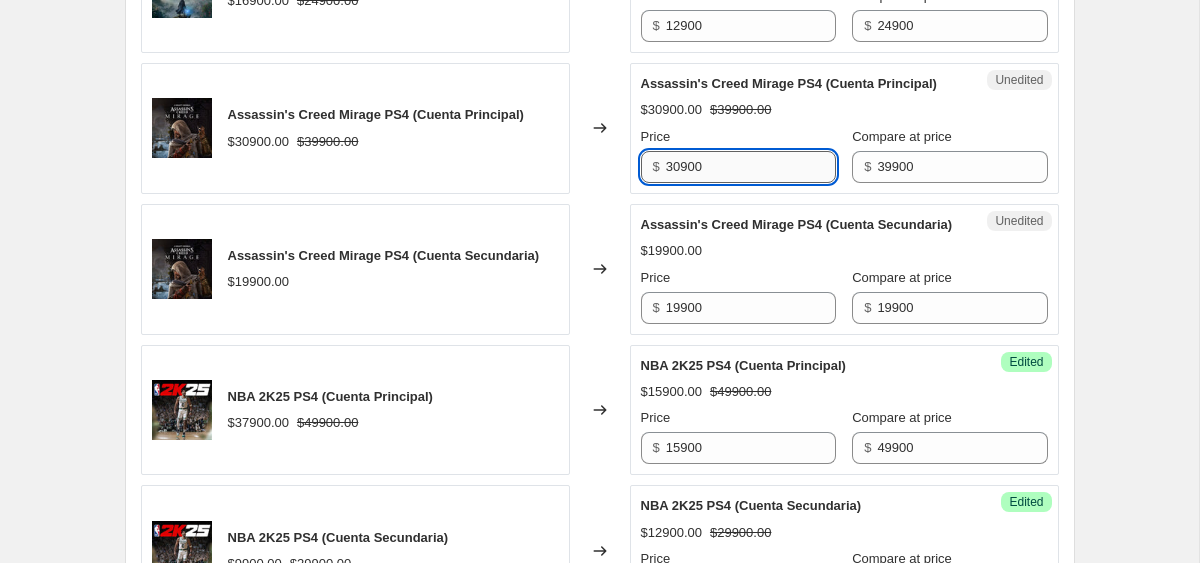 click on "30900" at bounding box center (751, 167) 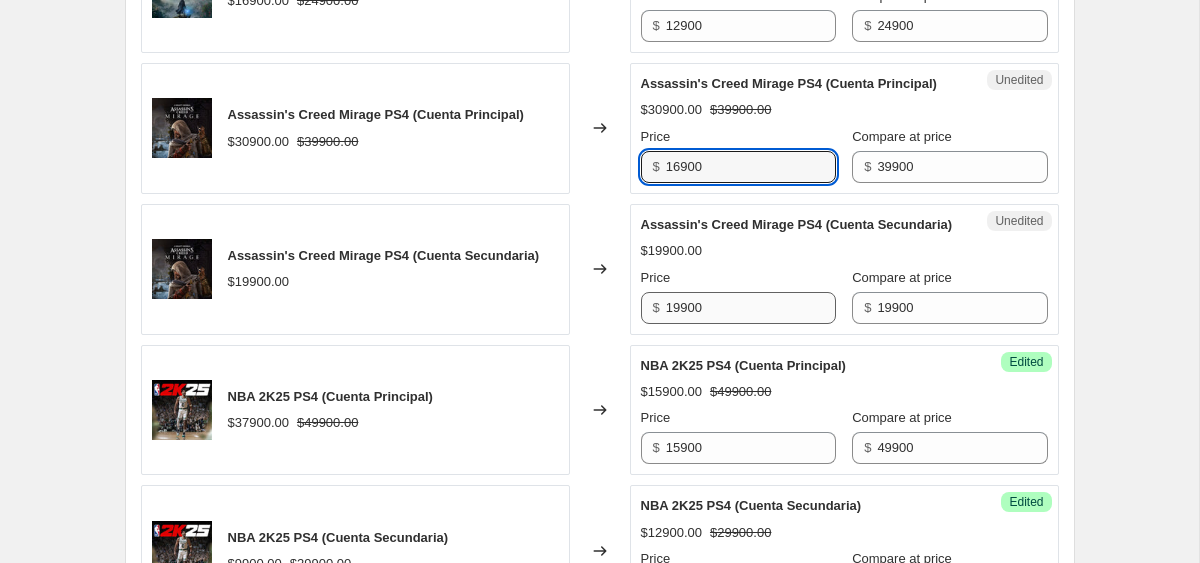type on "16900" 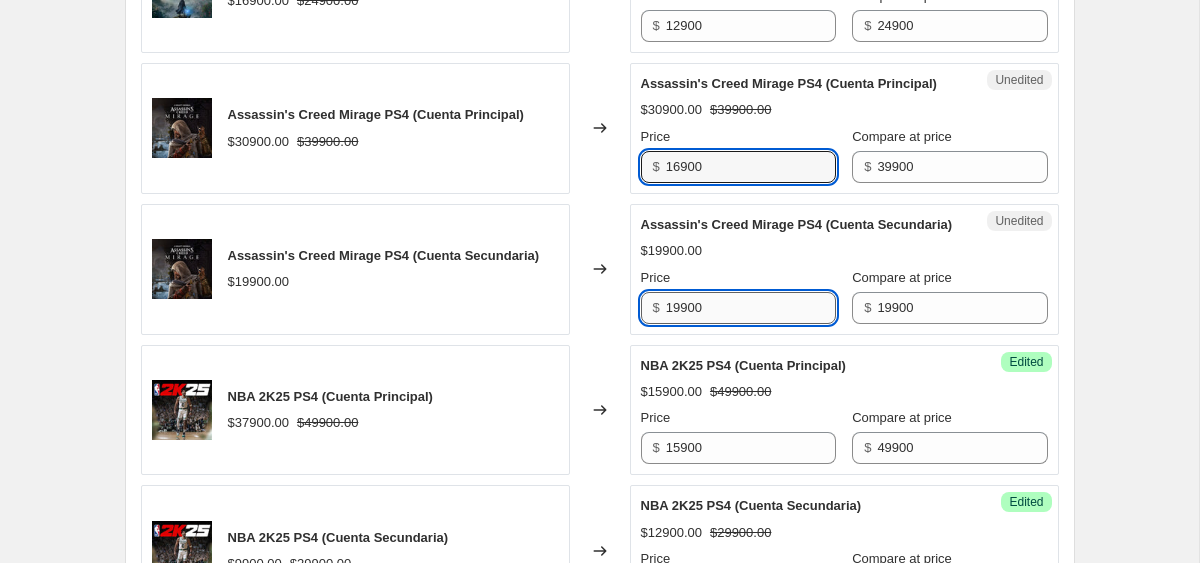click on "19900" at bounding box center [751, 308] 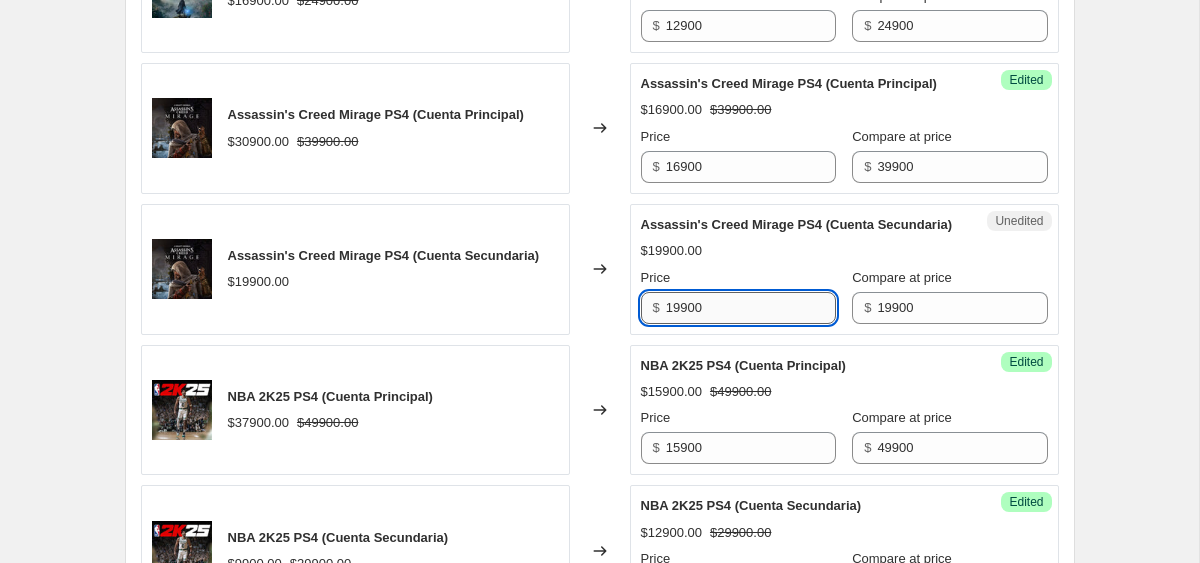 click on "19900" at bounding box center (751, 308) 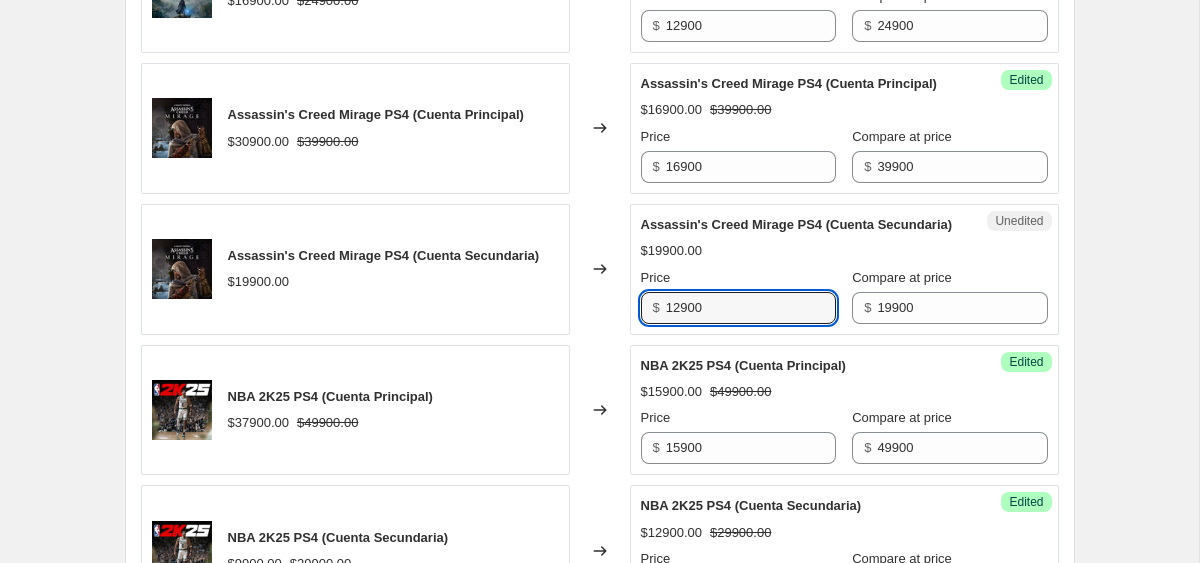 type on "12900" 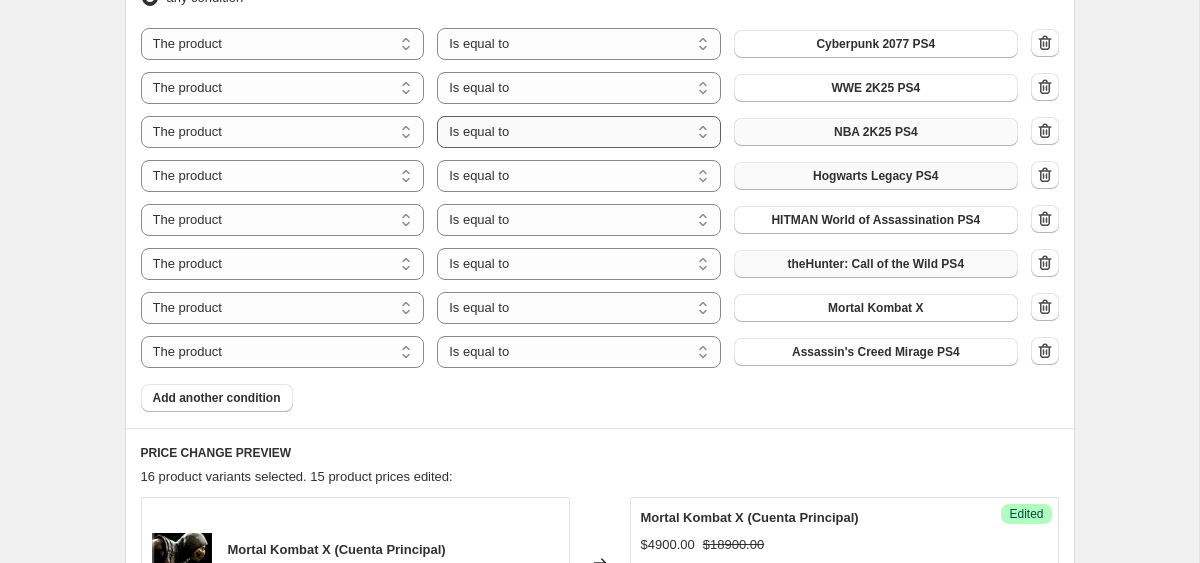 scroll, scrollTop: 830, scrollLeft: 0, axis: vertical 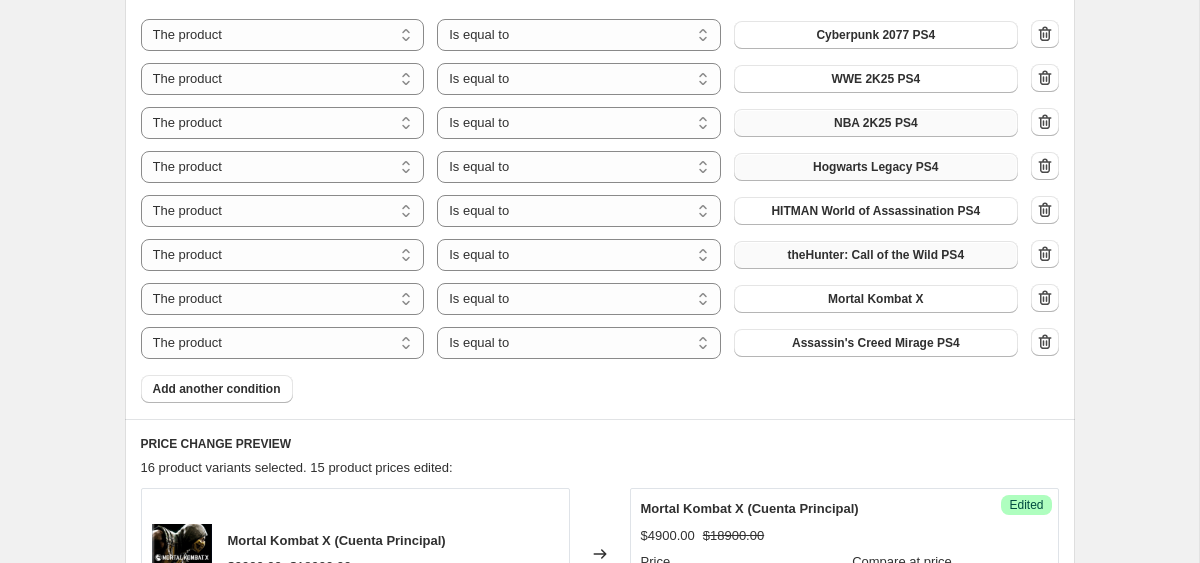 click on "Products must match: all conditions any condition The product The product's collection The product's tag The product's vendor The product's type The product's status The variant's title Inventory quantity The product Is equal to Is not equal to Is equal to Cyberpunk 2077 PS4 The product The product's collection The product's tag The product's vendor The product's type The product's status The variant's title Inventory quantity The product Is equal to Is not equal to Is equal to WWE 2K25 PS4 The product The product's collection The product's tag The product's vendor The product's type The product's status The variant's title Inventory quantity The product Is equal to Is not equal to Is equal to NBA 2K25 PS4 The product The product's collection The product's tag The product's vendor The product's type The product's status The variant's title Inventory quantity The product Is equal to Is not equal to Is equal to Hogwarts Legacy PS4 The product The product's collection The product's tag The product's vendor" at bounding box center [600, 163] 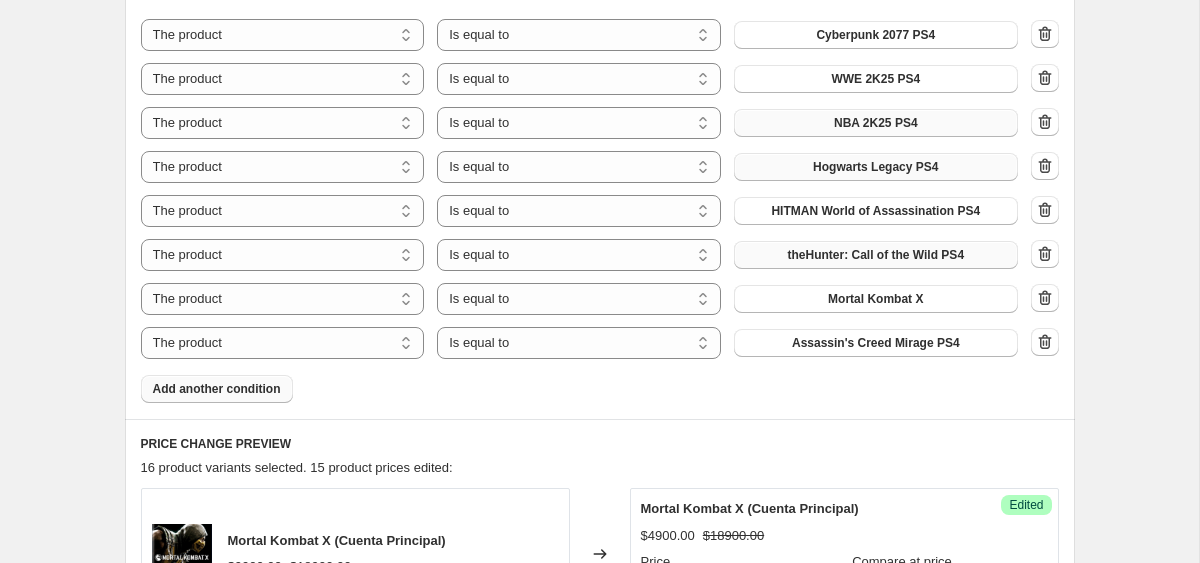 click on "Add another condition" at bounding box center [217, 389] 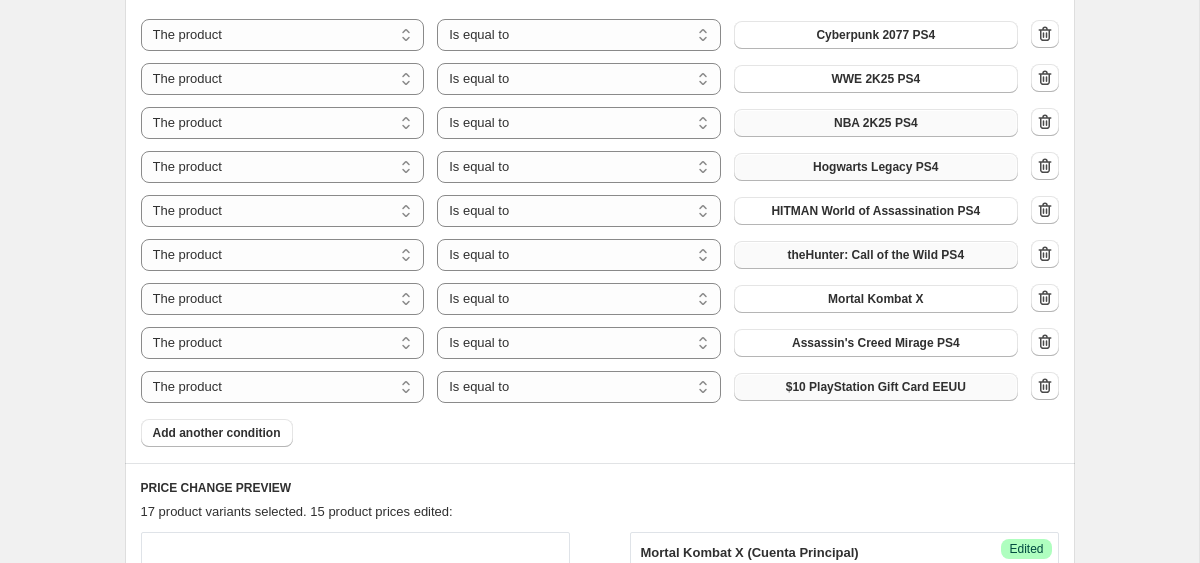 click on "$10 PlayStation Gift Card EEUU" at bounding box center (876, 387) 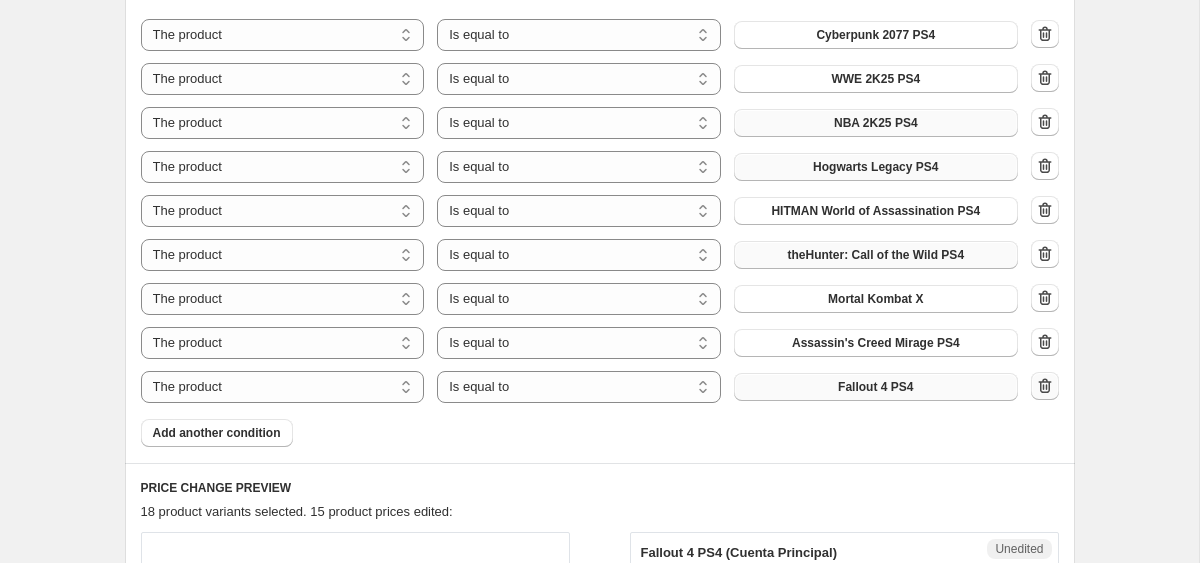 click 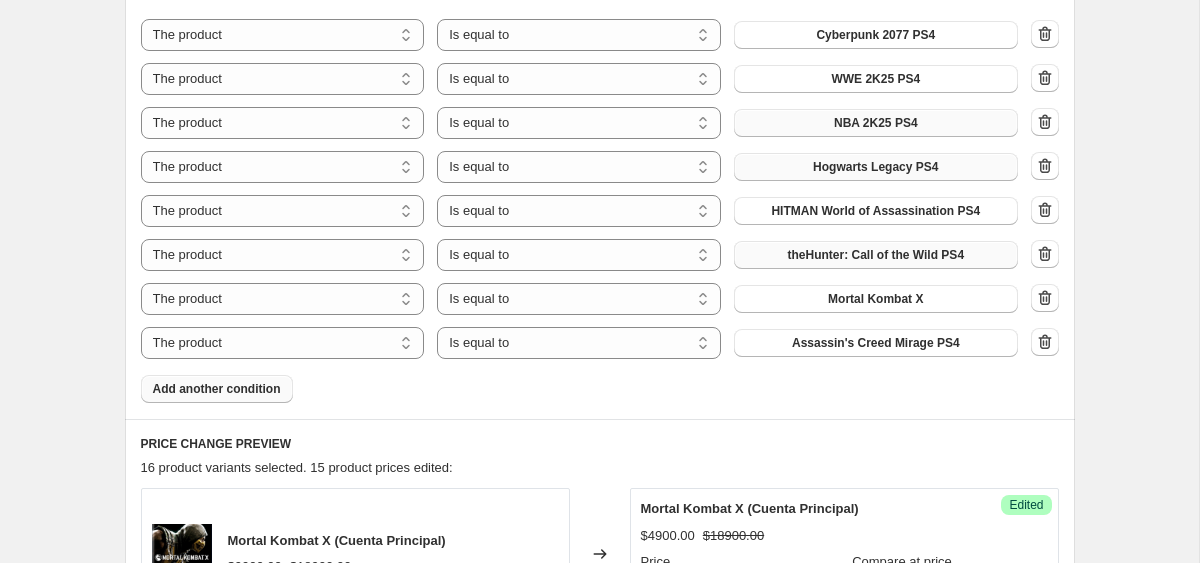 click on "Add another condition" at bounding box center (217, 389) 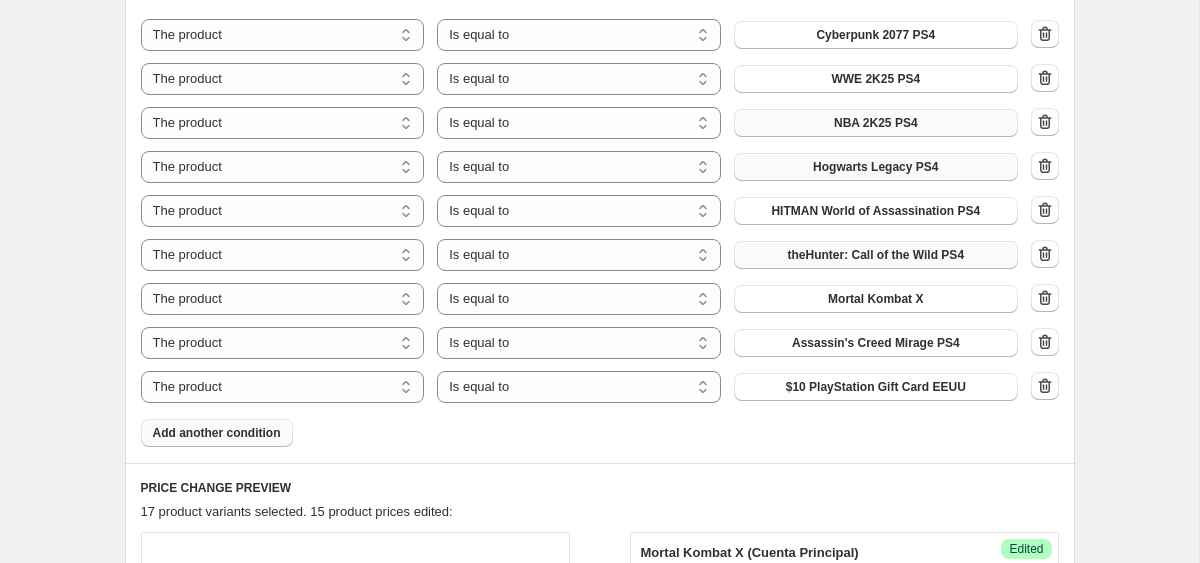 click on "$10 PlayStation Gift Card EEUU" at bounding box center [876, 387] 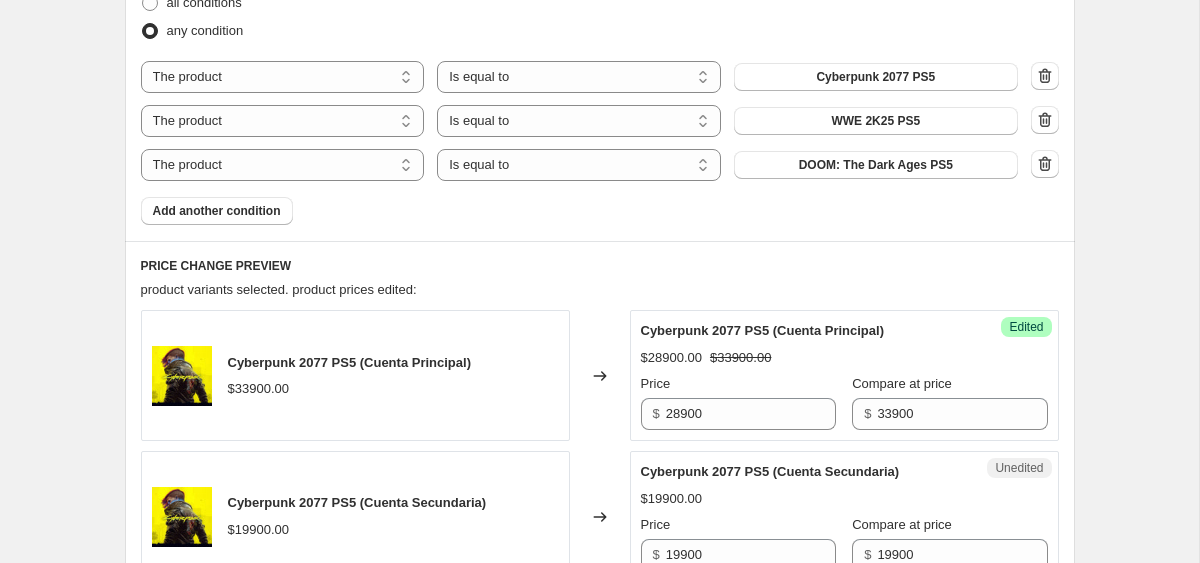 scroll, scrollTop: 767, scrollLeft: 0, axis: vertical 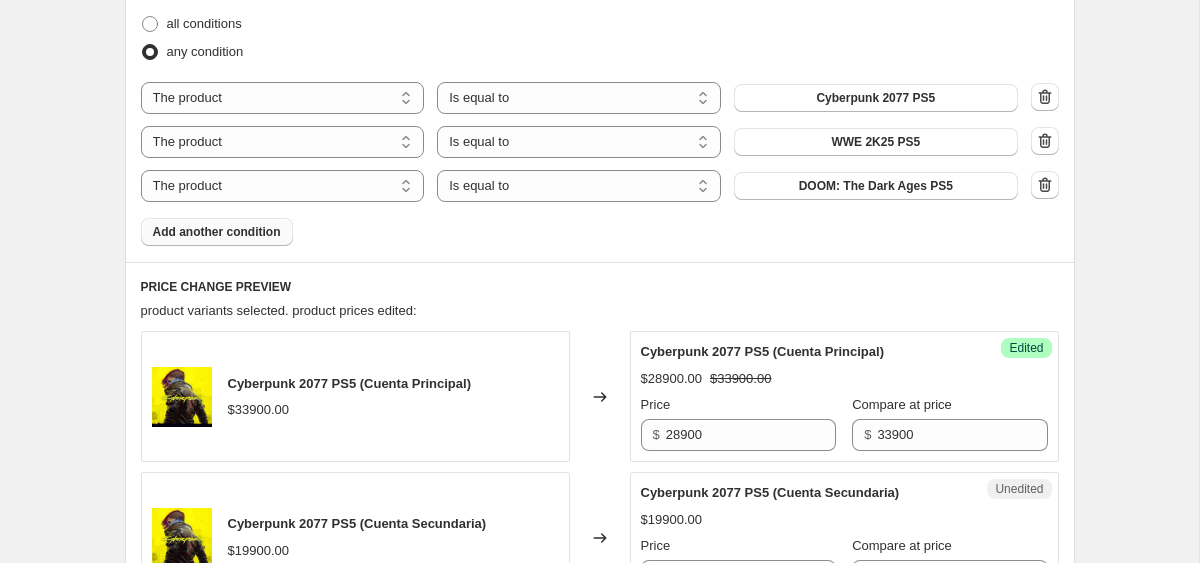 click on "Add another condition" at bounding box center (217, 232) 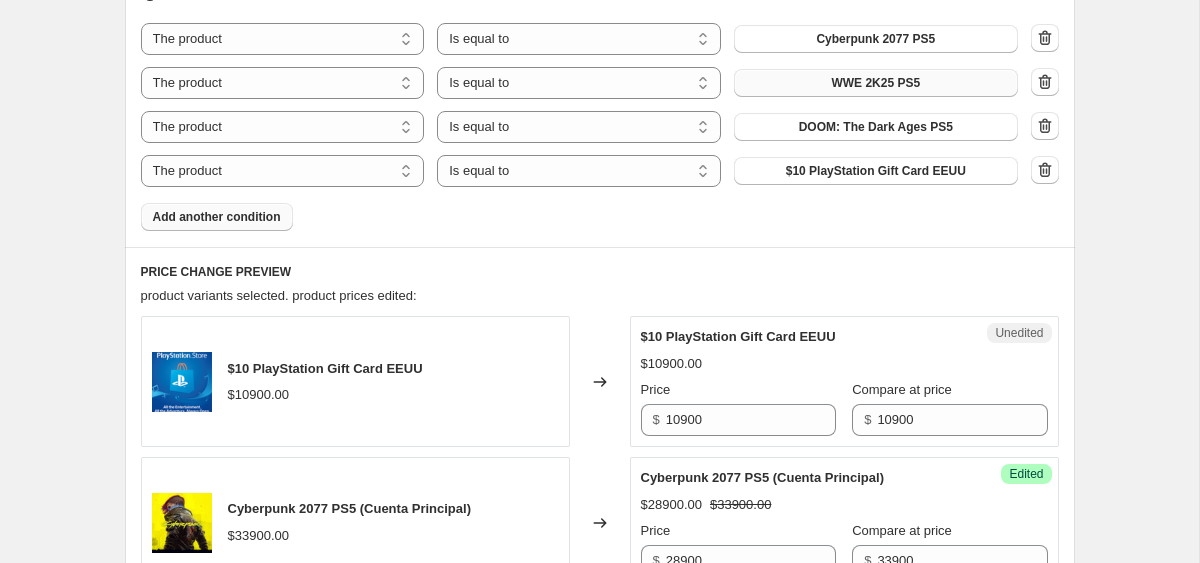 scroll, scrollTop: 796, scrollLeft: 0, axis: vertical 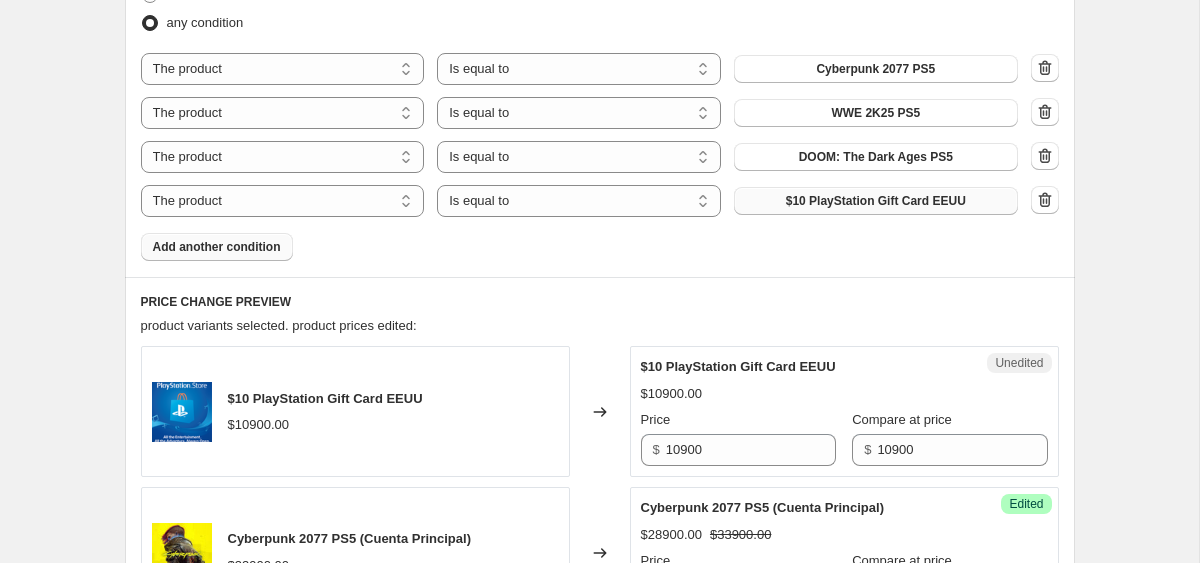 click on "$10 PlayStation Gift Card EEUU" at bounding box center [876, 201] 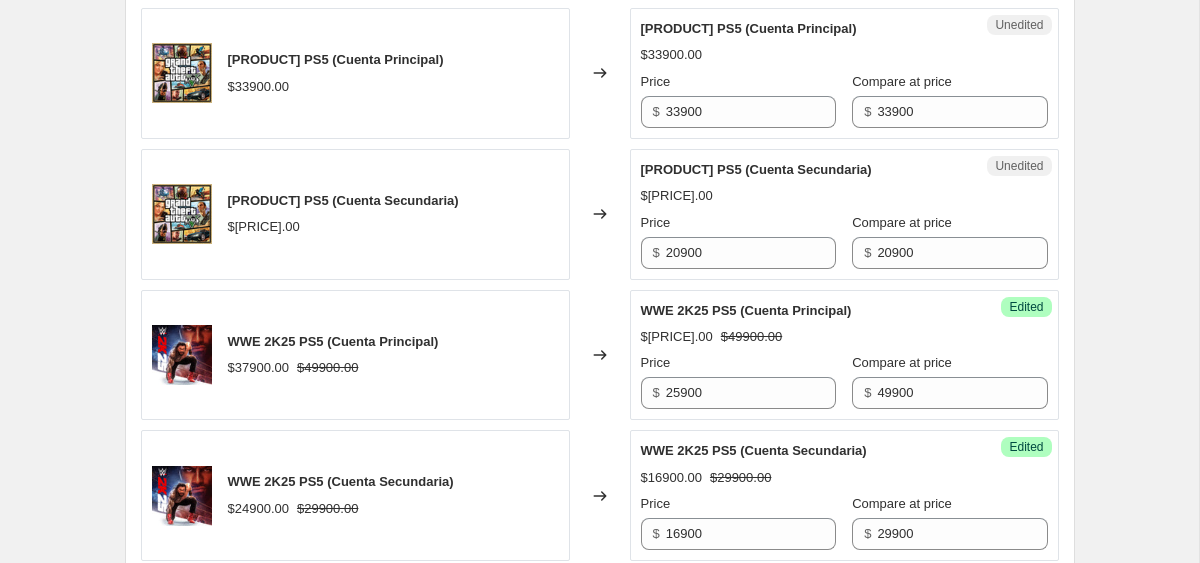 scroll, scrollTop: 1350, scrollLeft: 0, axis: vertical 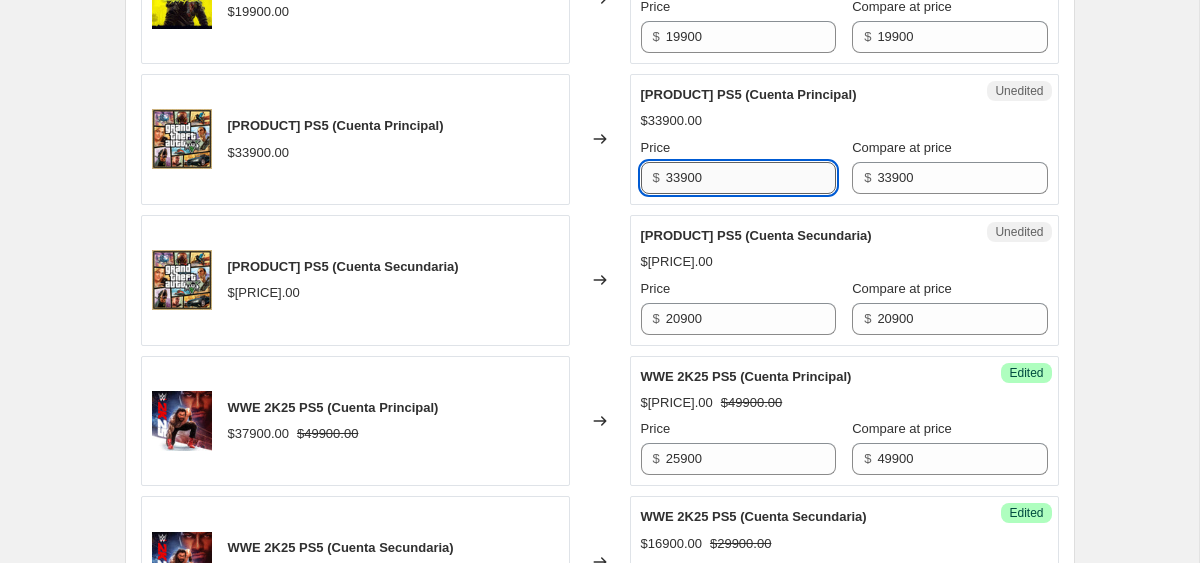 click on "33900" at bounding box center [751, 178] 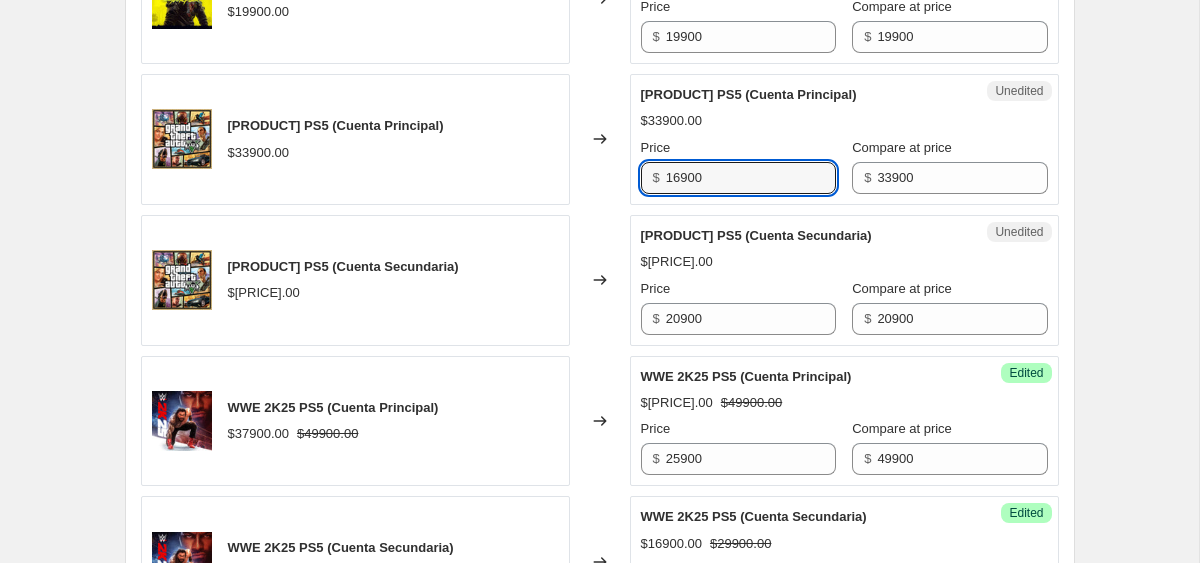 type on "16900" 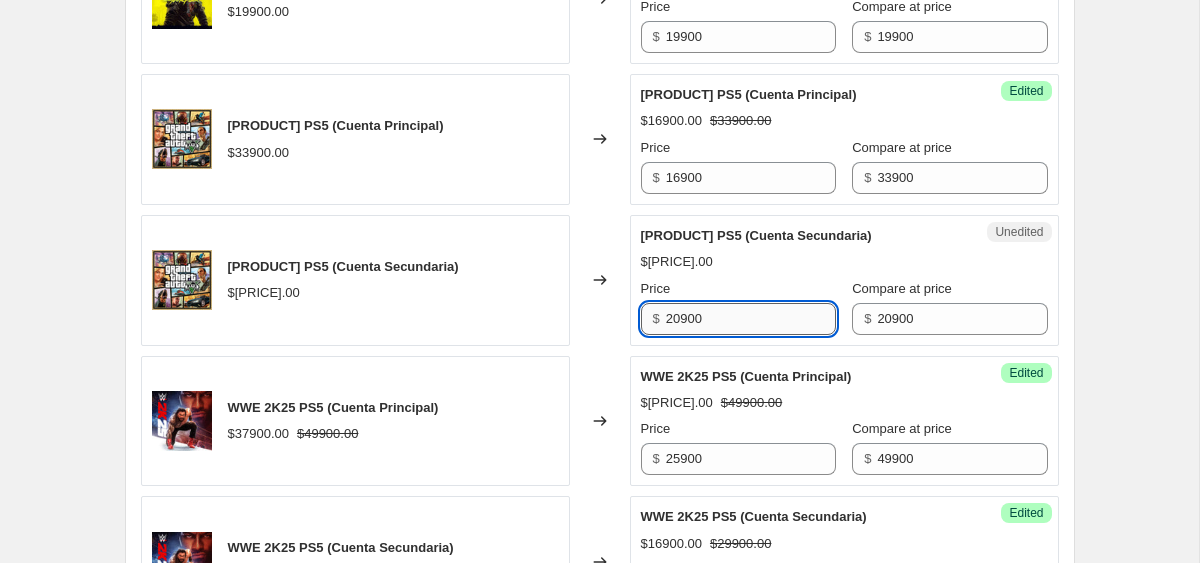 click on "20900" at bounding box center (751, 319) 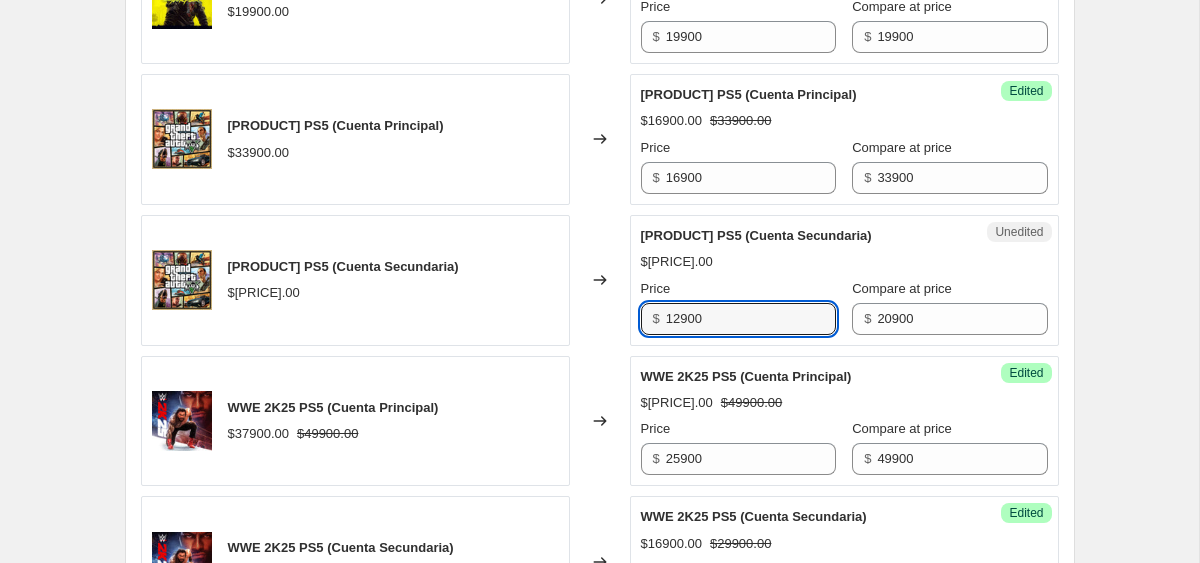 type on "12900" 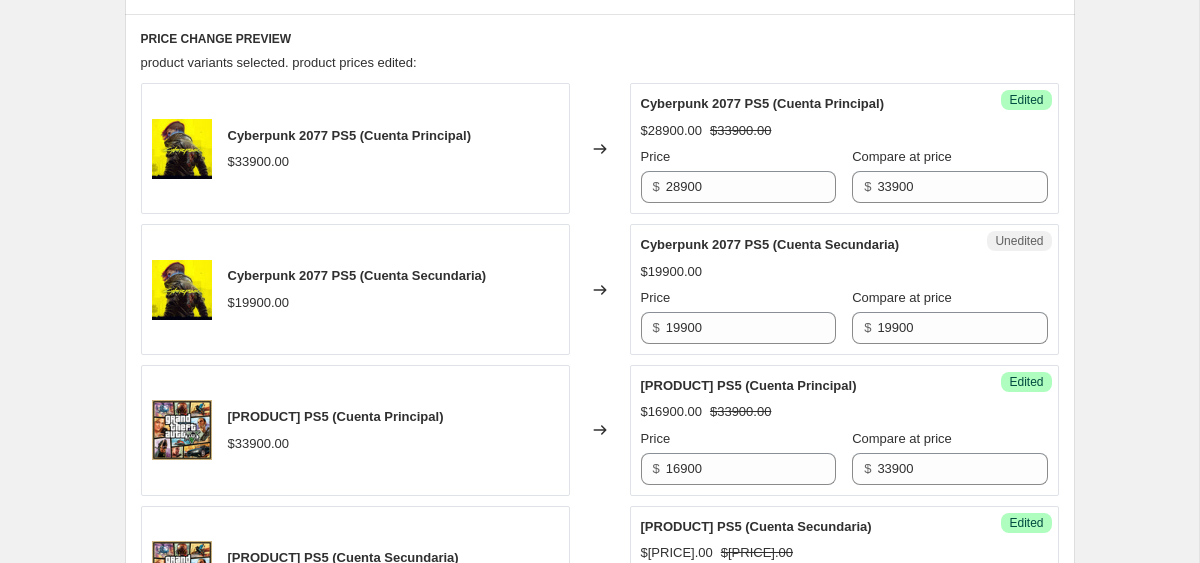 scroll, scrollTop: 957, scrollLeft: 0, axis: vertical 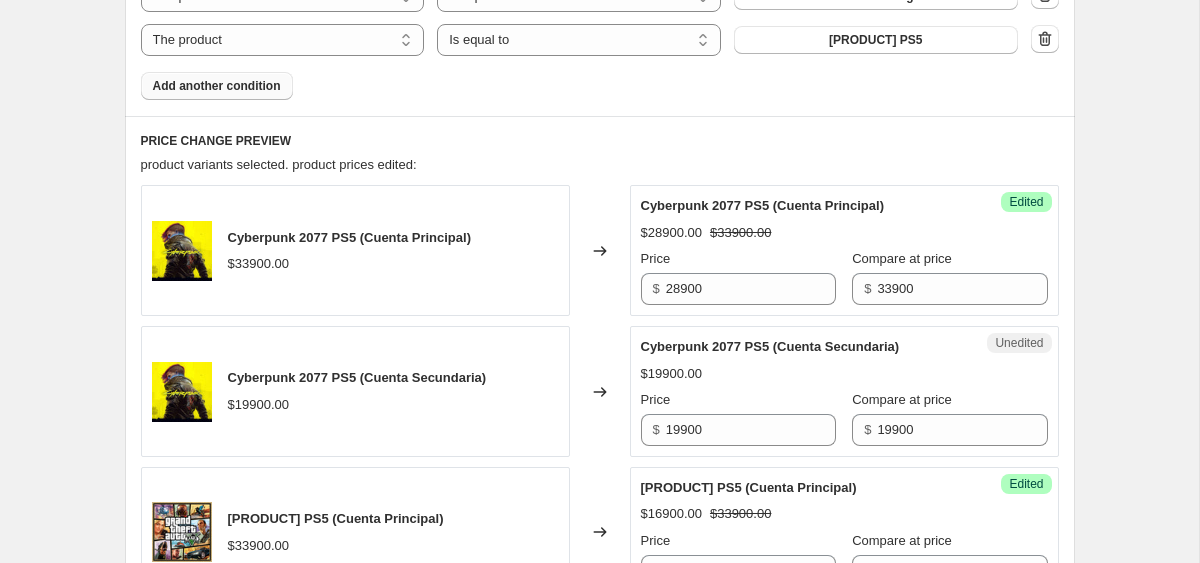 click on "Products must match: all conditions any condition The product The product's collection The product's tag The product's vendor The product's type The product's status The variant's title Inventory quantity The product Is equal to Is not equal to Is equal to [PRODUCT] PS5 The product The product's collection The product's tag The product's vendor The product's type The product's status The variant's title Inventory quantity The product Is equal to Is not equal to Is equal to [PRODUCT] PS5 The product The product's collection The product's tag The product's vendor The product's type The product's status The variant's title Inventory quantity The product Is equal to Is not equal to Is equal to [PRODUCT]: The Dark Ages PS5 The product The product's collection The product's tag The product's vendor The product's type The product's status The variant's title Inventory quantity The product Is equal to Is not equal to Is equal to [PRODUCT] PS5 Add another condition" at bounding box center [600, -52] 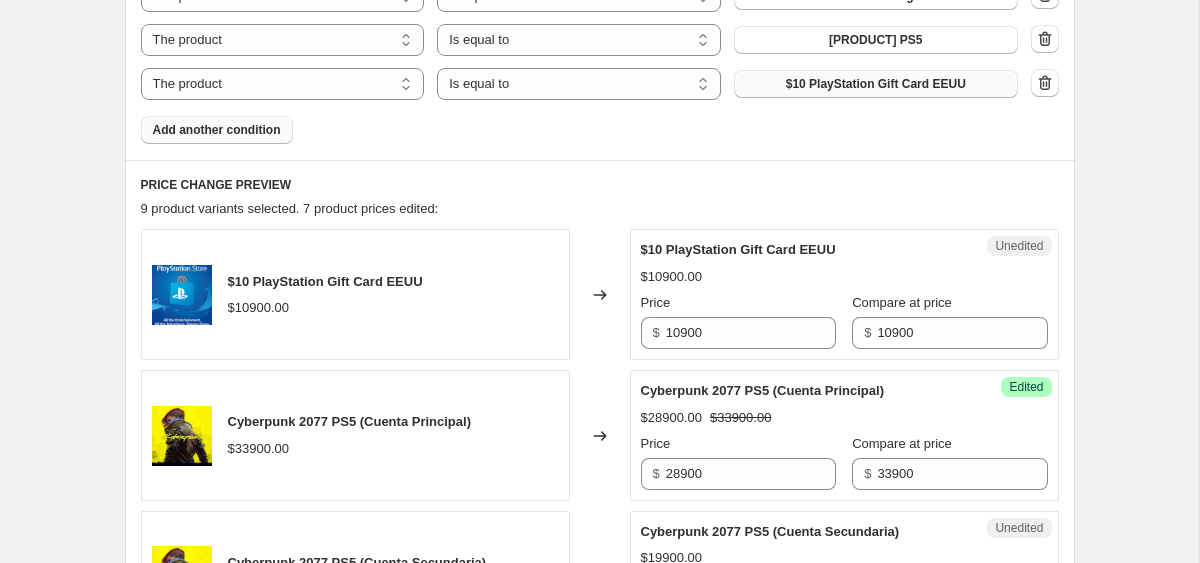 click on "$10 PlayStation Gift Card EEUU" at bounding box center [876, 84] 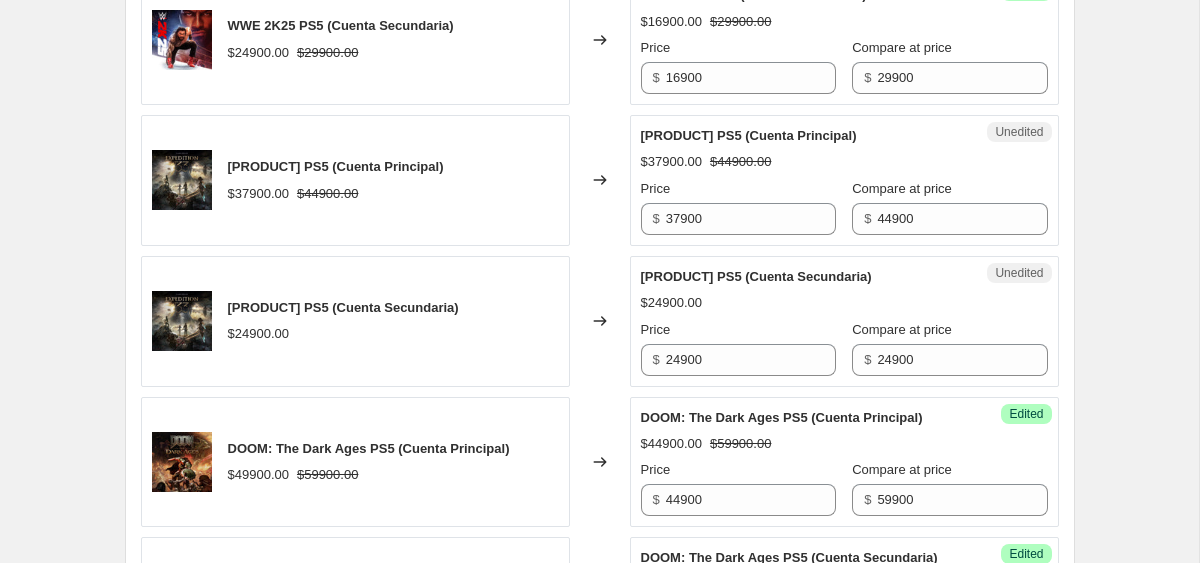 scroll, scrollTop: 1918, scrollLeft: 0, axis: vertical 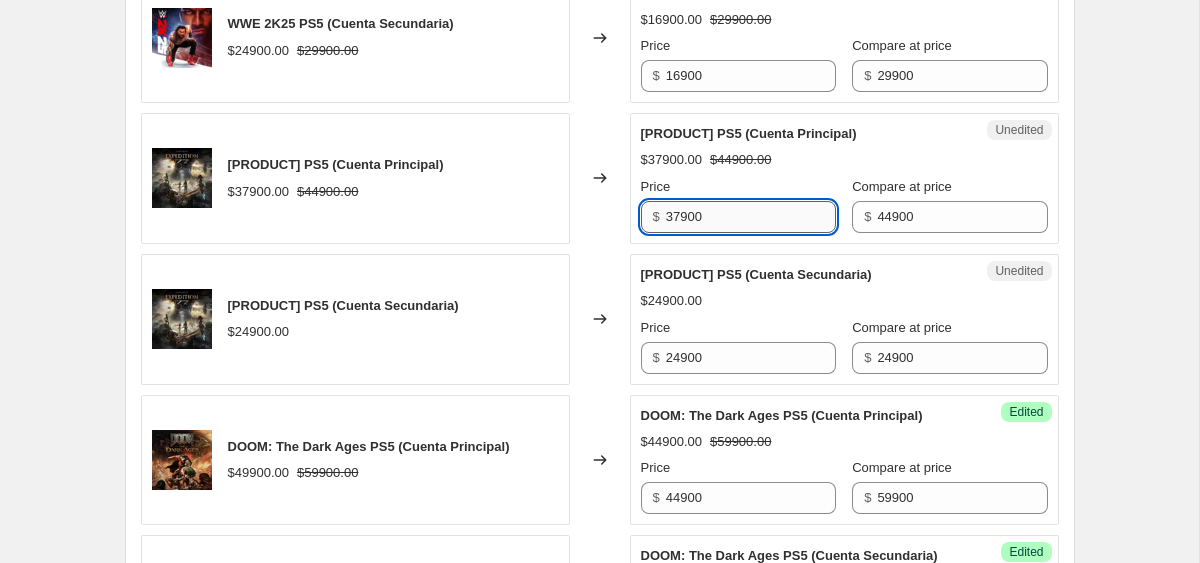 click on "37900" at bounding box center (751, 217) 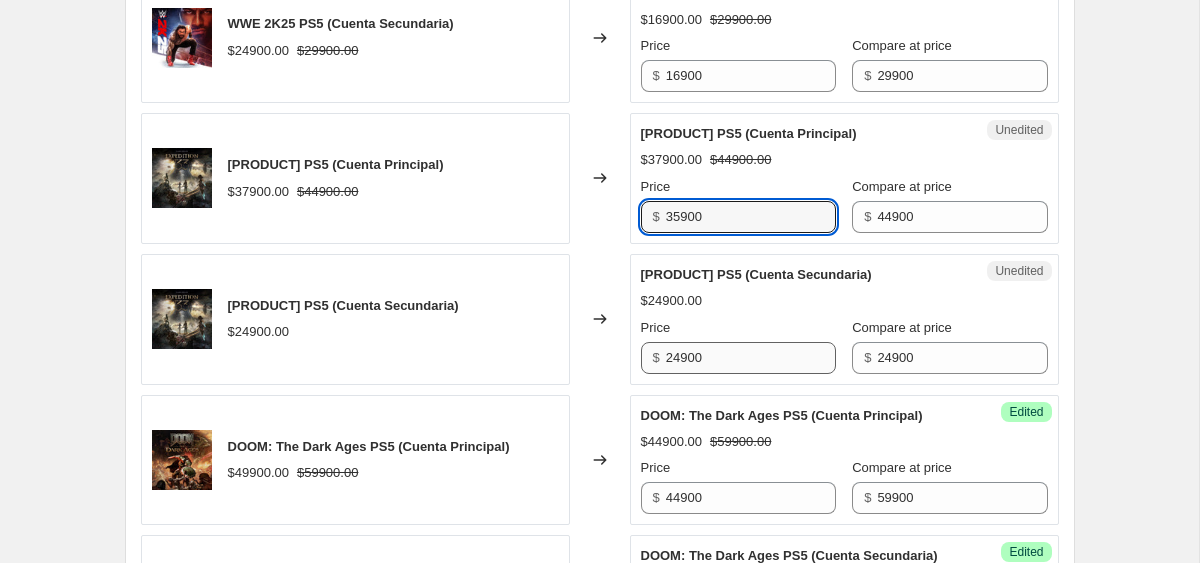 type 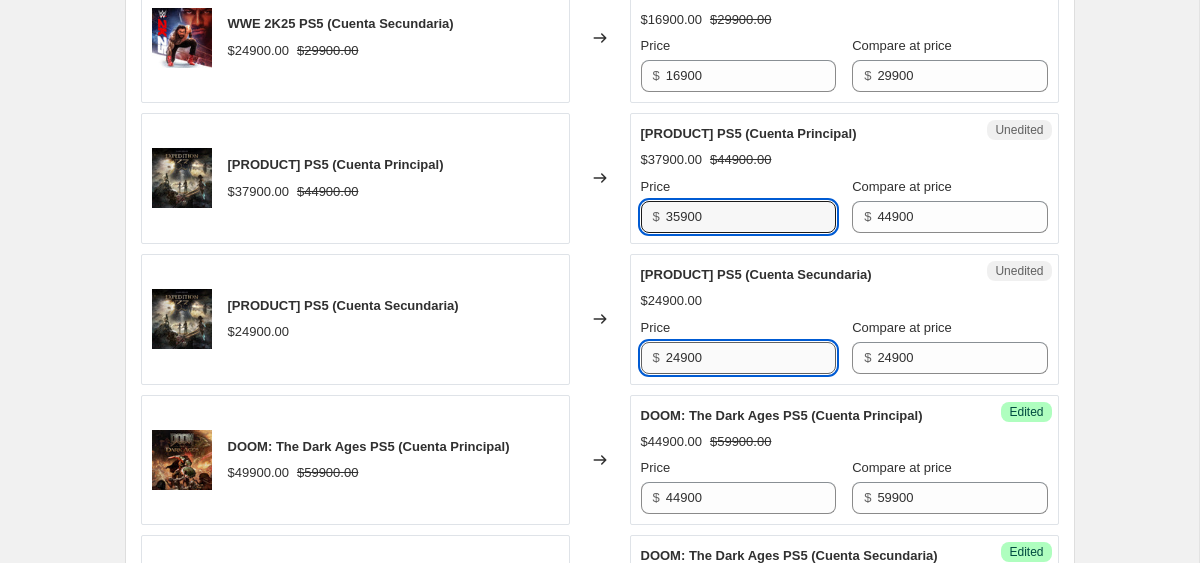 click on "24900" at bounding box center [751, 358] 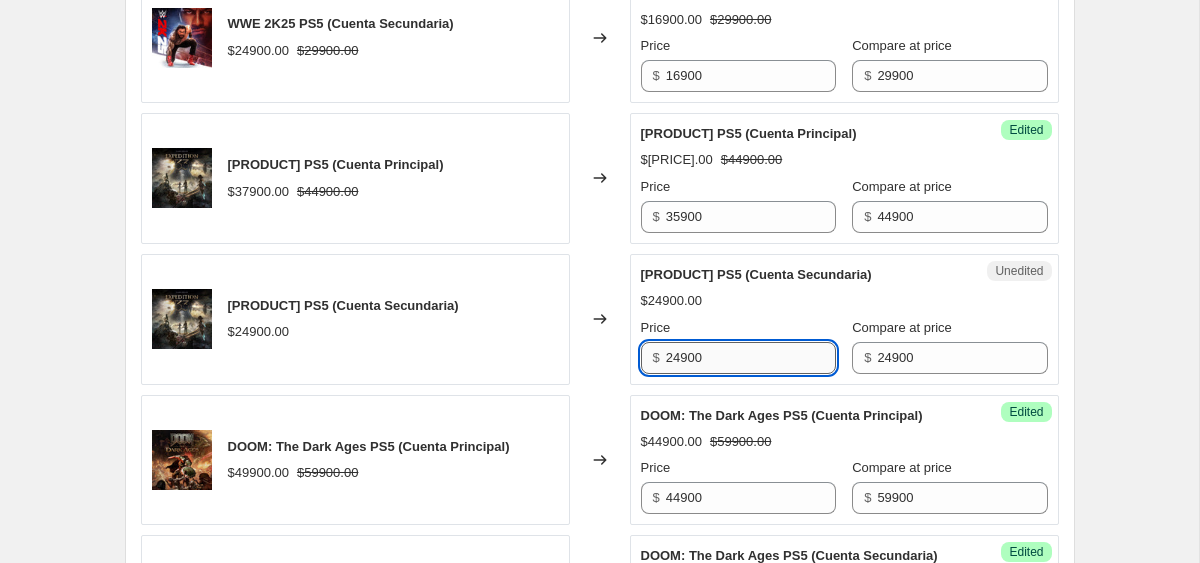 click on "24900" at bounding box center [751, 358] 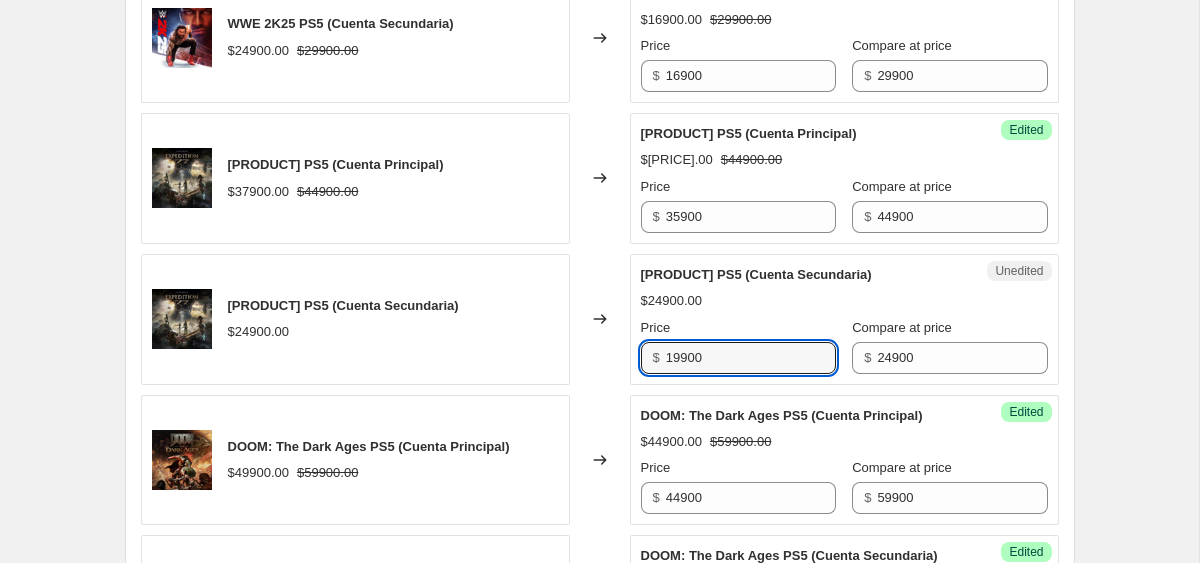 type on "19900" 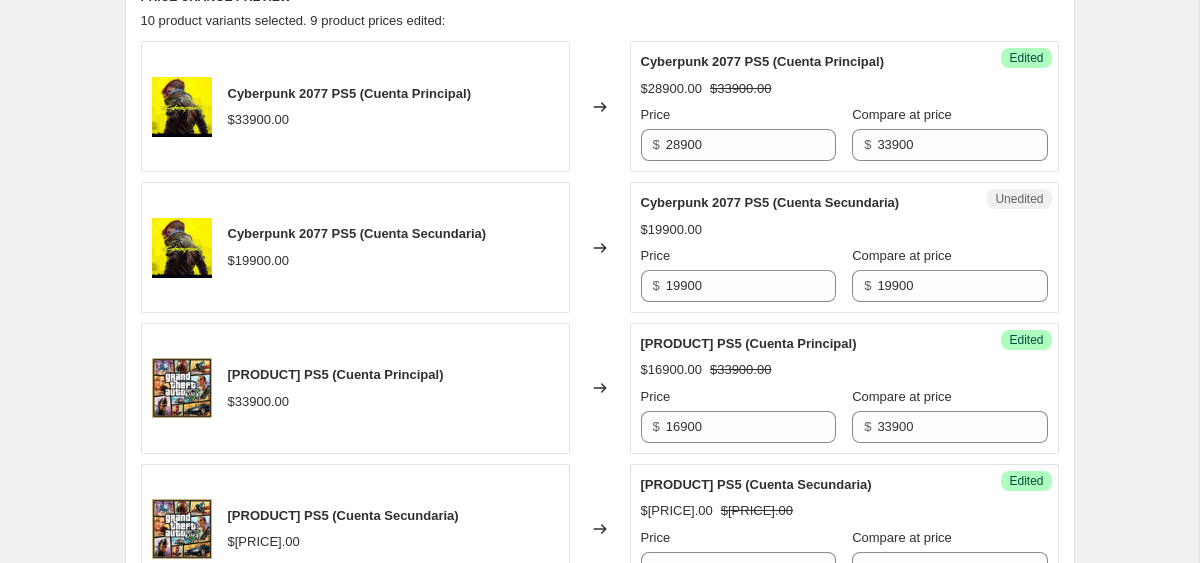 scroll, scrollTop: 636, scrollLeft: 0, axis: vertical 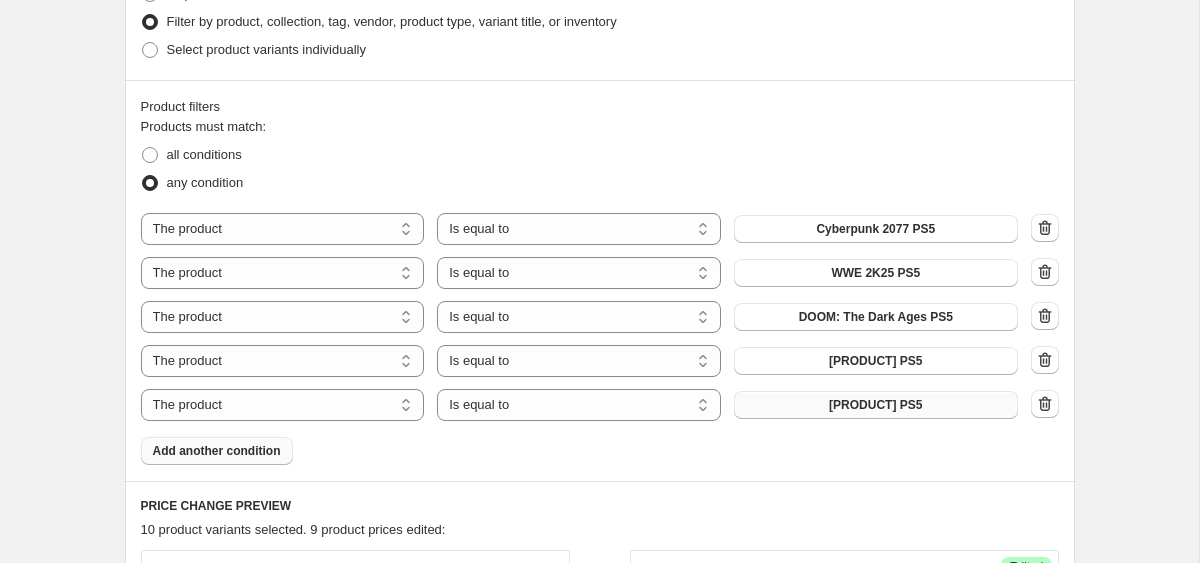 click on "Add another condition" at bounding box center [217, 451] 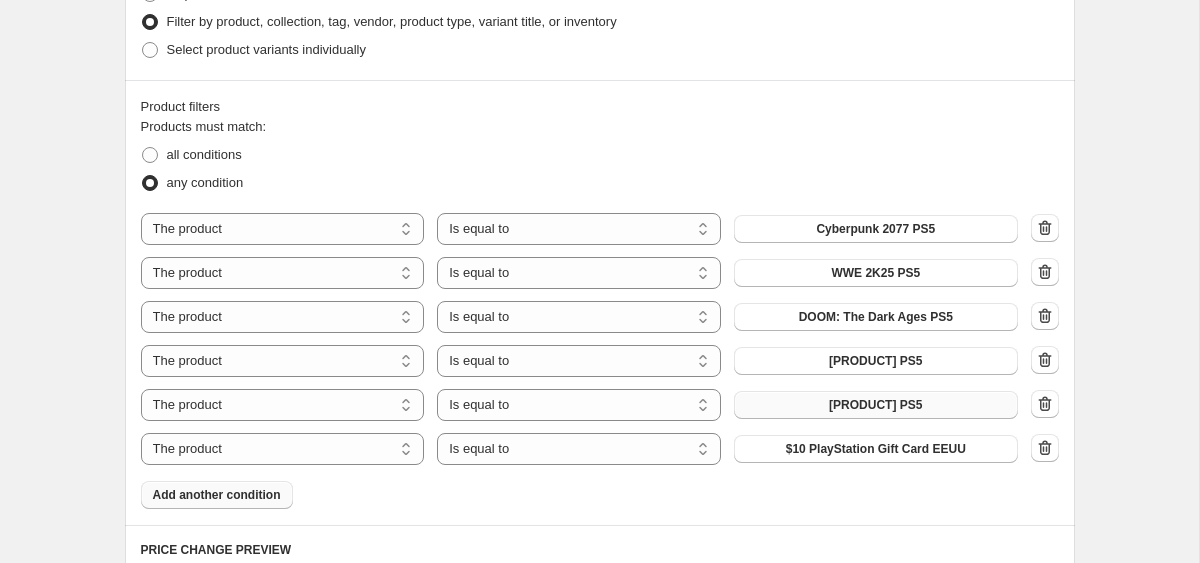 scroll, scrollTop: 837, scrollLeft: 0, axis: vertical 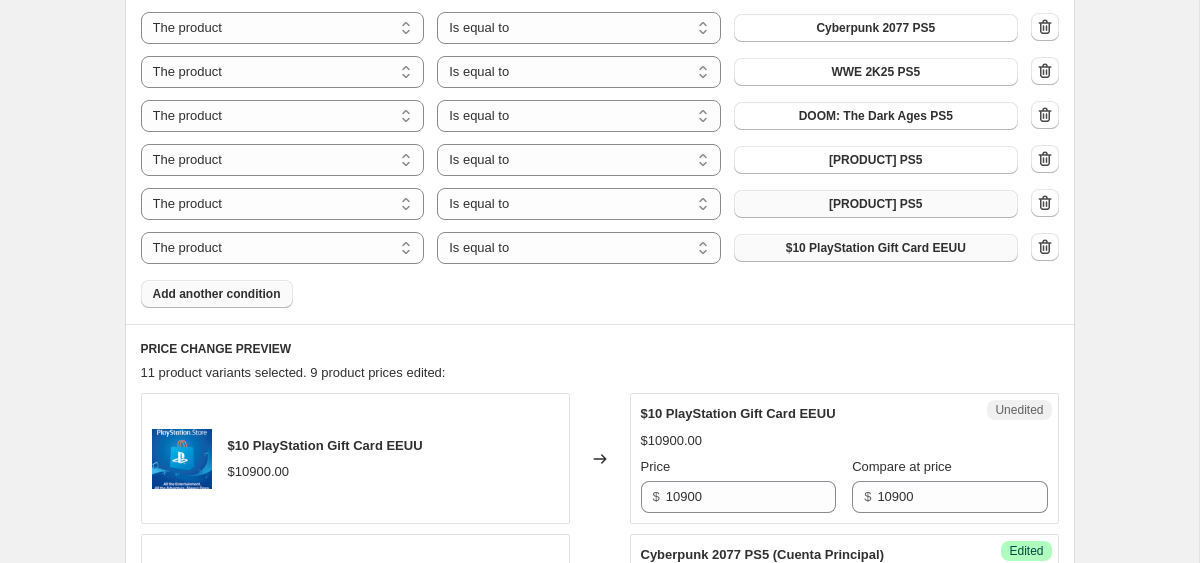 click on "$10 PlayStation Gift Card EEUU" at bounding box center (876, 248) 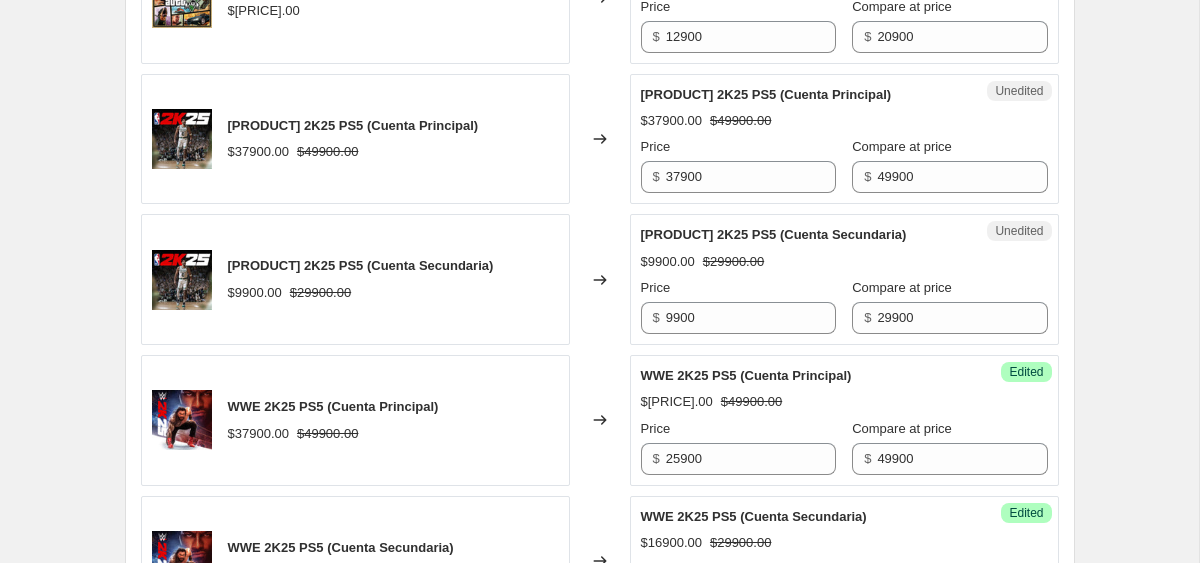 scroll, scrollTop: 1719, scrollLeft: 0, axis: vertical 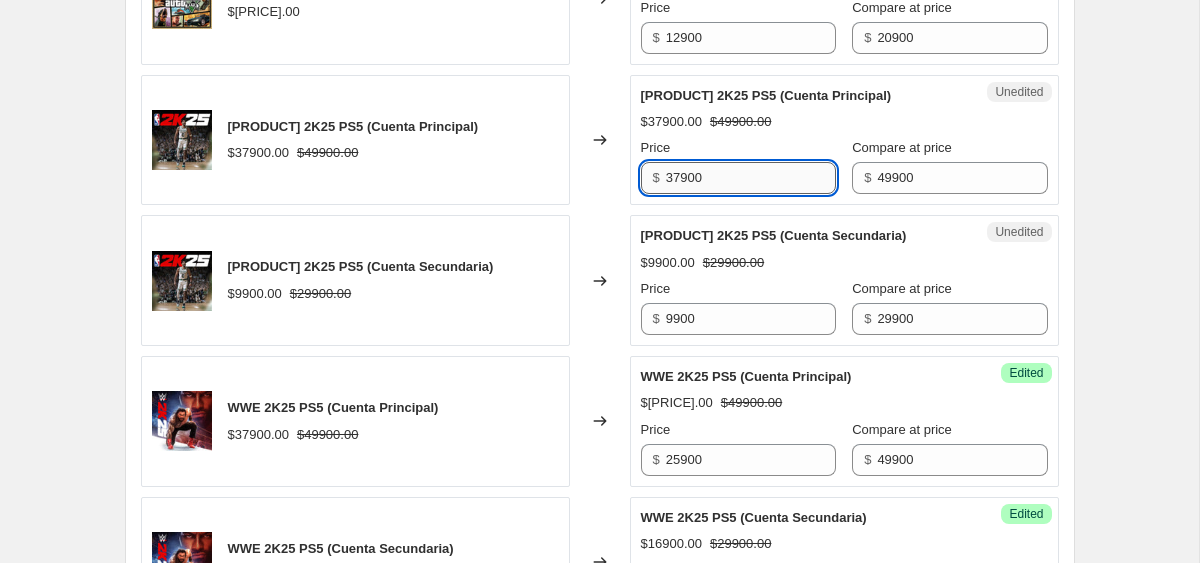 click on "37900" at bounding box center [751, 178] 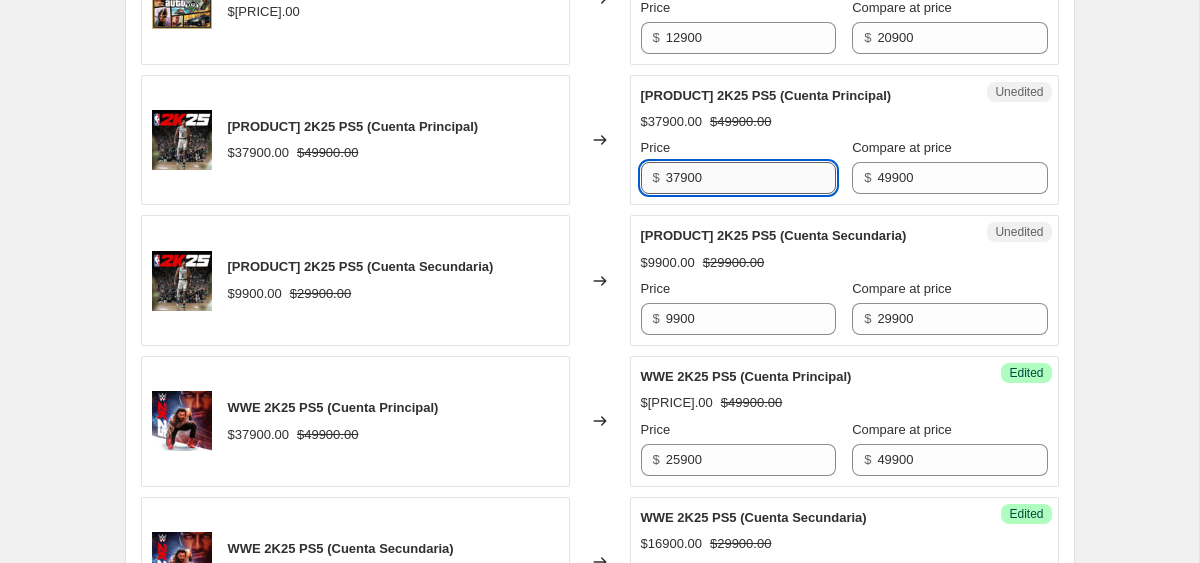 click on "37900" at bounding box center (751, 178) 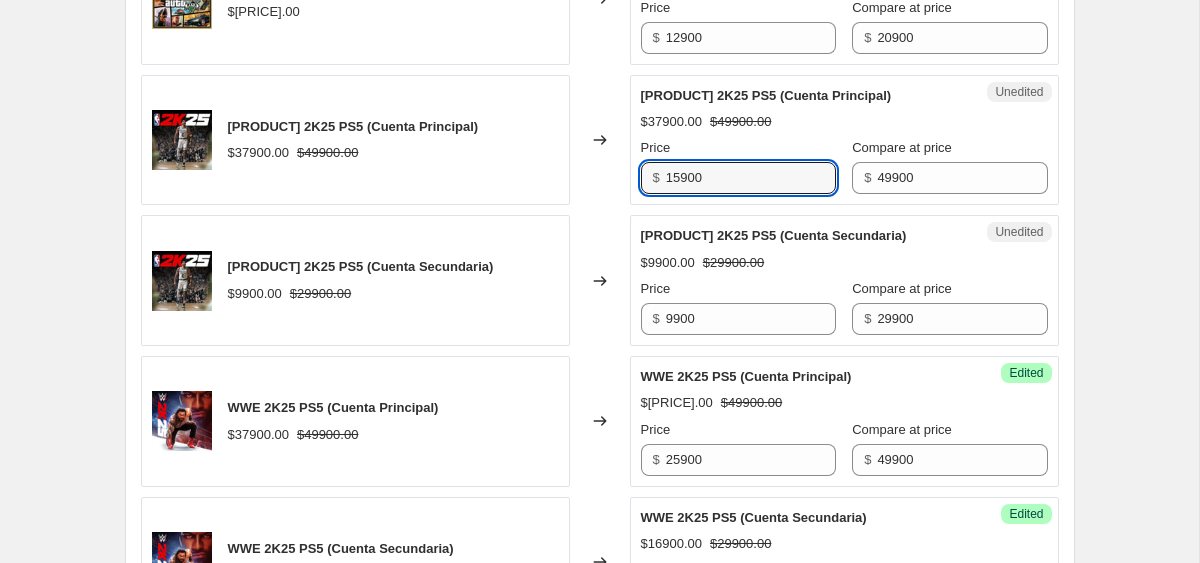 click on "Create new price change job. This page is ready Create new price change job Draft Step 1. Optionally give your price change job a title (eg "March 30% off sale on boots") ps5 hasta 13 ago This title is just for internal use, customers won't see it Step 2. Select how the prices should change Use bulk price change rules Set product prices individually Use CSV upload Select tags to add while price change is active Submit ofertaps5 12ago Select tags to remove while price change is active How does tagging work? Step 3. Select which products should change in price Select all products, use filters, or select products variants individually All products Filter by product, collection, tag, vendor, product type, product status, variant title, or inventory Select product variants individually Product filters Products must match: all conditions any condition The product The product's collection The product's tag The product's vendor The product's type The product's status The variant's title Inventory quantity The product Is equal to $ $" at bounding box center [599, 108] 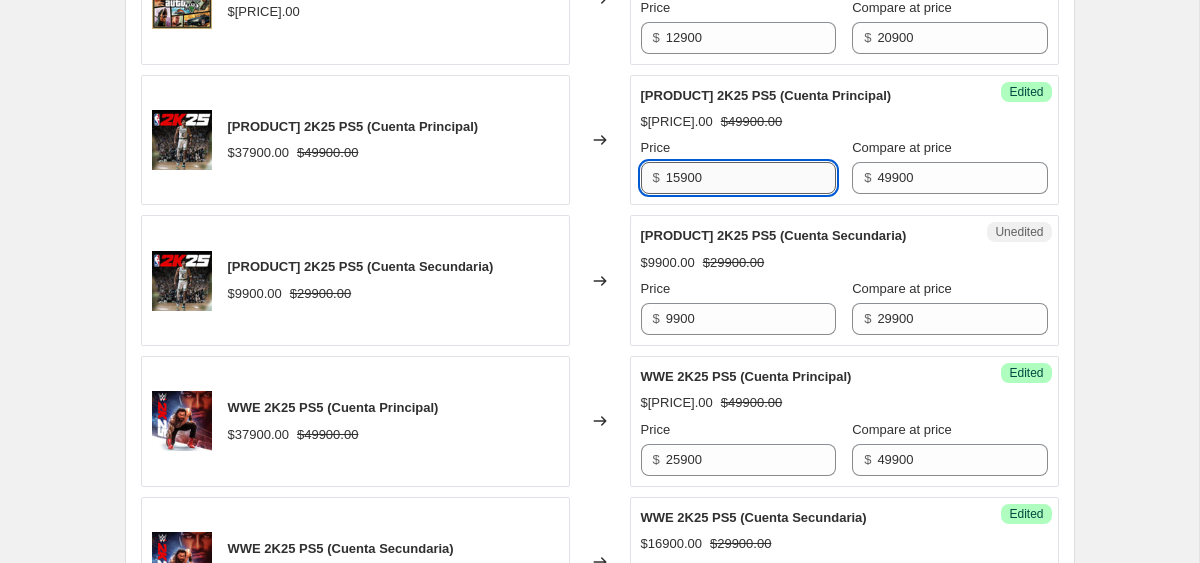 click on "15900" at bounding box center (751, 178) 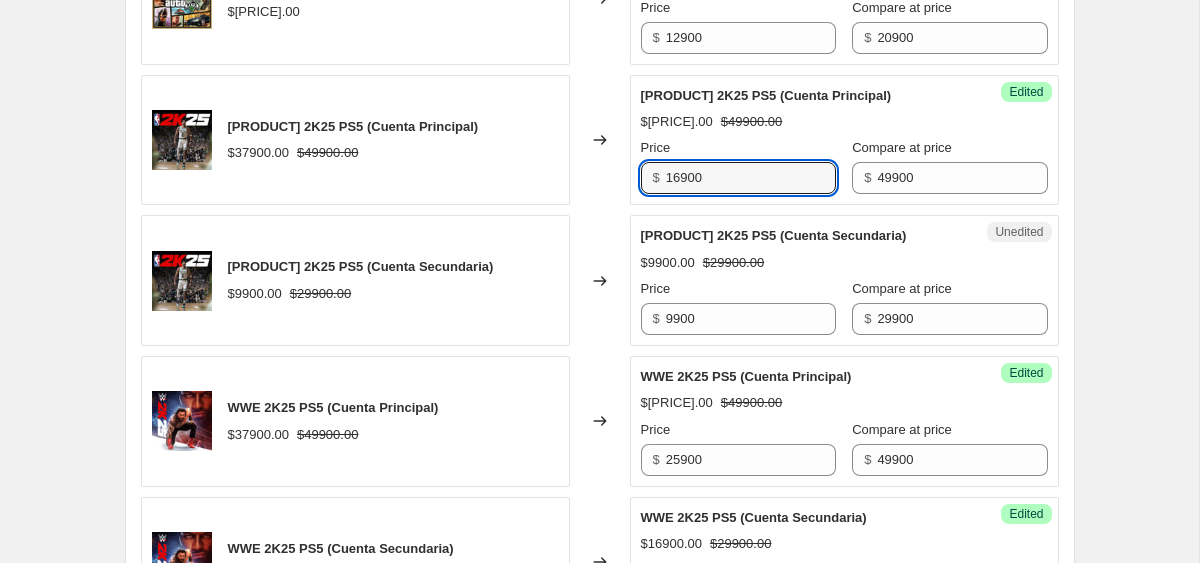 type on "16900" 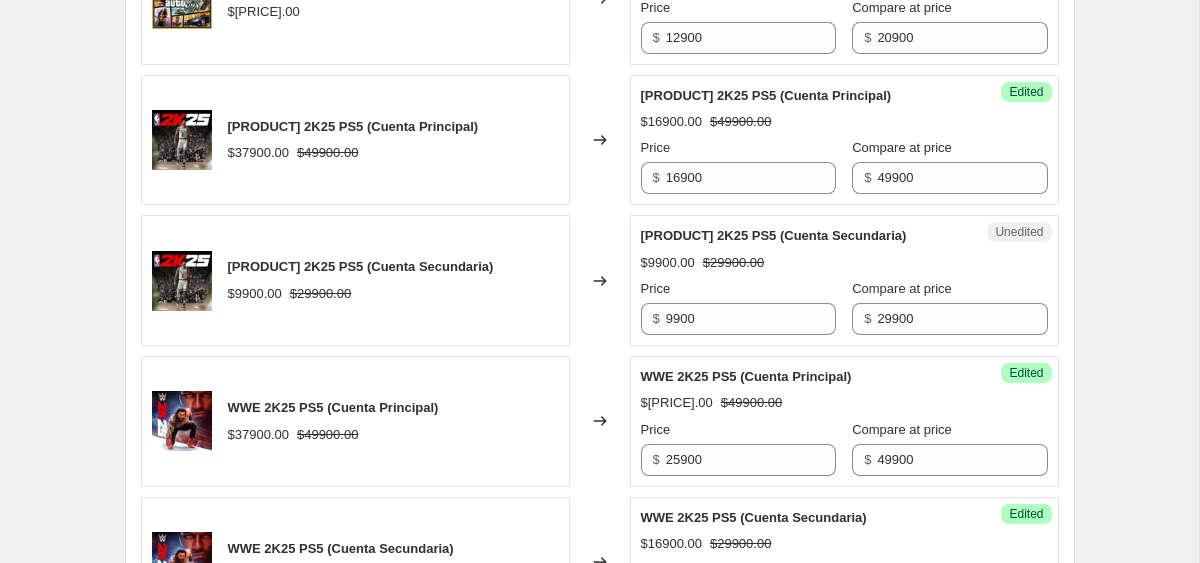 click on "Create new price change job. This page is ready Create new price change job Draft Step 1. Optionally give your price change job a title (eg "March 30% off sale on boots") ps5 hasta 13 ago This title is just for internal use, customers won't see it Step 2. Select how the prices should change Use bulk price change rules Set product prices individually Use CSV upload Select tags to add while price change is active Submit ofertaps5 12ago Select tags to remove while price change is active How does tagging work? Step 3. Select which products should change in price Select all products, use filters, or select products variants individually All products Filter by product, collection, tag, vendor, product type, product status, variant title, or inventory Select product variants individually Product filters Products must match: all conditions any condition The product The product's collection The product's tag The product's vendor The product's type The product's status The variant's title Inventory quantity The product Is equal to $ $" at bounding box center (599, 108) 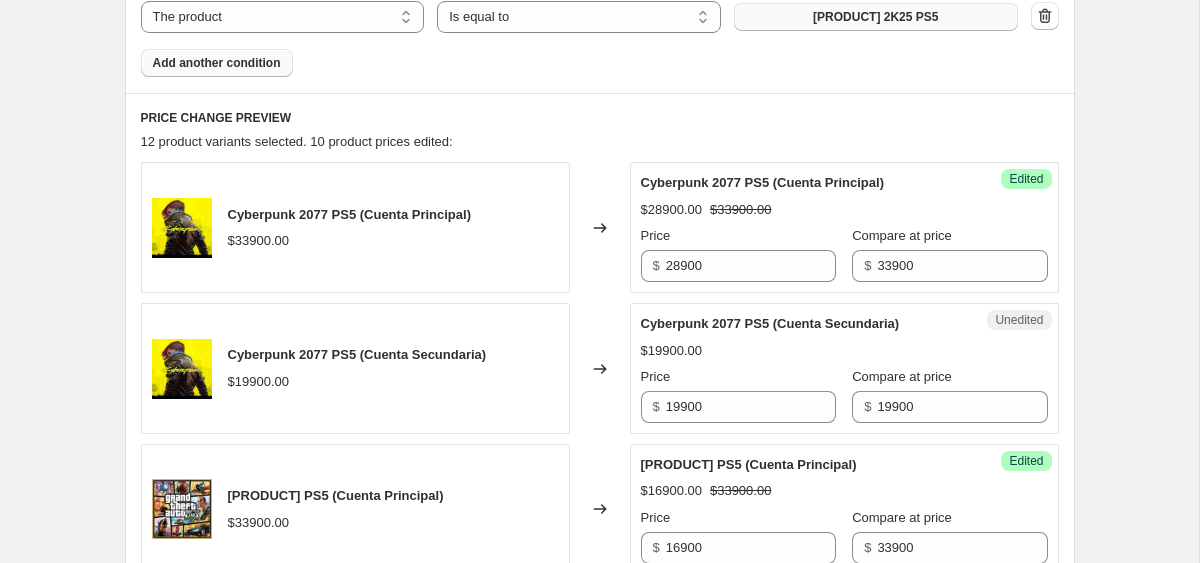 scroll, scrollTop: 970, scrollLeft: 0, axis: vertical 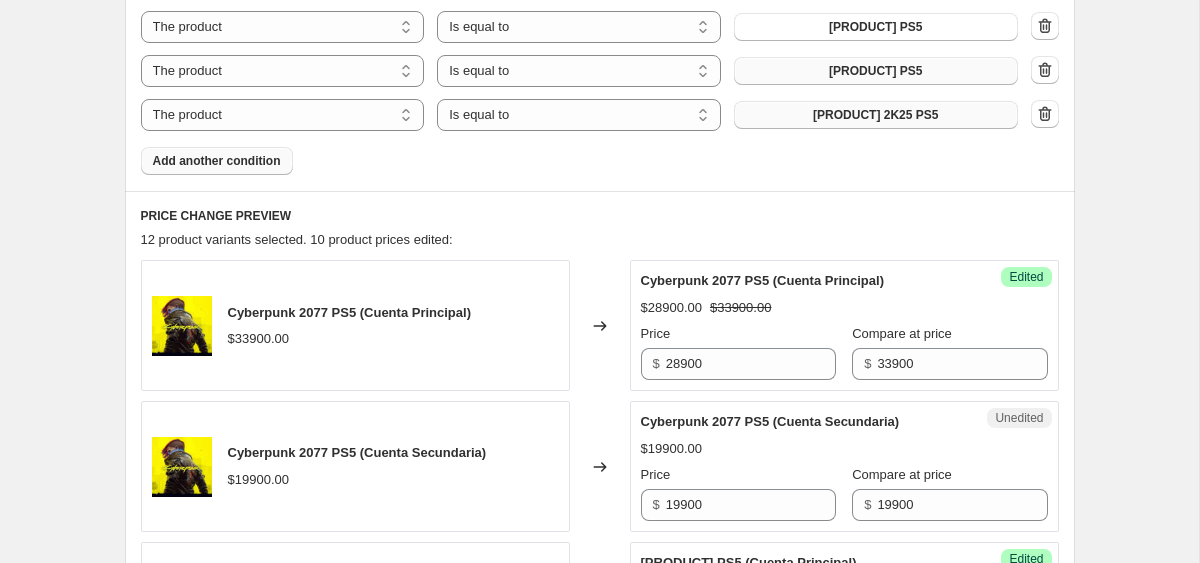 click on "Add another condition" at bounding box center (217, 161) 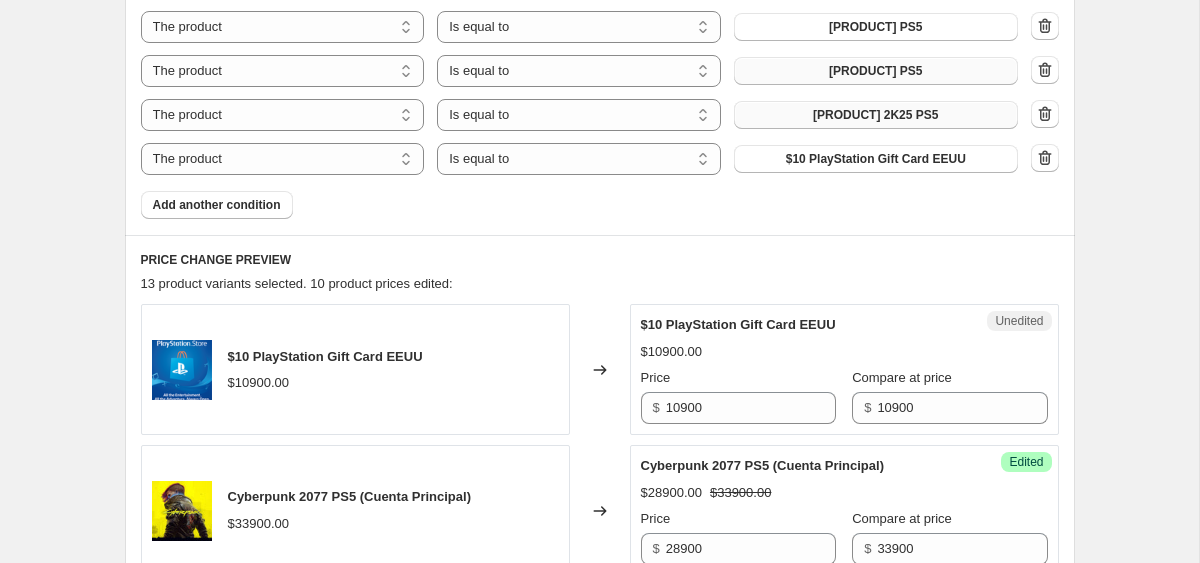 click on "$10 PlayStation Gift Card EEUU" at bounding box center [876, 159] 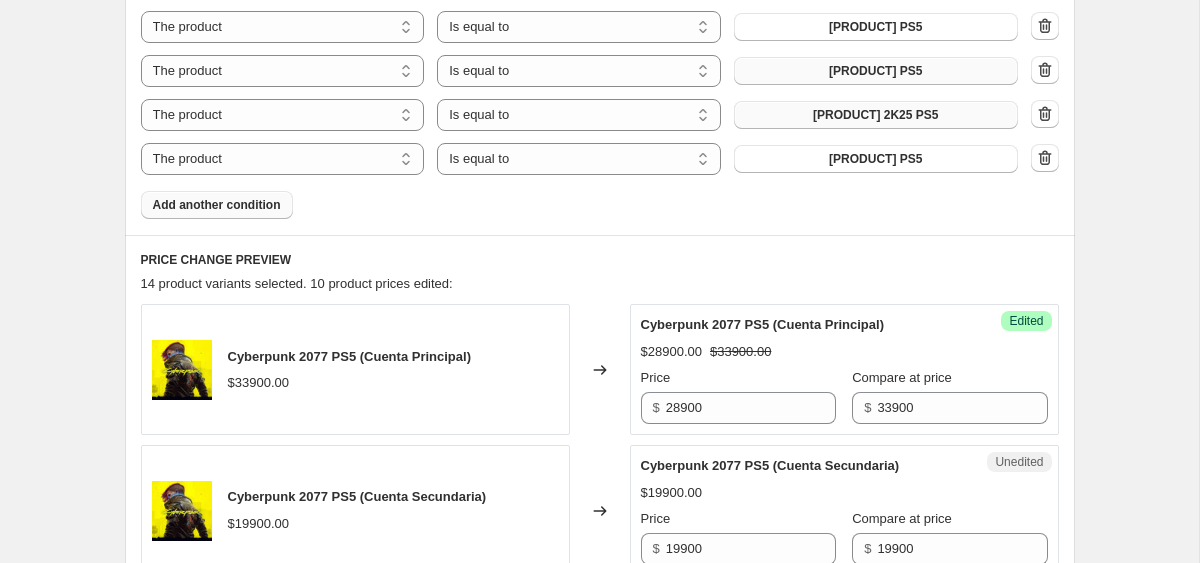 click on "Add another condition" at bounding box center [217, 205] 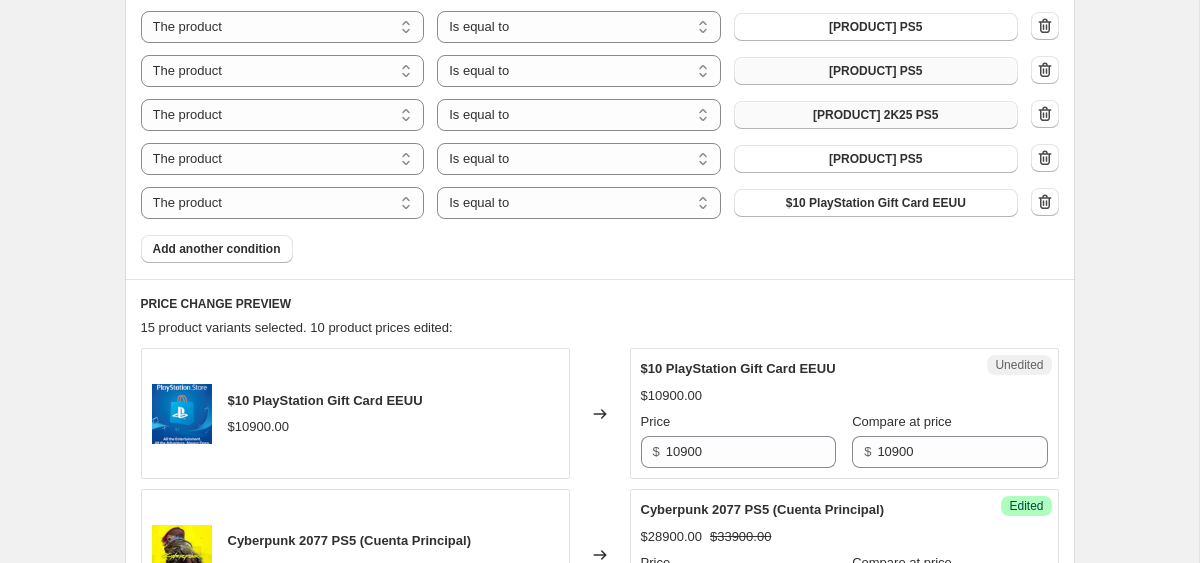 click on "$10 PlayStation Gift Card EEUU" at bounding box center (876, 203) 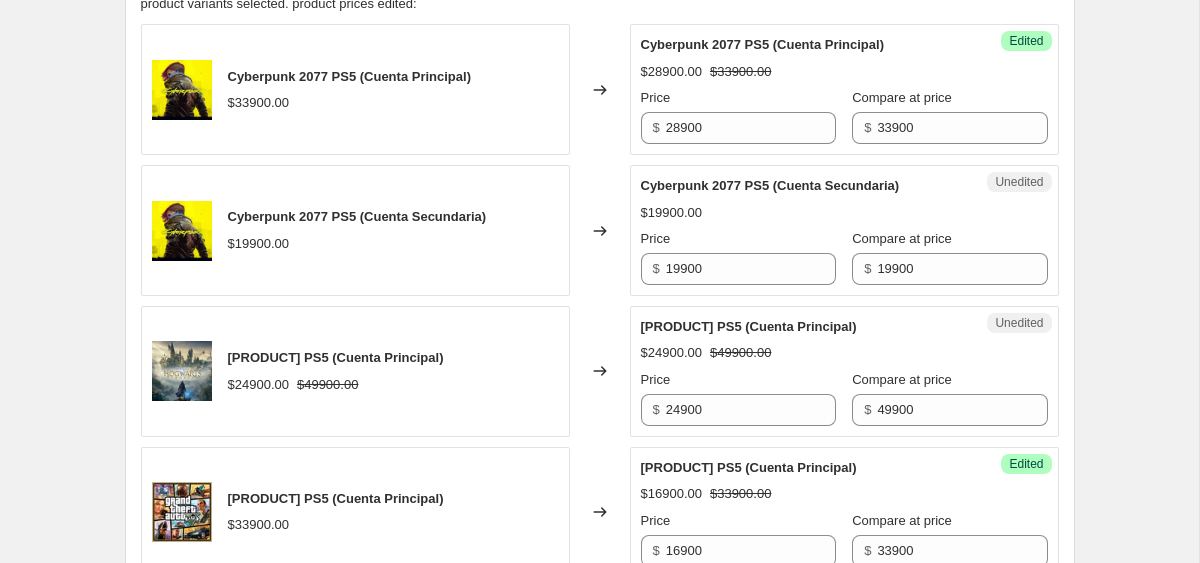 scroll, scrollTop: 1413, scrollLeft: 0, axis: vertical 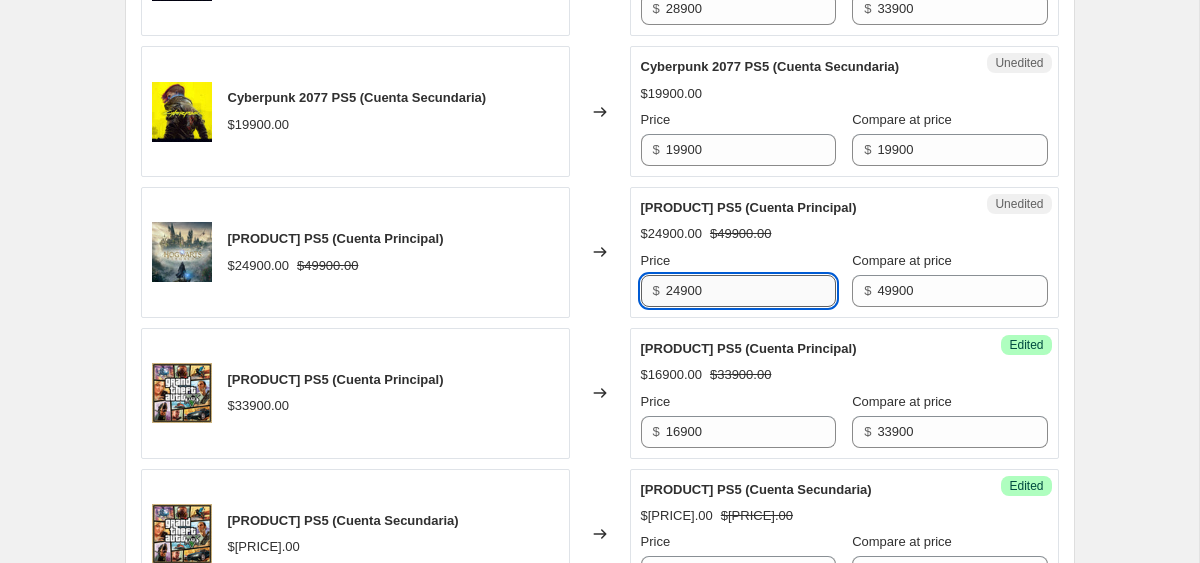 click on "24900" at bounding box center [751, 291] 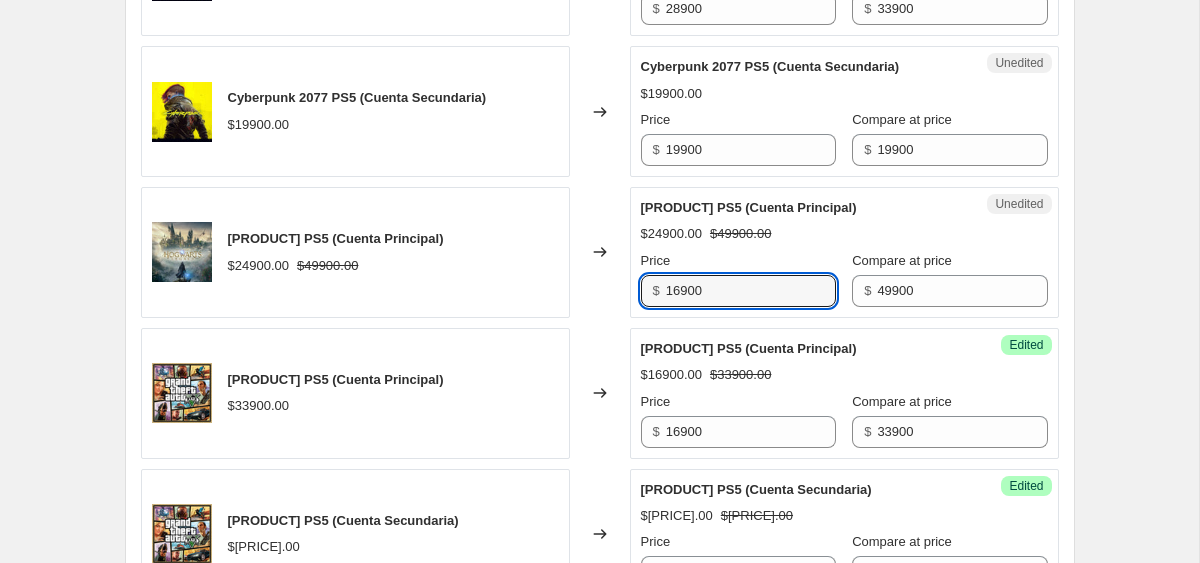 type on "16900" 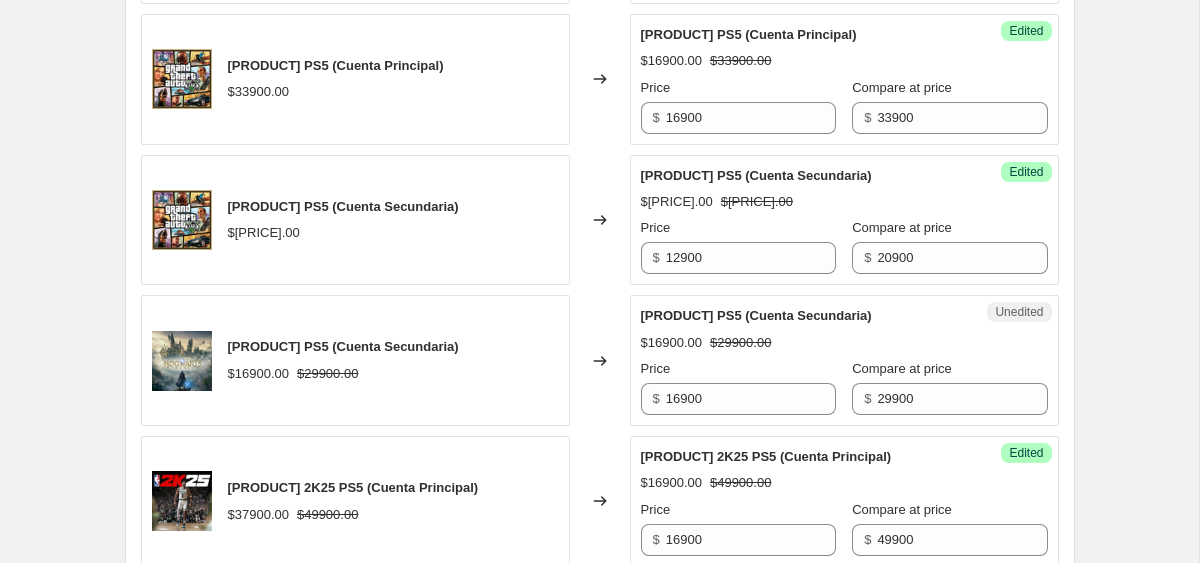 scroll, scrollTop: 1889, scrollLeft: 0, axis: vertical 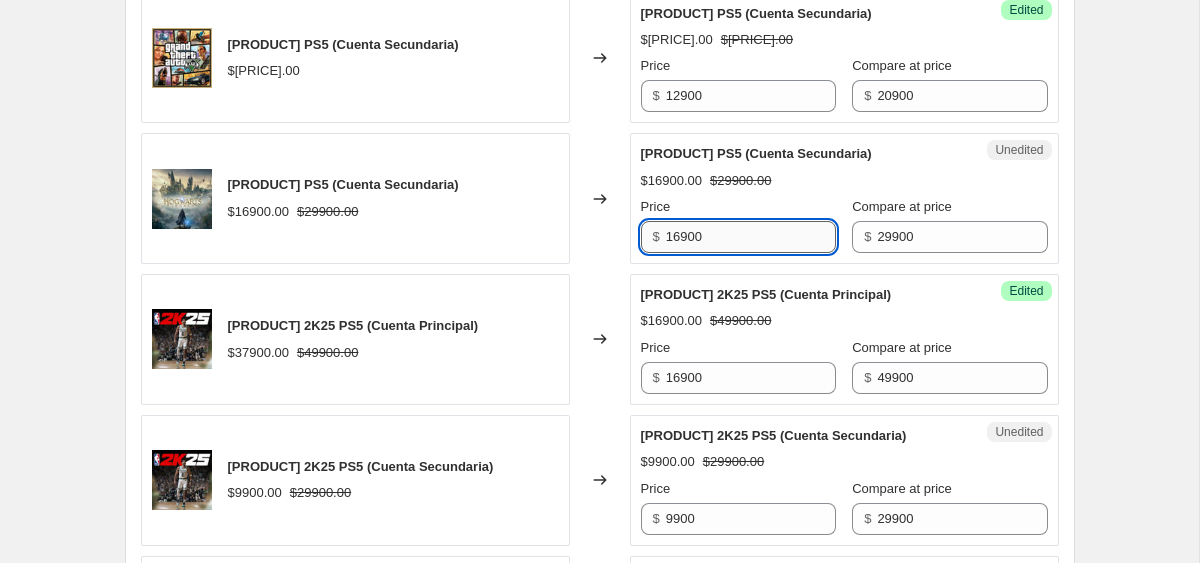 click on "16900" at bounding box center [751, 237] 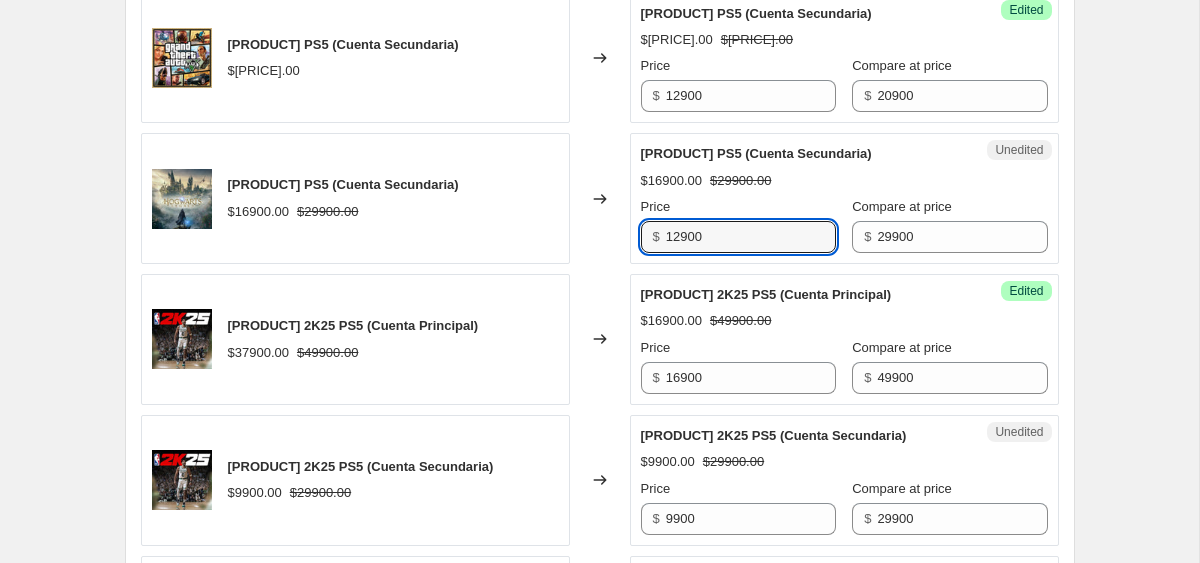 type on "12900" 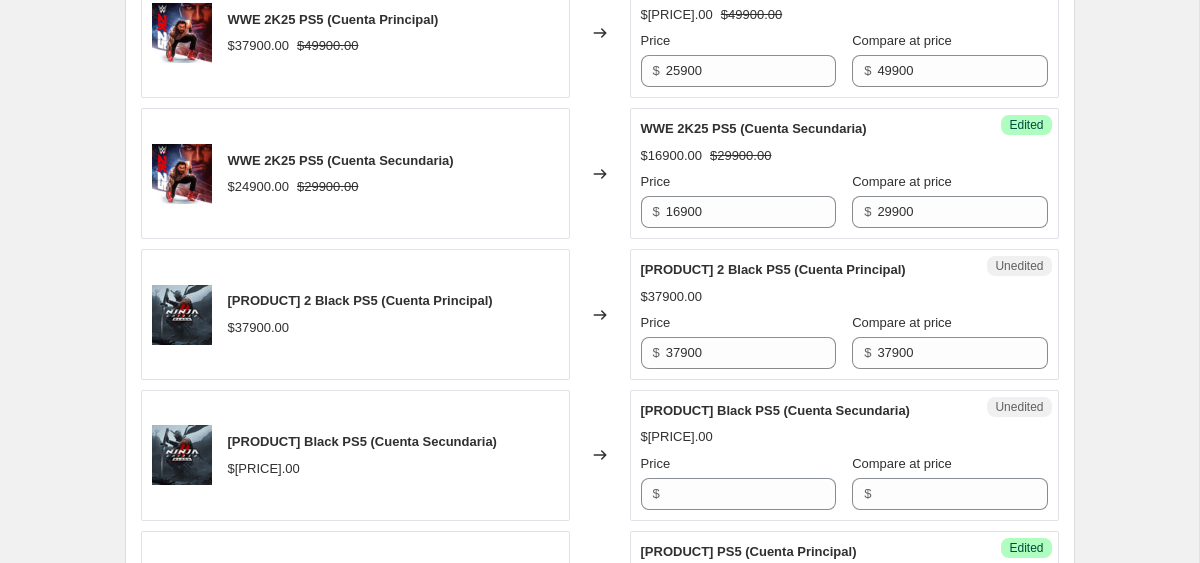 scroll, scrollTop: 2585, scrollLeft: 0, axis: vertical 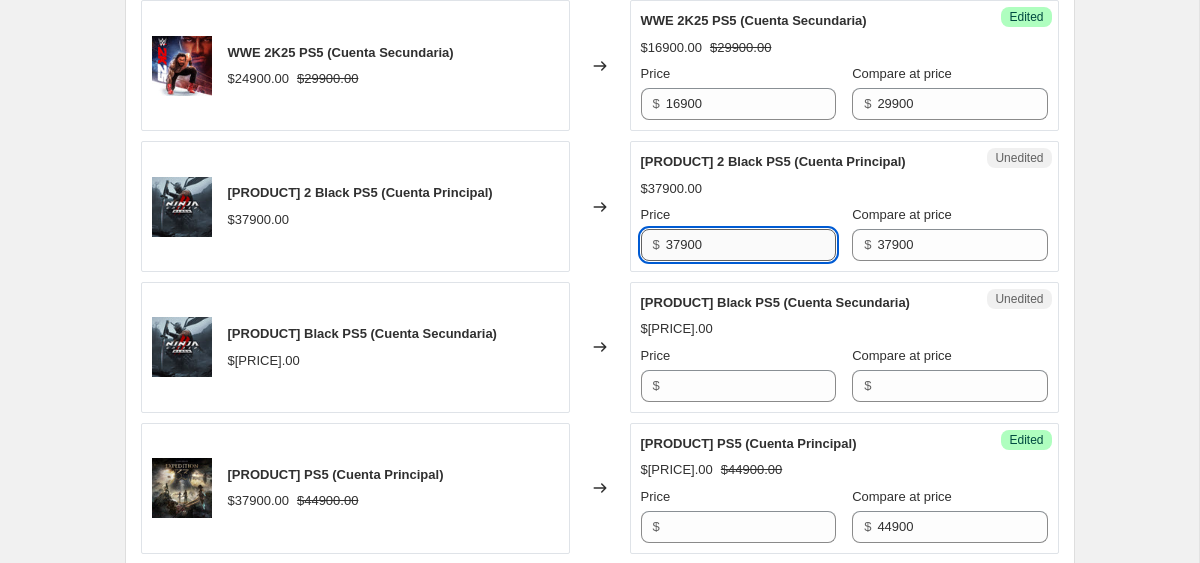 click on "37900" at bounding box center (751, 245) 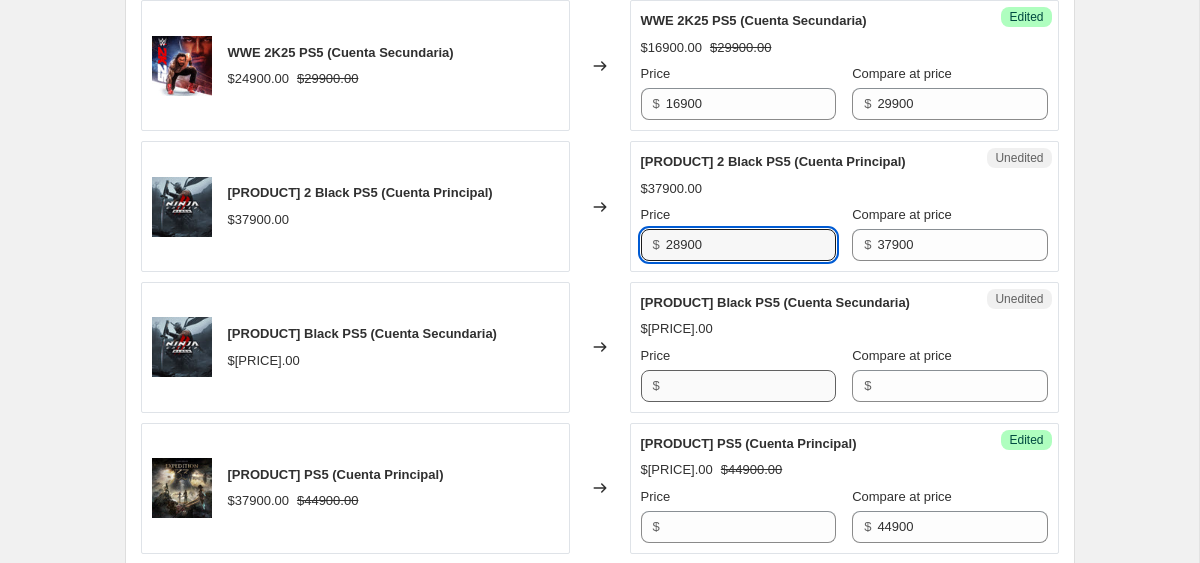 type on "28900" 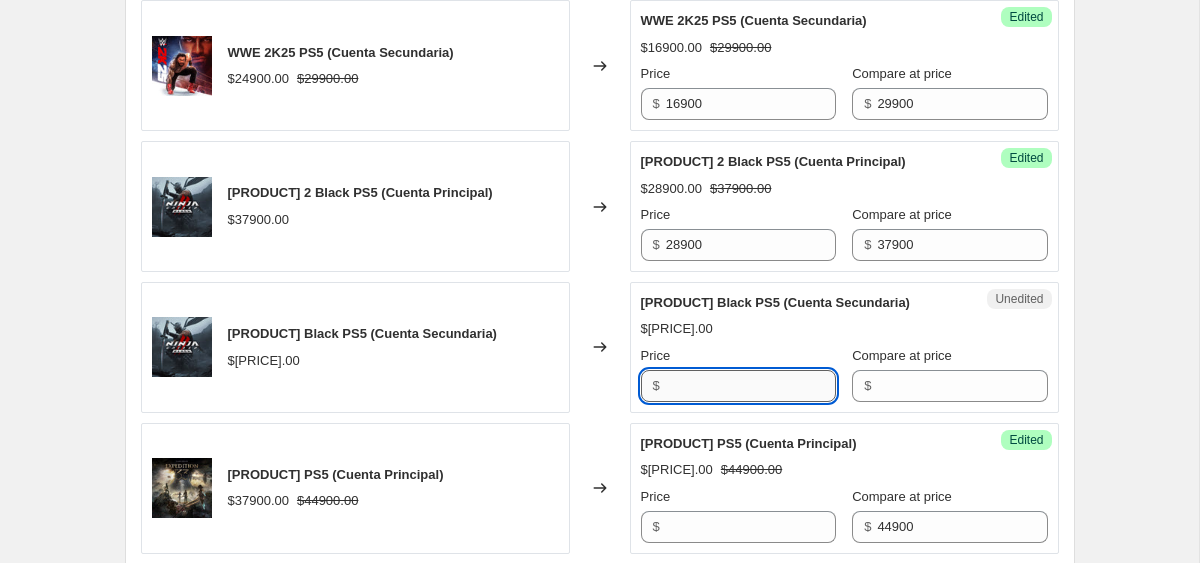 click at bounding box center (751, 386) 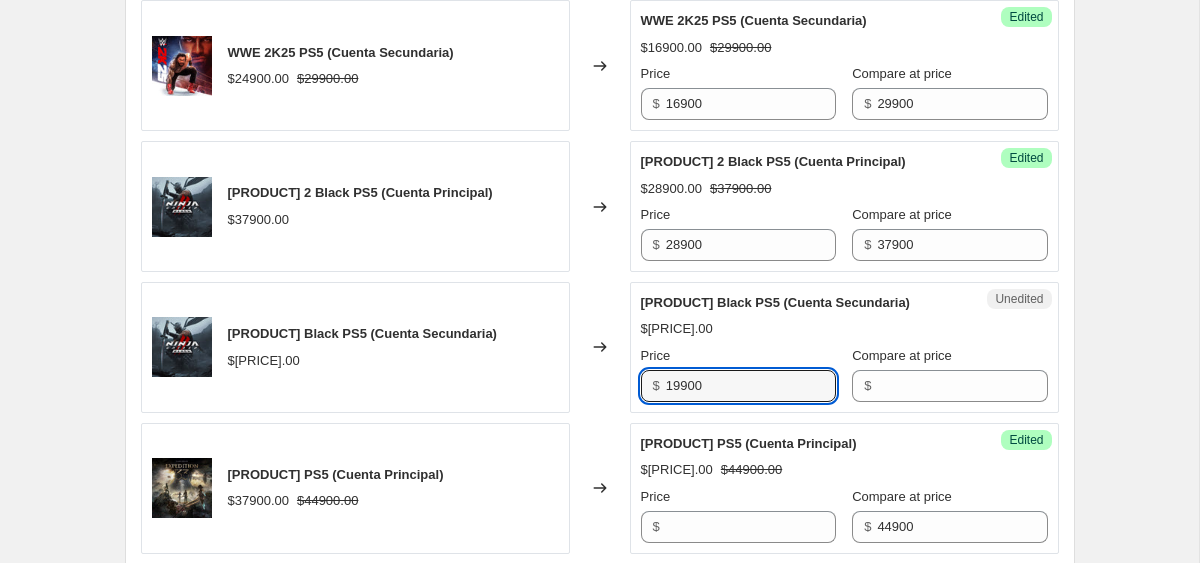 type on "19900" 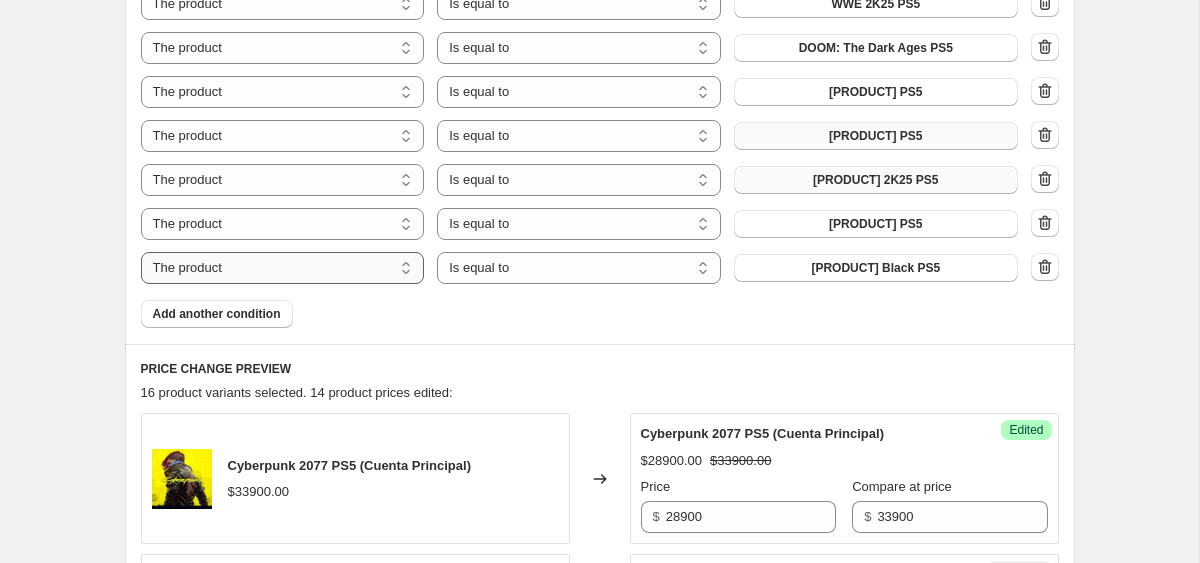 scroll, scrollTop: 893, scrollLeft: 0, axis: vertical 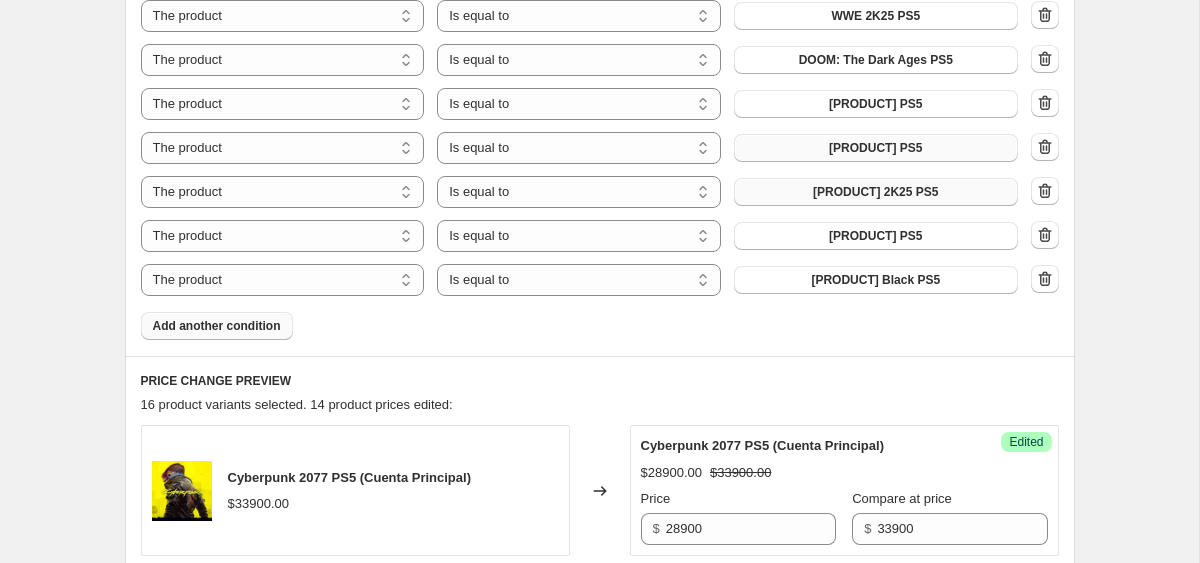 click on "Add another condition" at bounding box center (217, 326) 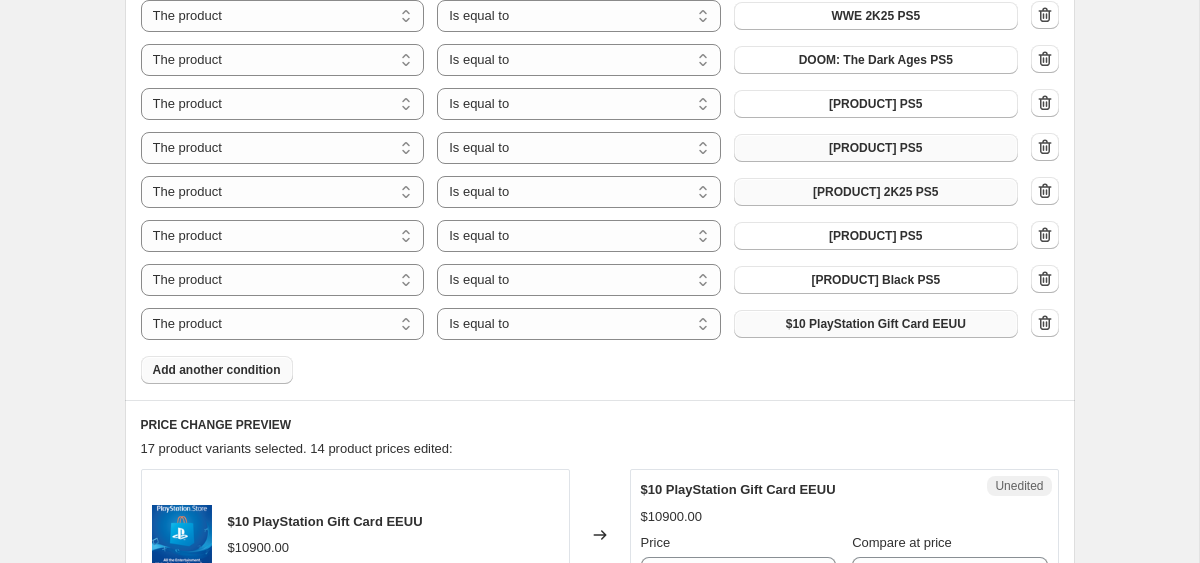click on "$10 PlayStation Gift Card EEUU" at bounding box center (876, 324) 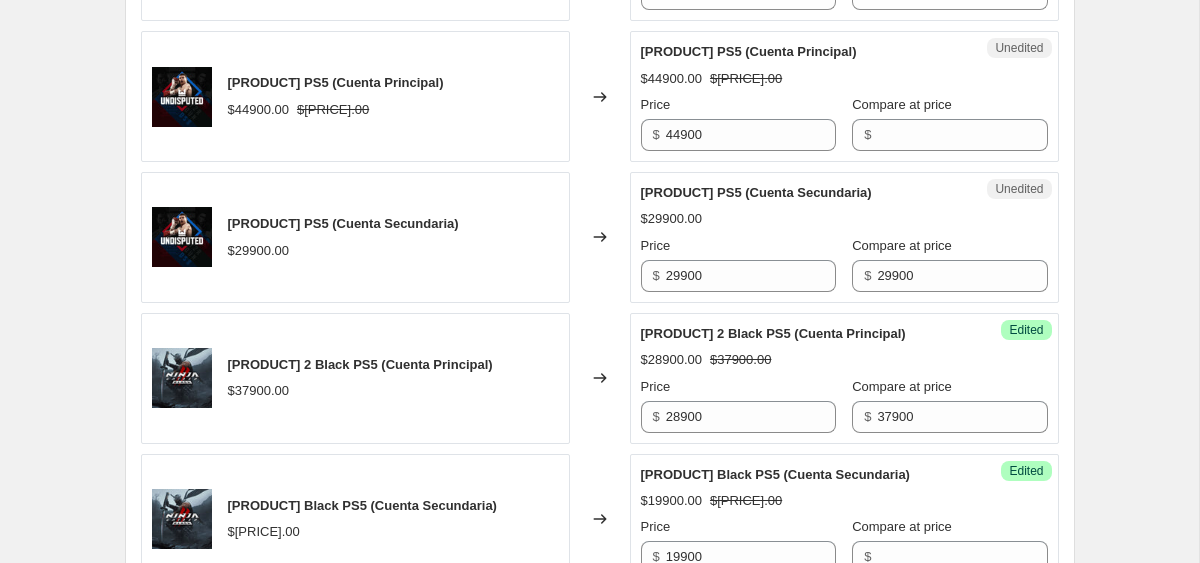scroll, scrollTop: 2759, scrollLeft: 0, axis: vertical 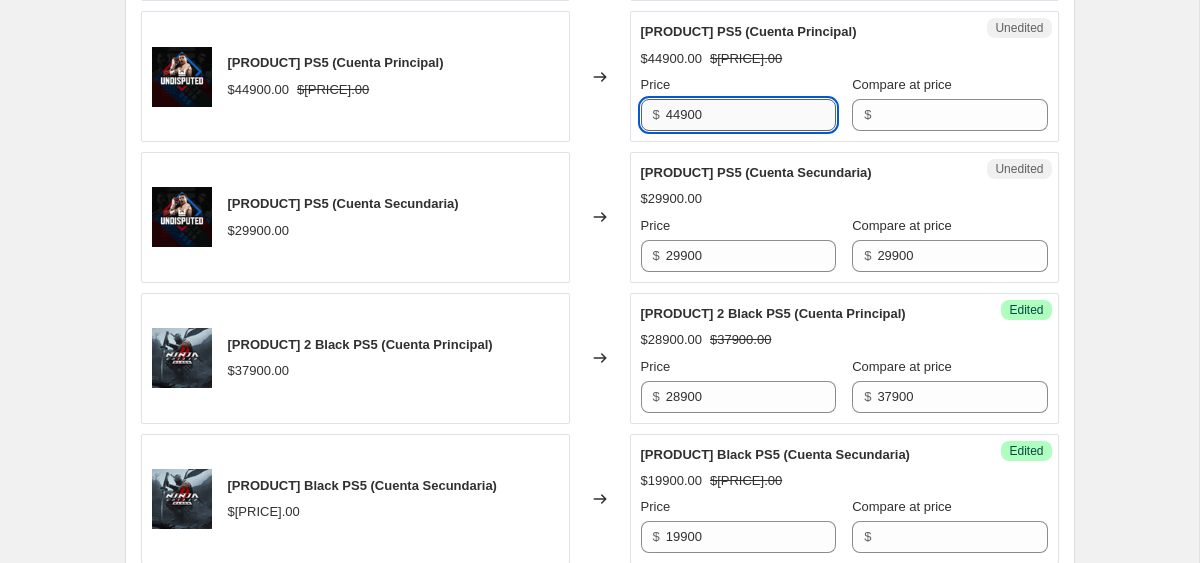 click on "44900" at bounding box center (751, 115) 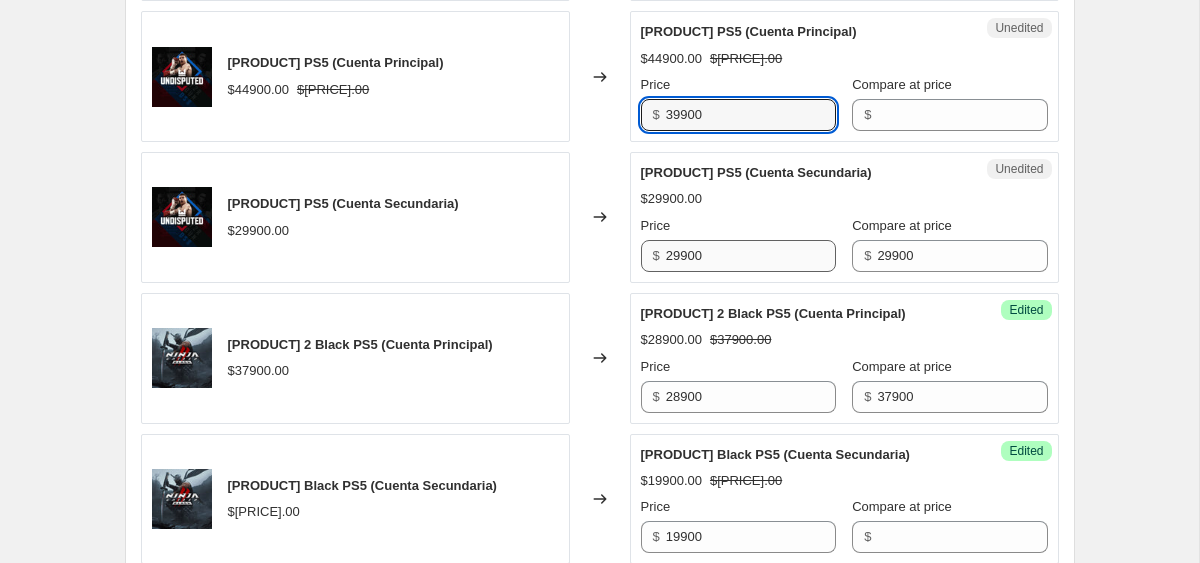 type on "39900" 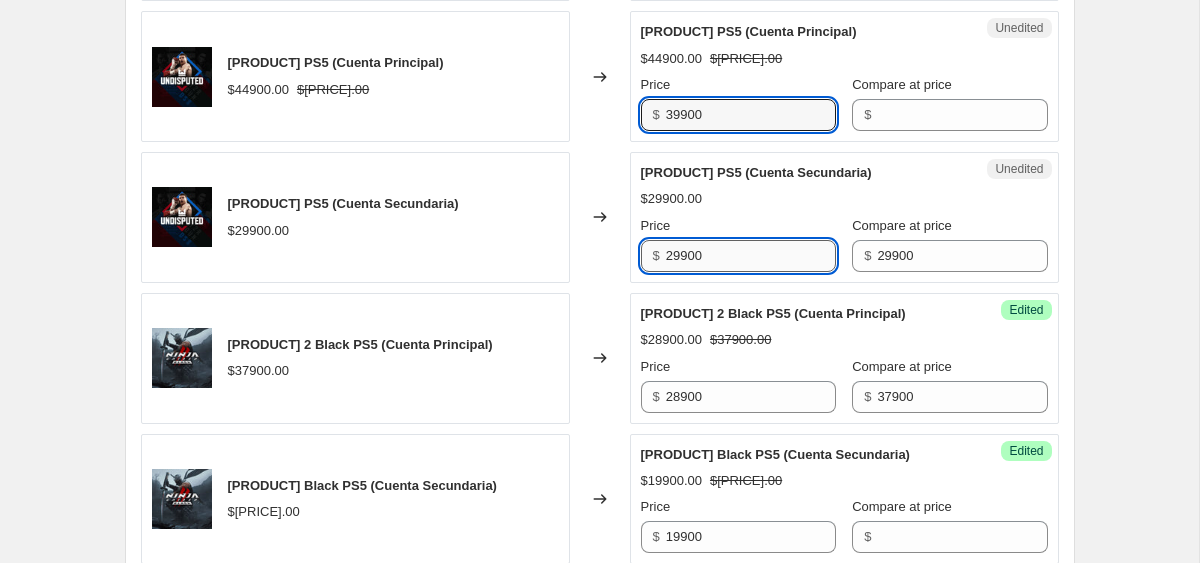 click on "29900" at bounding box center [751, 256] 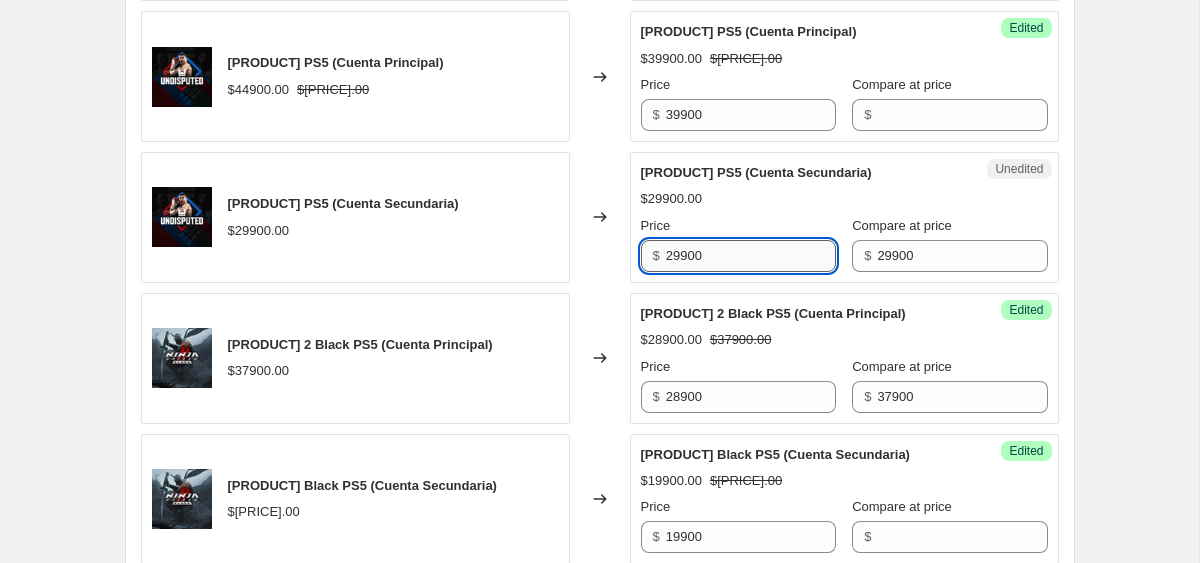 click on "29900" at bounding box center [751, 256] 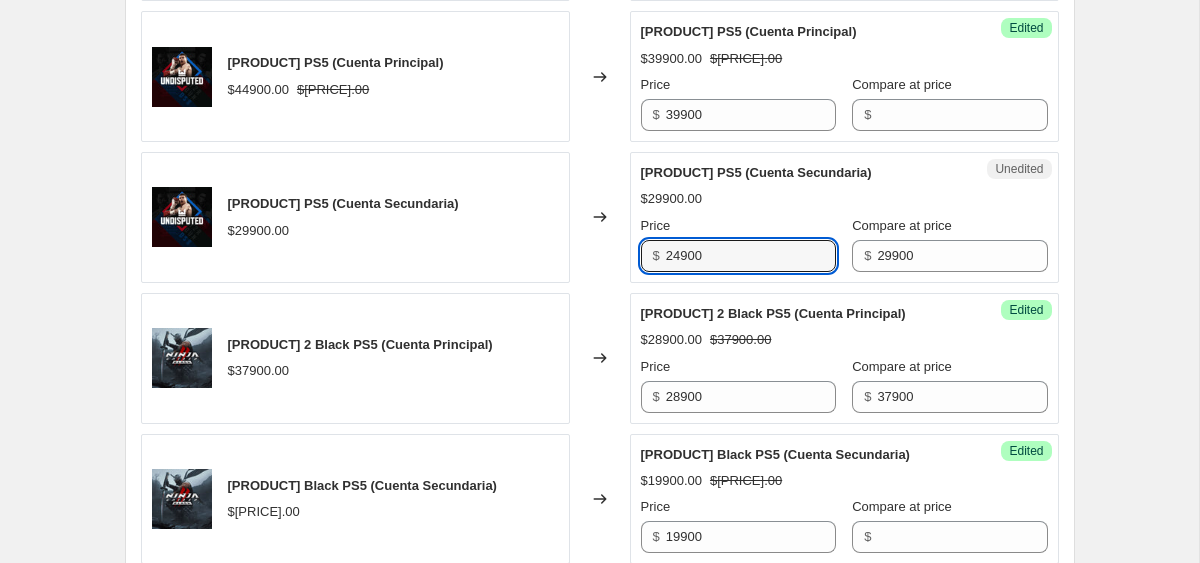 type on "24900" 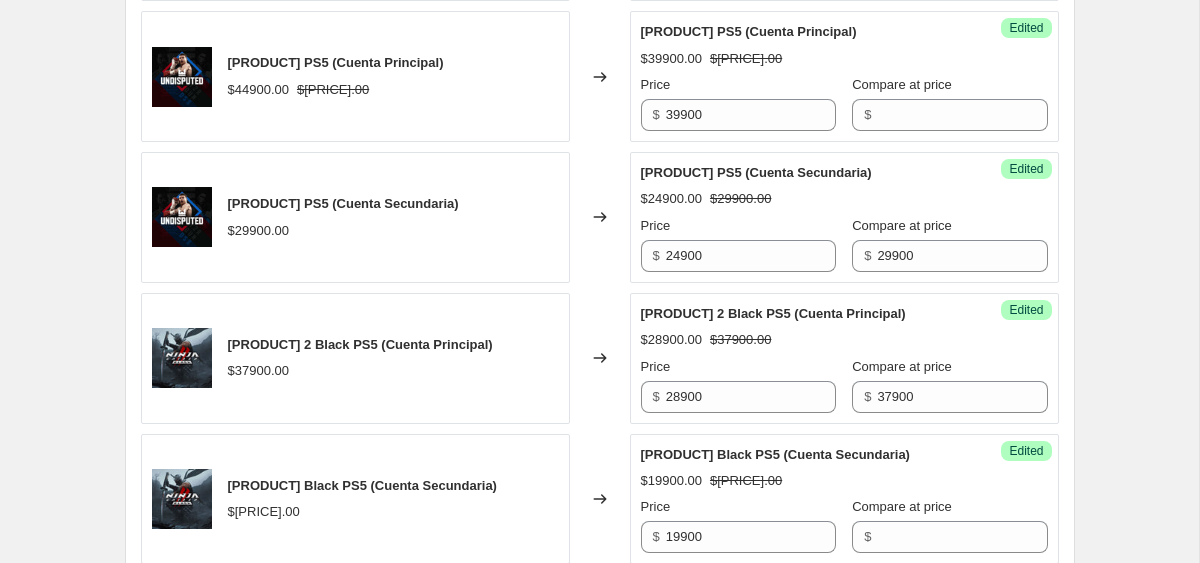 click on "Create new price change job. This page is ready Create new price change job Draft Step 1. Optionally give your price change job a title (eg "March 30% off sale on boots") ps5 hasta 13 ago This title is just for internal use, customers won't see it Step 2. Select how the prices should change Use bulk price change rules Set product prices individually Use CSV upload Select tags to add while price change is active Submit ofertaps5 12ago Select tags to remove while price change is active How does tagging work? Step 3. Select which products should change in price Select all products, use filters, or select products variants individually All products Filter by product, collection, tag, vendor, product type, product status, variant title, or inventory Select product variants individually Product filters Products must match: all conditions any condition The product The product's collection The product's tag The product's vendor The product's type The product's status The variant's title Inventory quantity The product Is equal to $ $" at bounding box center (599, -444) 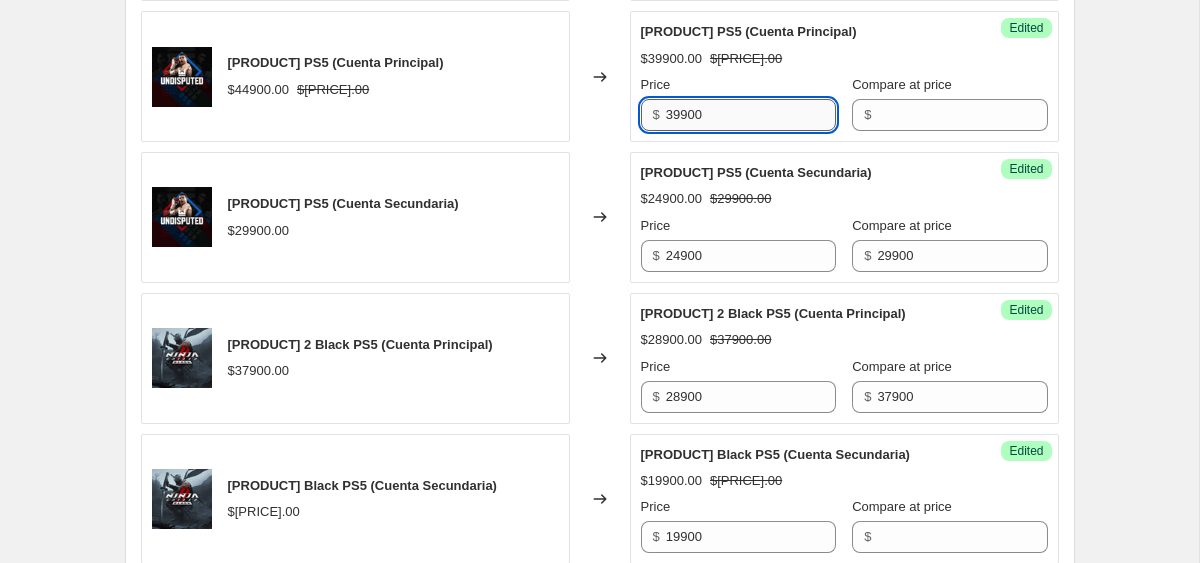 click on "39900" at bounding box center [751, 115] 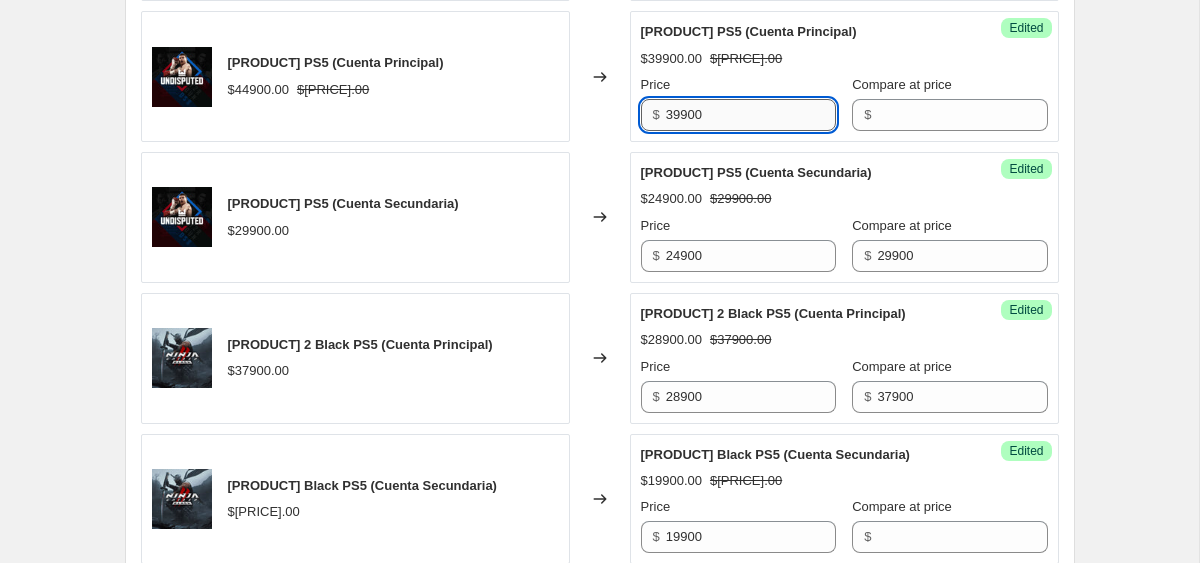 click on "39900" at bounding box center [751, 115] 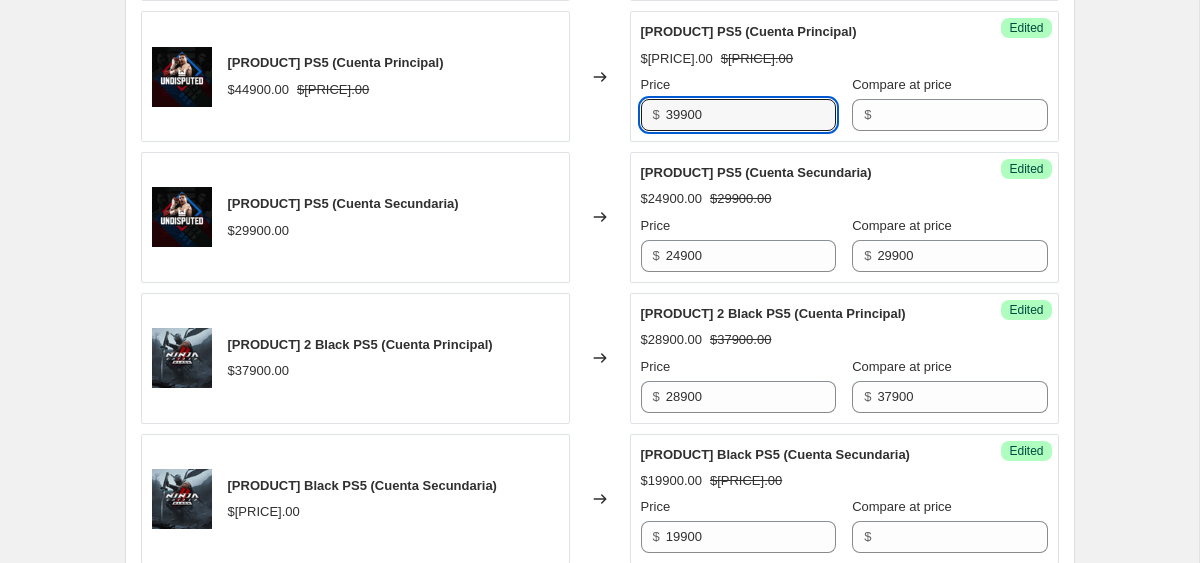type on "39900" 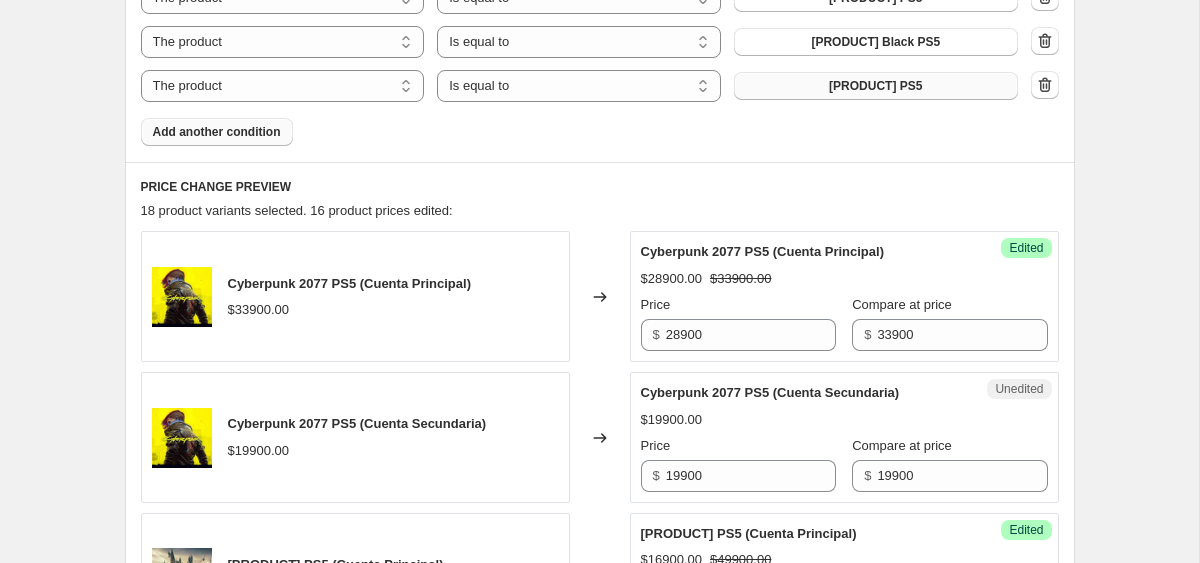 scroll, scrollTop: 1121, scrollLeft: 0, axis: vertical 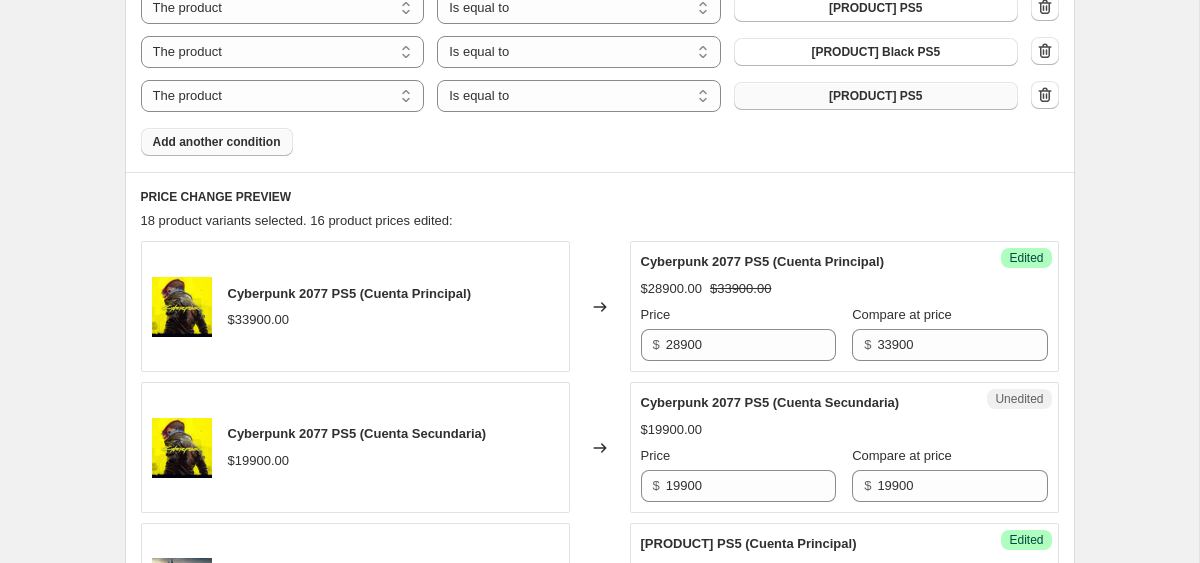 click on "Add another condition" at bounding box center [217, 142] 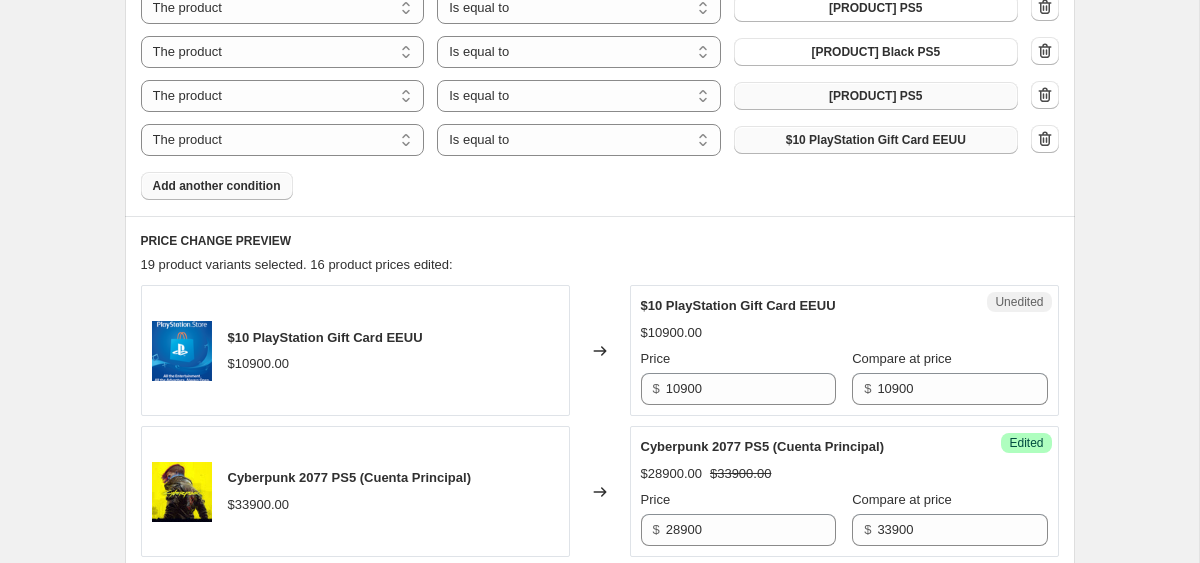 click on "$10 PlayStation Gift Card EEUU" at bounding box center [876, 140] 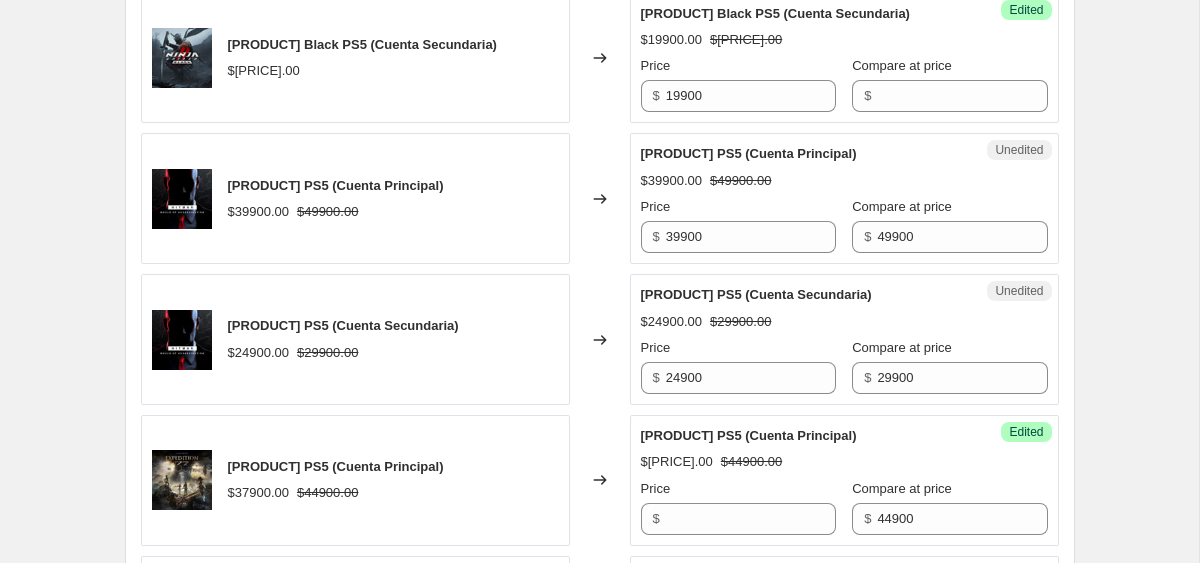 scroll, scrollTop: 3268, scrollLeft: 0, axis: vertical 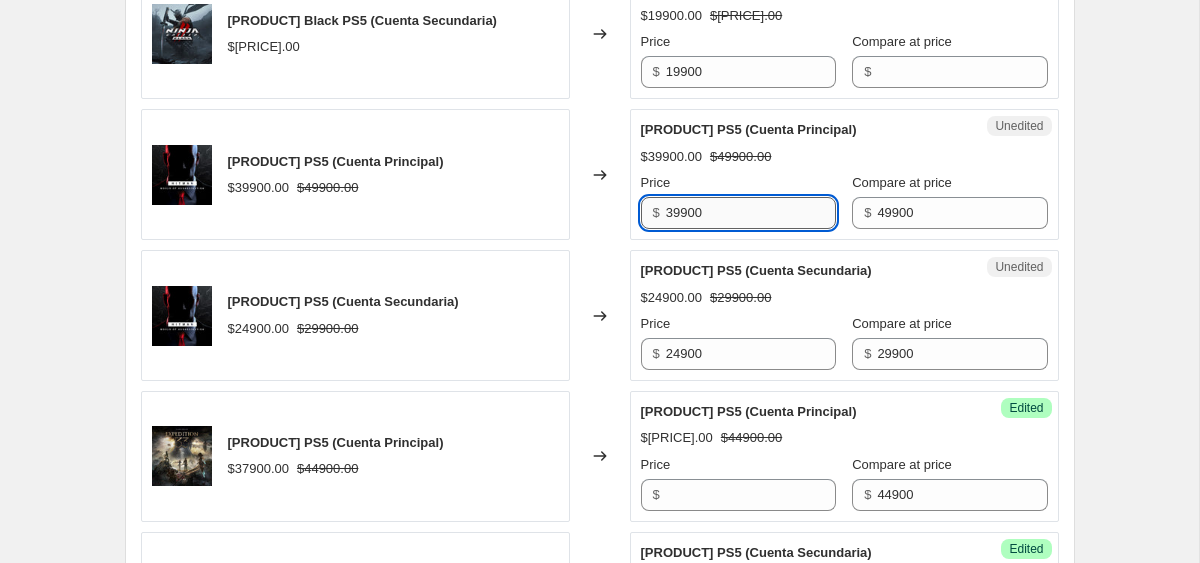 click on "39900" at bounding box center [751, 213] 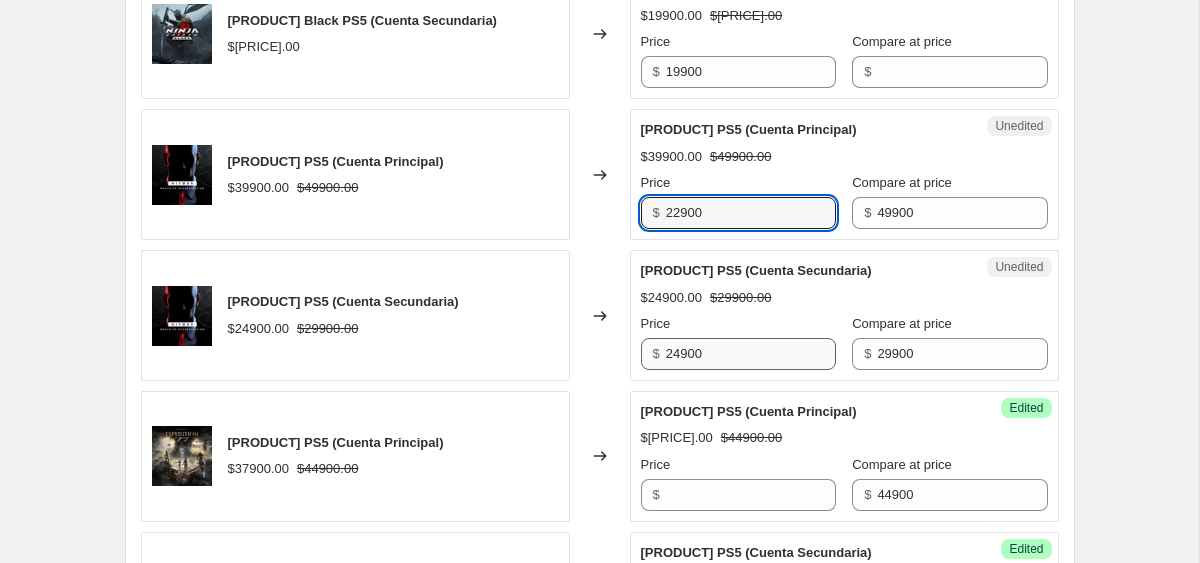 type 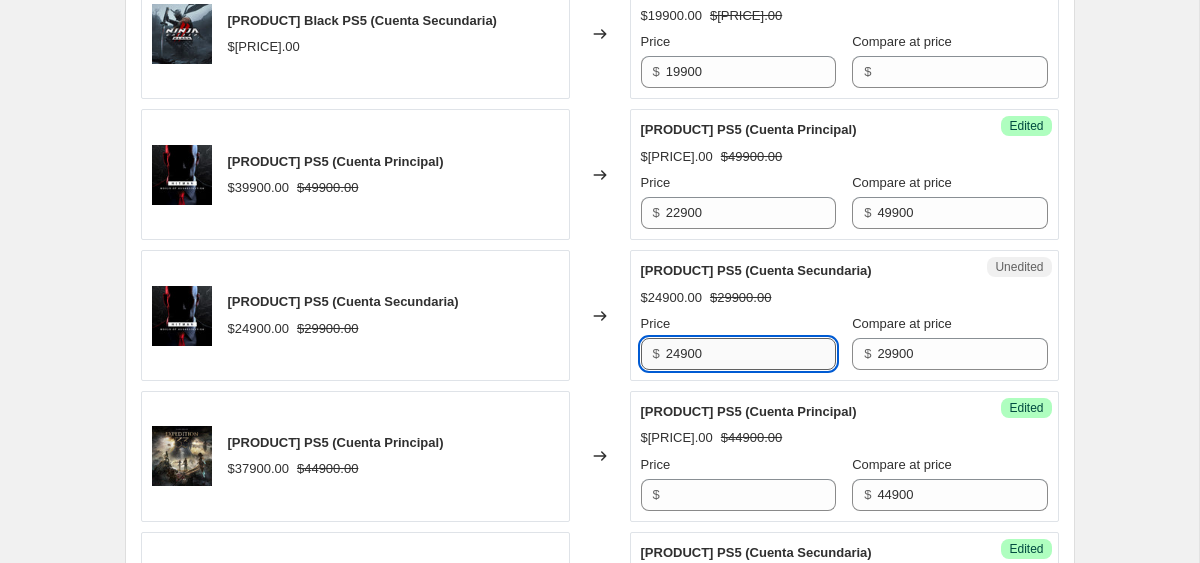 click on "24900" at bounding box center [751, 354] 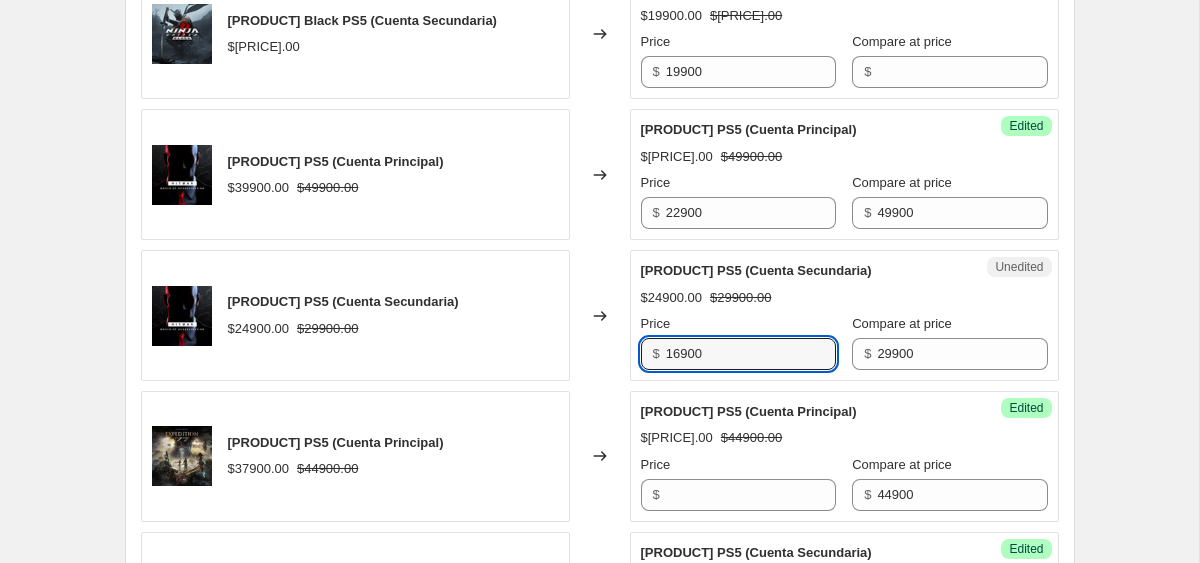 type on "16900" 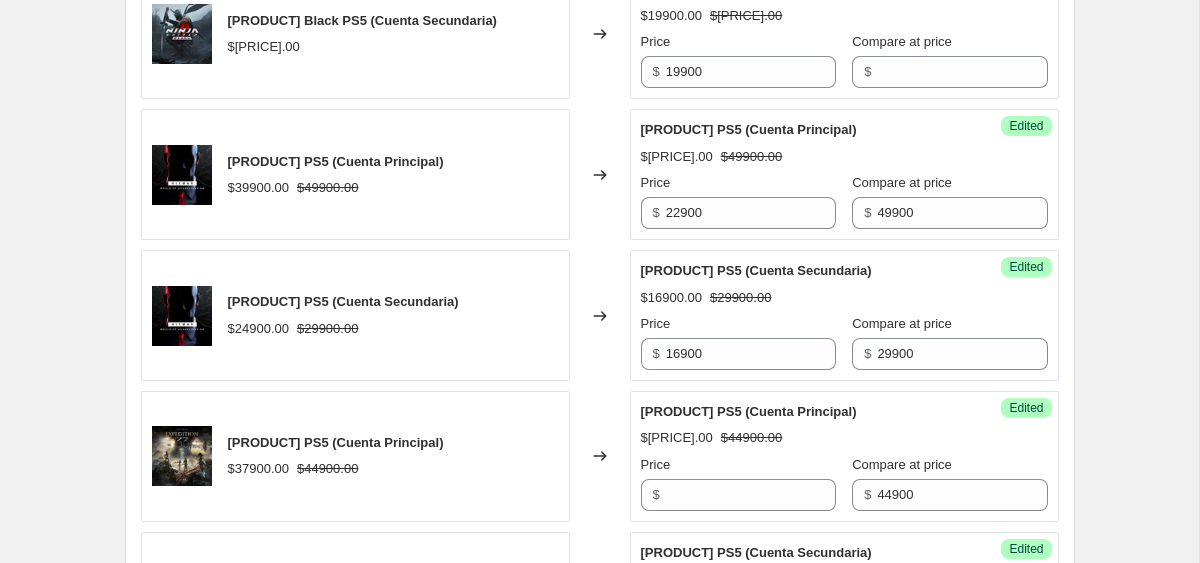 click on "PRICE CHANGE PREVIEW product variants selected. product prices edited: [PRODUCT] PS5 (Cuenta Principal) $[PRICE].00 Changed to Success Edited [PRODUCT] PS5 (Cuenta Principal) $[PRICE].00 $[PRICE].00 Price $ [PRICE] Compare at price $ [PRICE] [PRODUCT] PS5 (Cuenta Secundaria) $[PRICE].00 Changed to Unedited [PRODUCT] PS5 (Cuenta Secundaria) $[PRICE].00 Price $ [PRICE] Compare at price $ [PRICE] [PRODUCT] PS5 (Cuenta Principal) $[PRICE].00 $[PRICE].00 Changed to Success Edited [PRODUCT] PS5 (Cuenta Principal) $[PRICE].00 $[PRICE].00 Price $ [PRICE] Compare at price $ [PRICE] [PRODUCT] PS5 (Cuenta Principal) $[PRICE].00 Changed to Success Edited [PRODUCT] PS5 (Cuenta Principal) $[PRICE].00 $[PRICE].00 Price $ [PRICE] Compare at price $ [PRICE] [PRODUCT] PS5 (Cuenta Secundaria) $[PRICE].00 $[PRICE].00 Changed to Success Edited [PRODUCT] PS5 (Cuenta Secundaria) $" at bounding box center (600, -464) 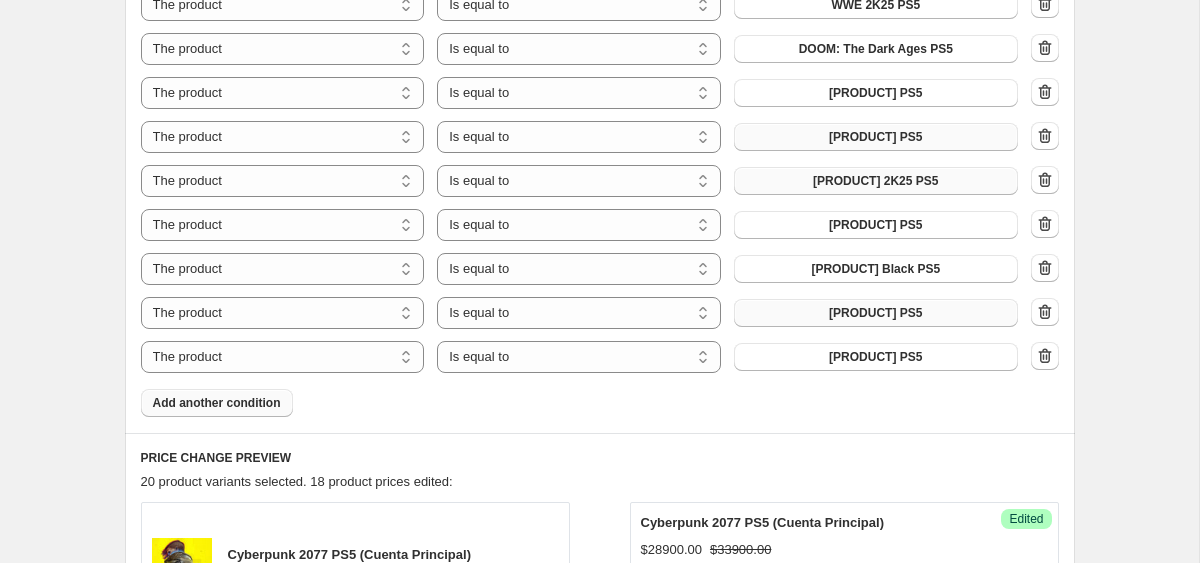 scroll, scrollTop: 995, scrollLeft: 0, axis: vertical 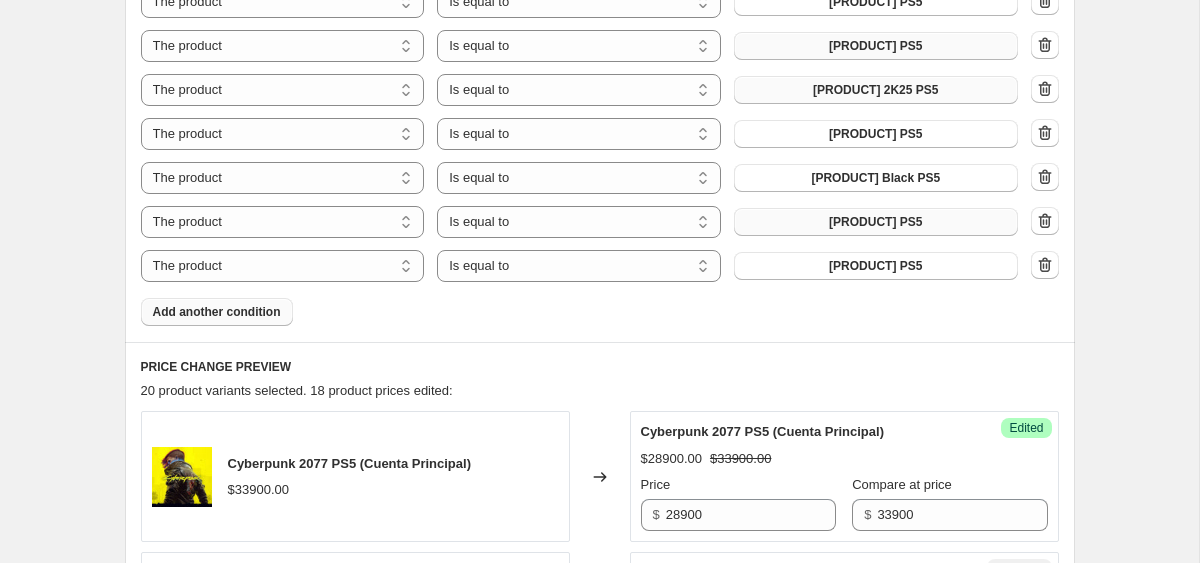 click on "Add another condition" at bounding box center [217, 312] 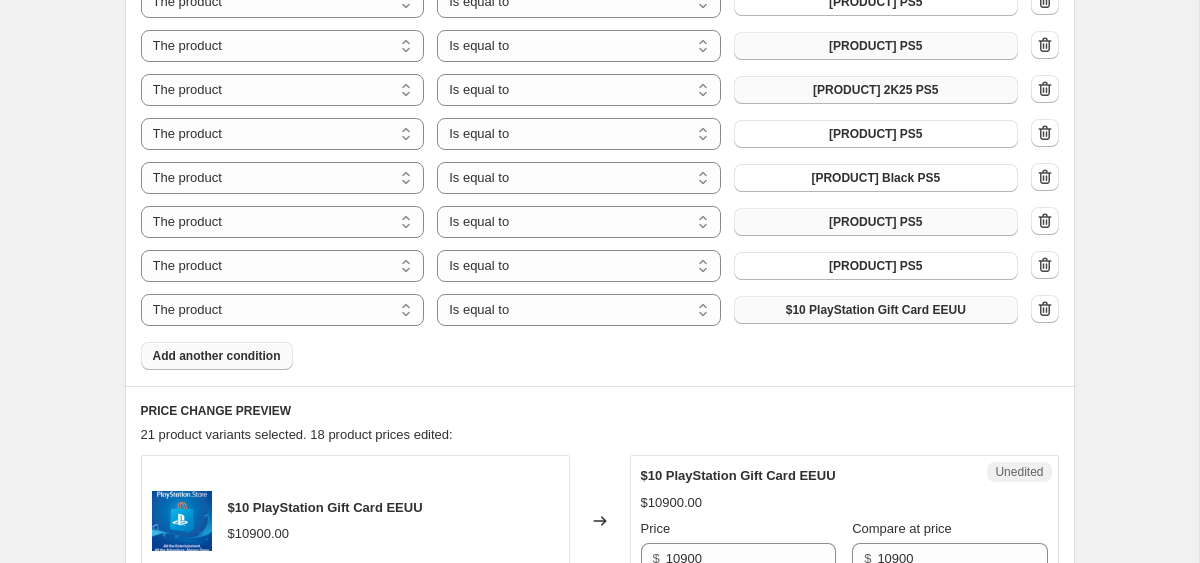 click on "$10 PlayStation Gift Card EEUU" at bounding box center (876, 310) 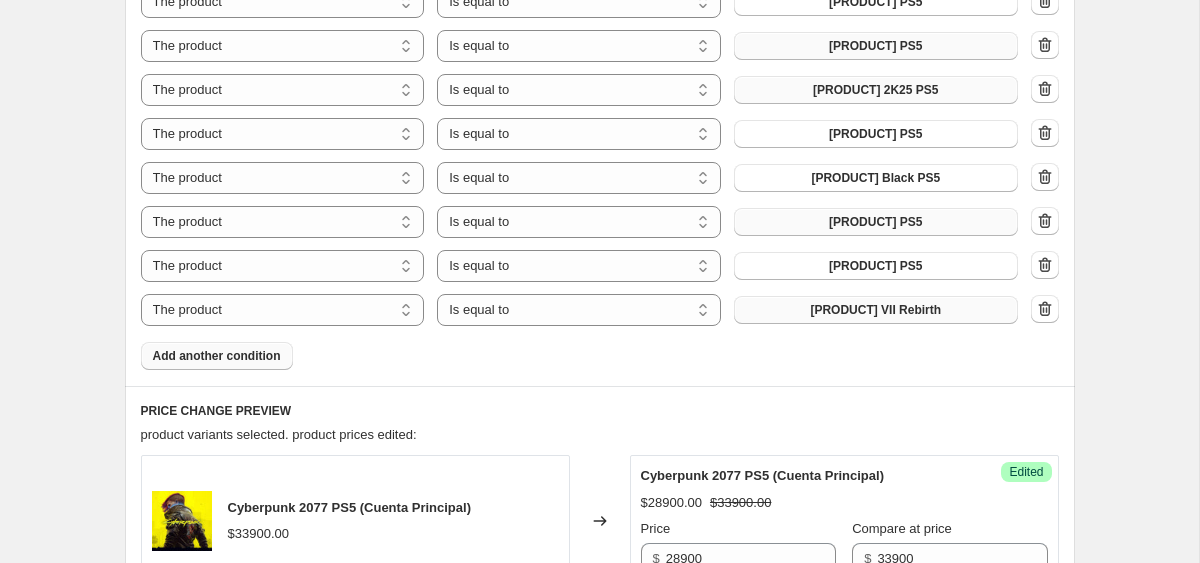 click on "Add another condition" at bounding box center [217, 356] 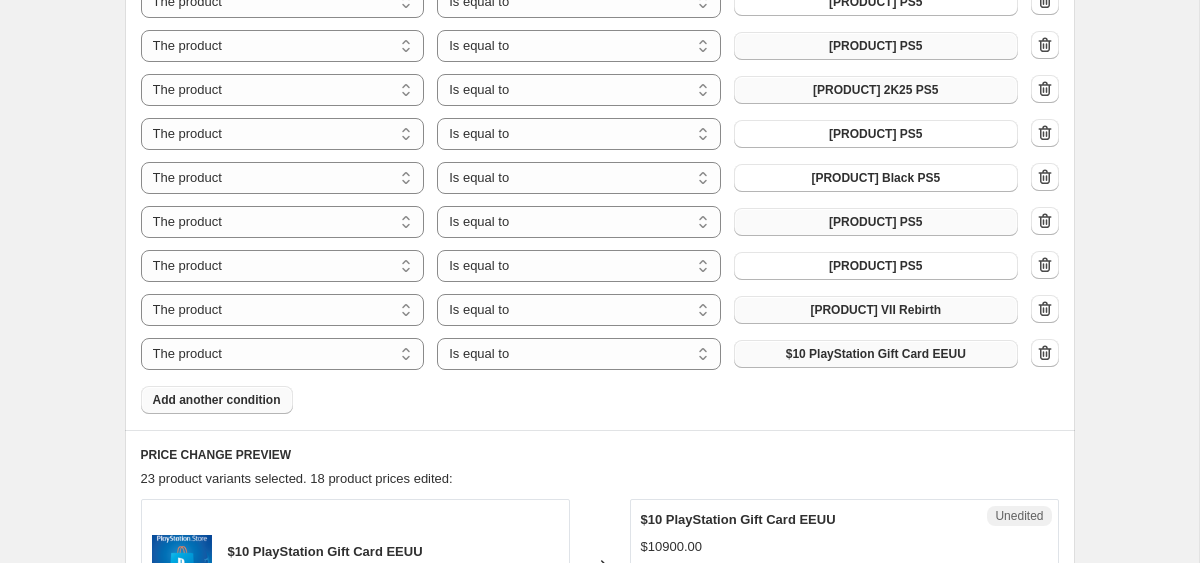 click on "$10 PlayStation Gift Card EEUU" at bounding box center [876, 354] 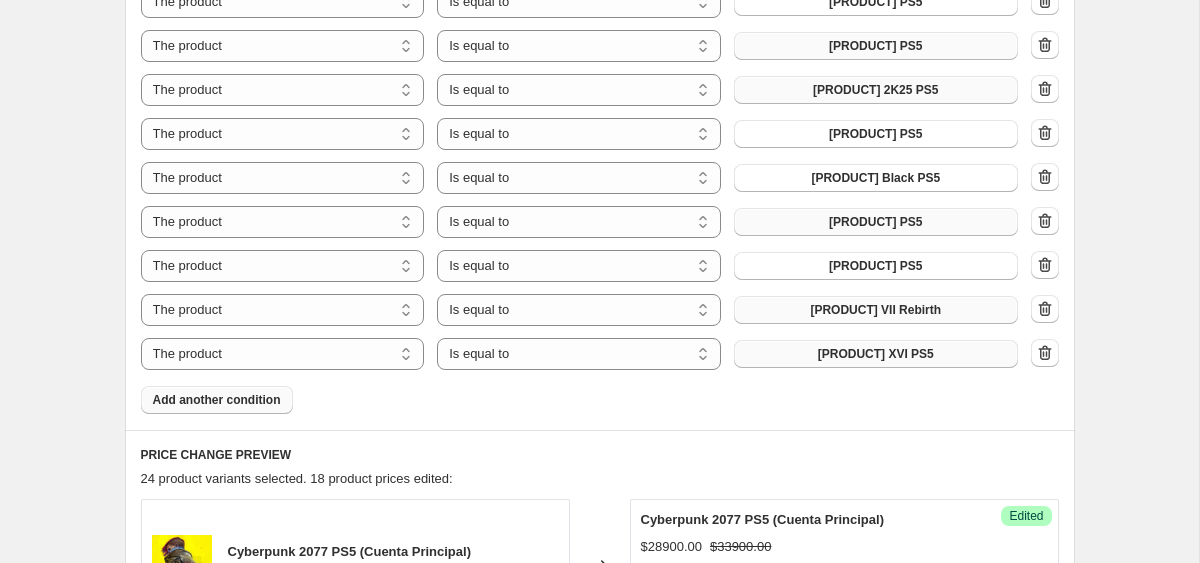 click on "Add another condition" at bounding box center [217, 400] 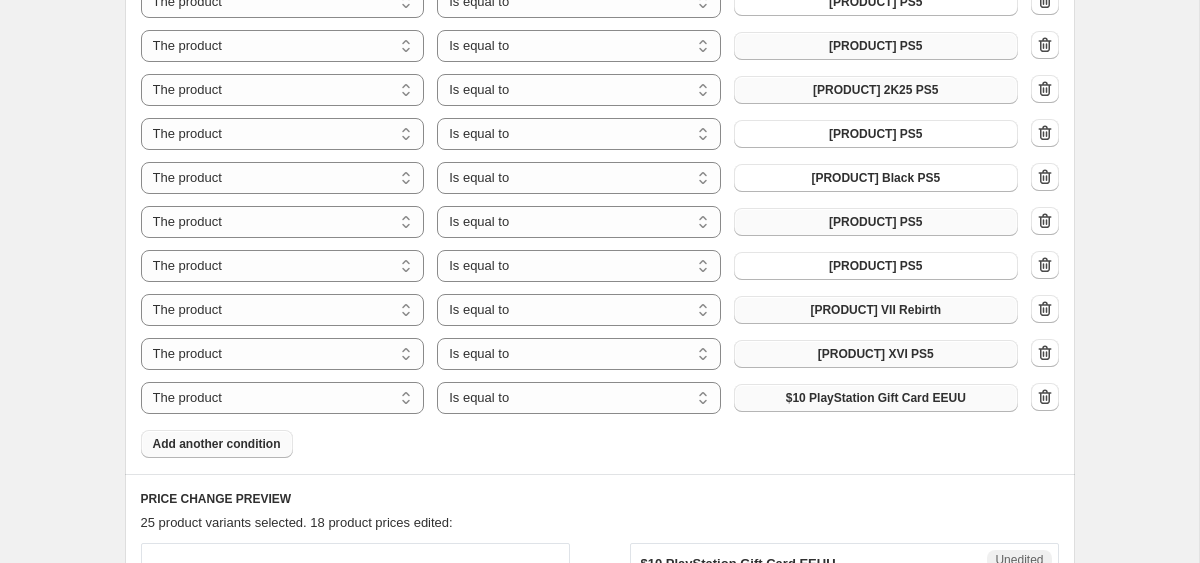 click on "$10 PlayStation Gift Card EEUU" at bounding box center (876, 398) 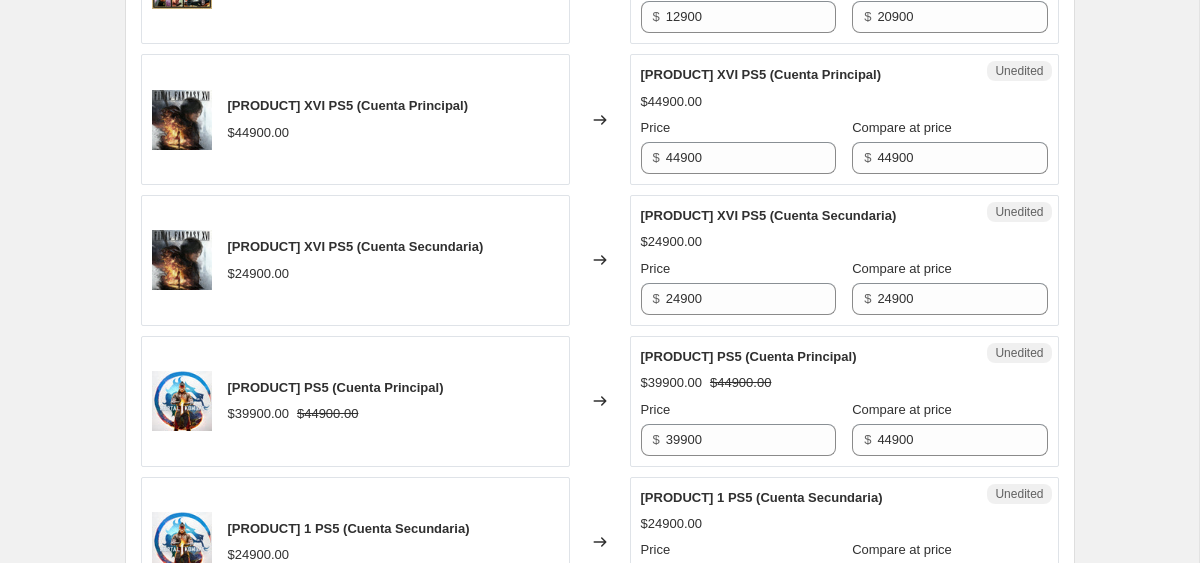 scroll, scrollTop: 2198, scrollLeft: 0, axis: vertical 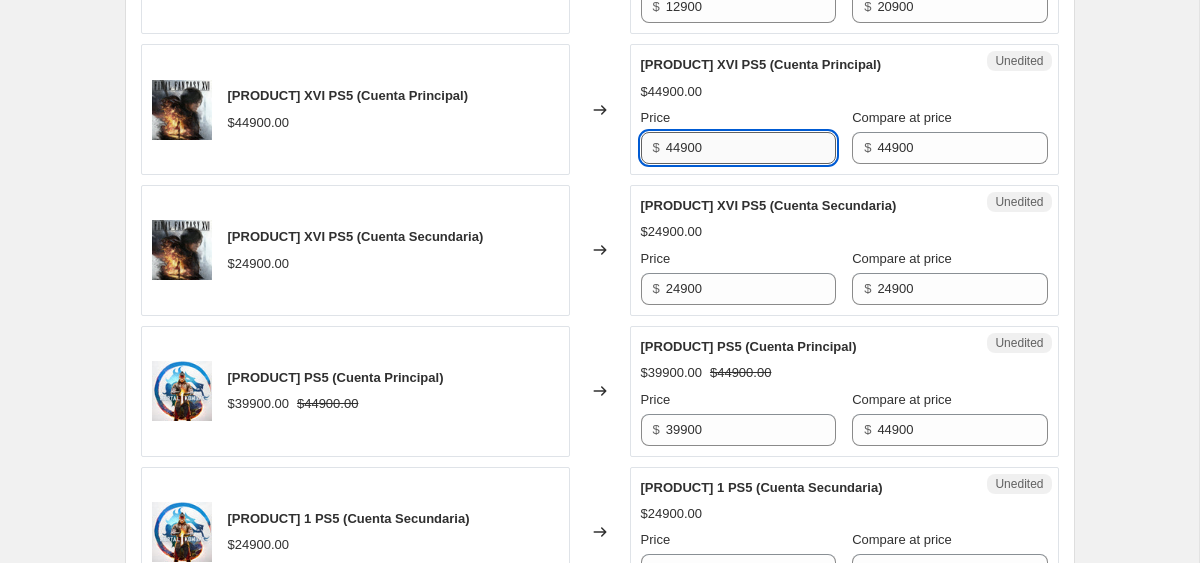 click on "44900" at bounding box center [751, 148] 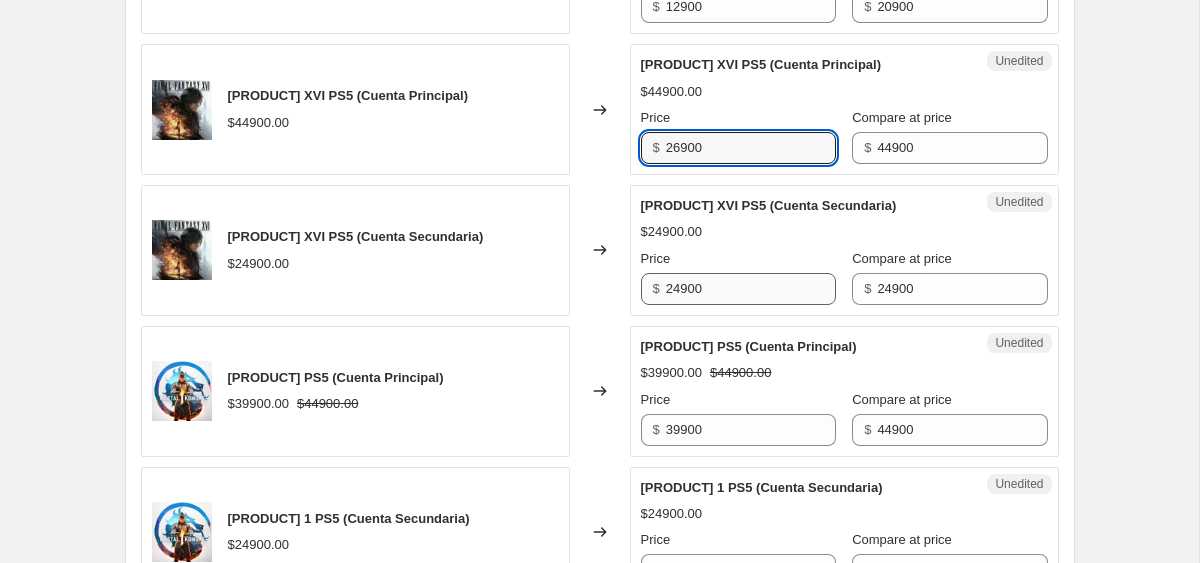 type 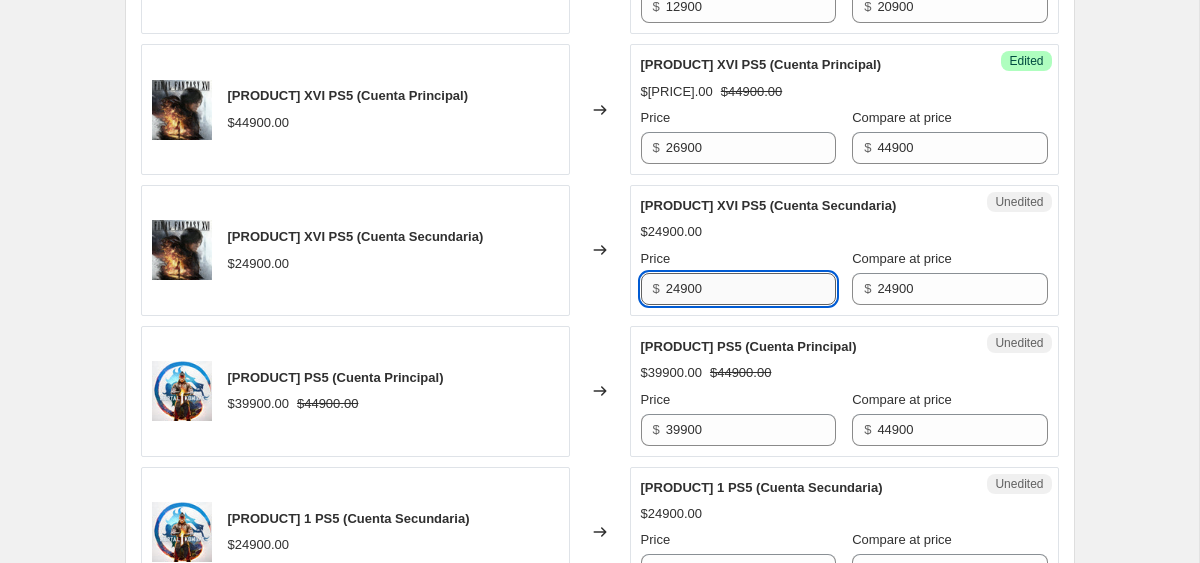 click on "24900" at bounding box center [751, 289] 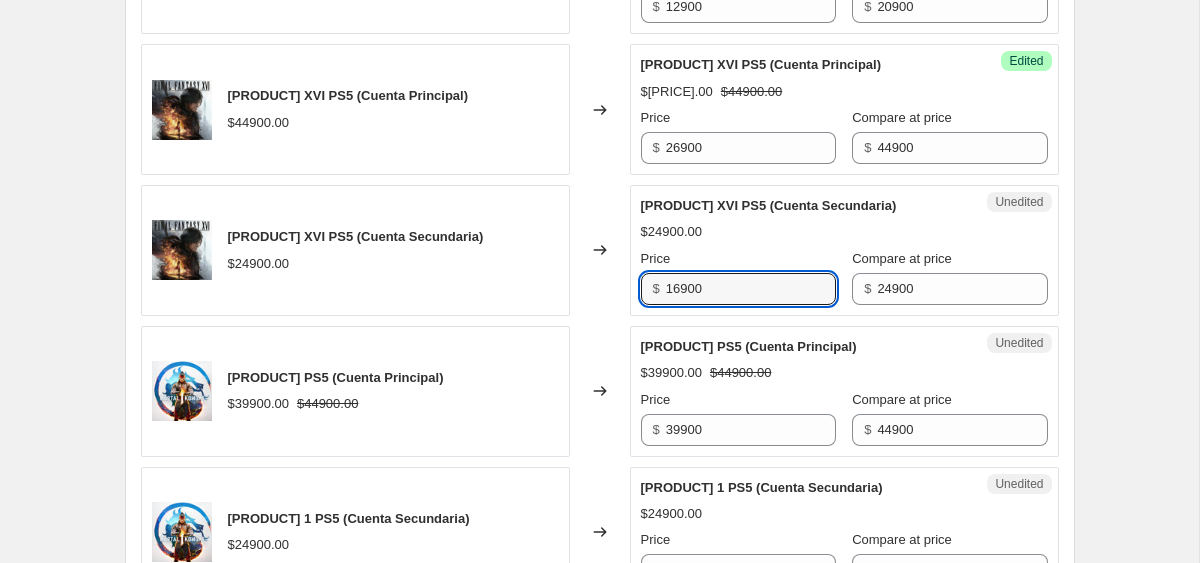 type on "16900" 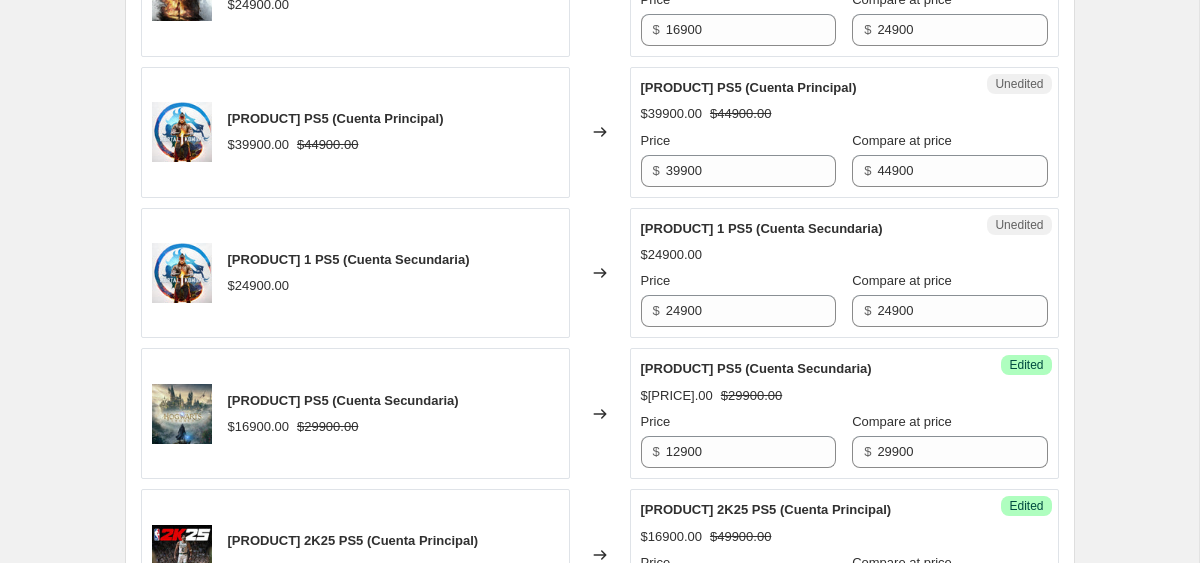 scroll, scrollTop: 2479, scrollLeft: 0, axis: vertical 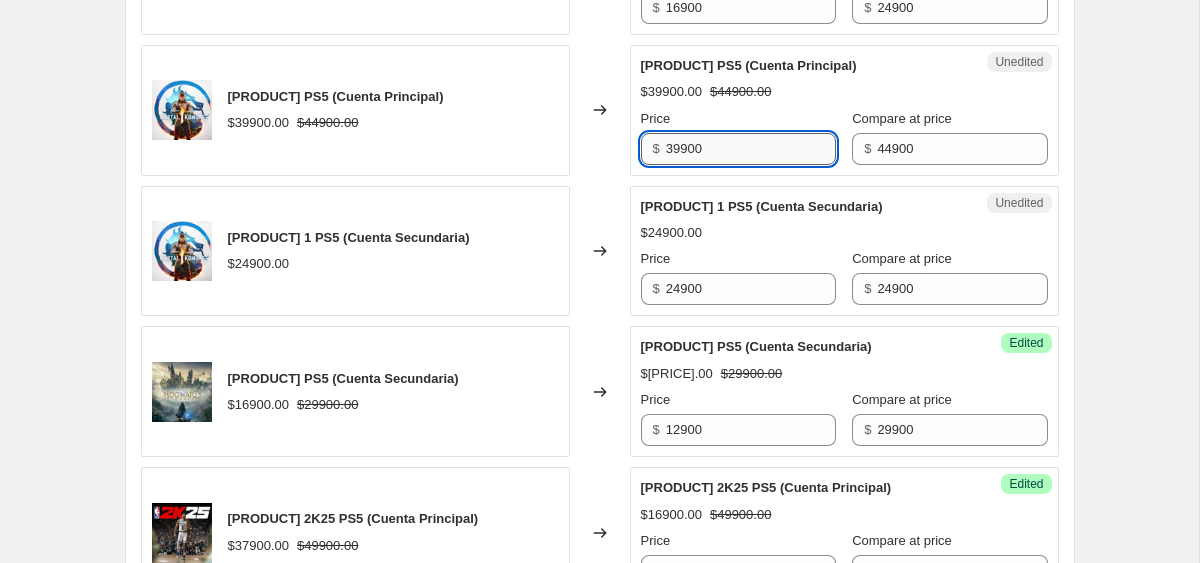 click on "39900" at bounding box center (751, 149) 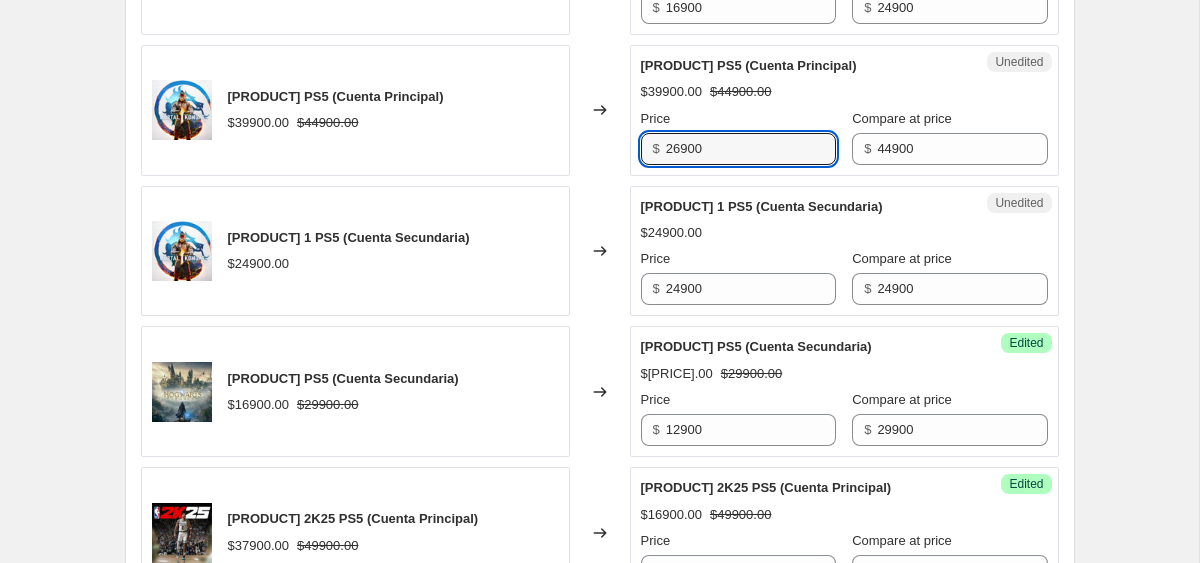 type 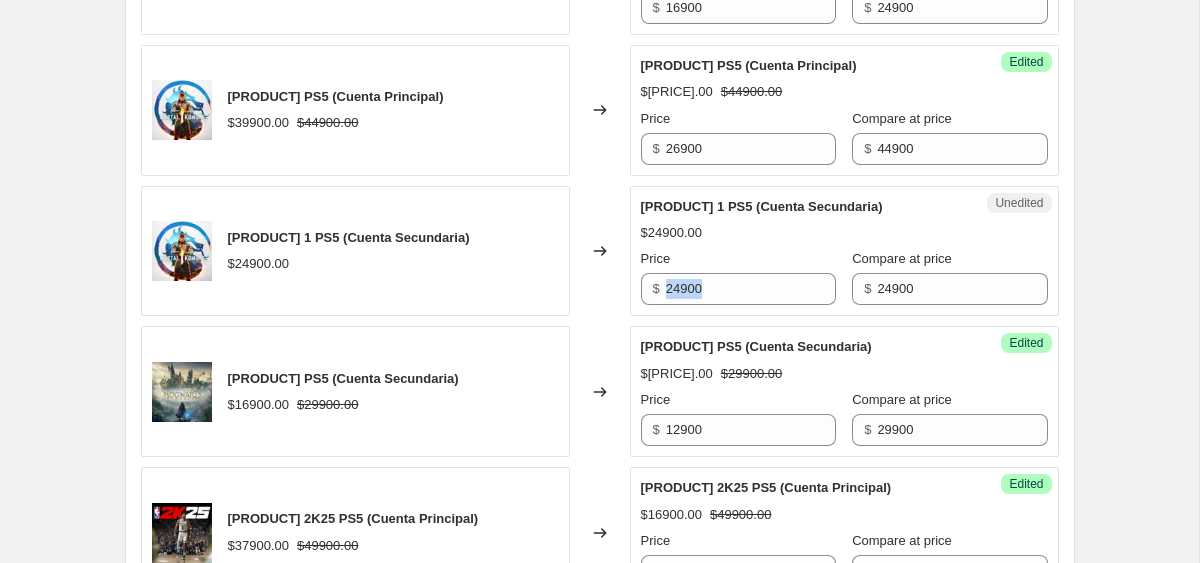 click on "Price $" at bounding box center (738, 277) 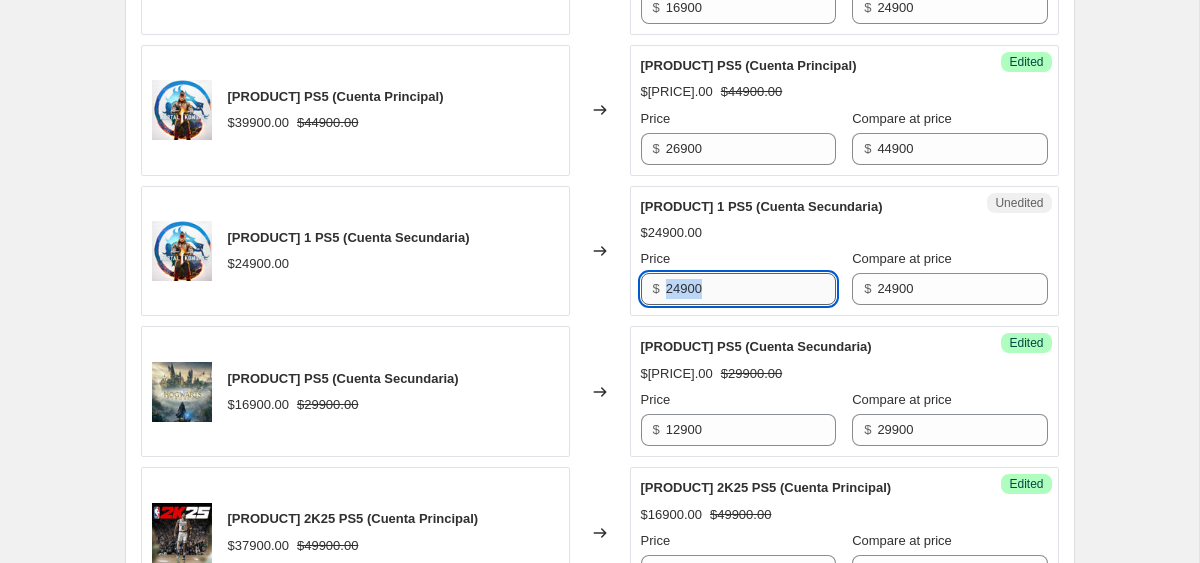 click on "24900" at bounding box center (751, 289) 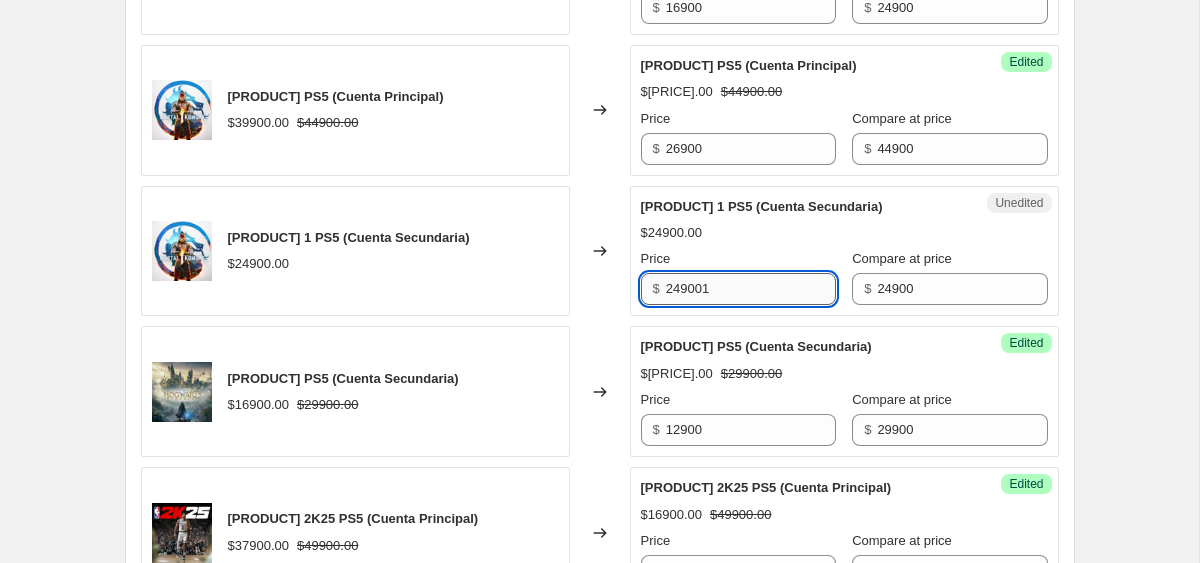 click on "249001" at bounding box center (751, 289) 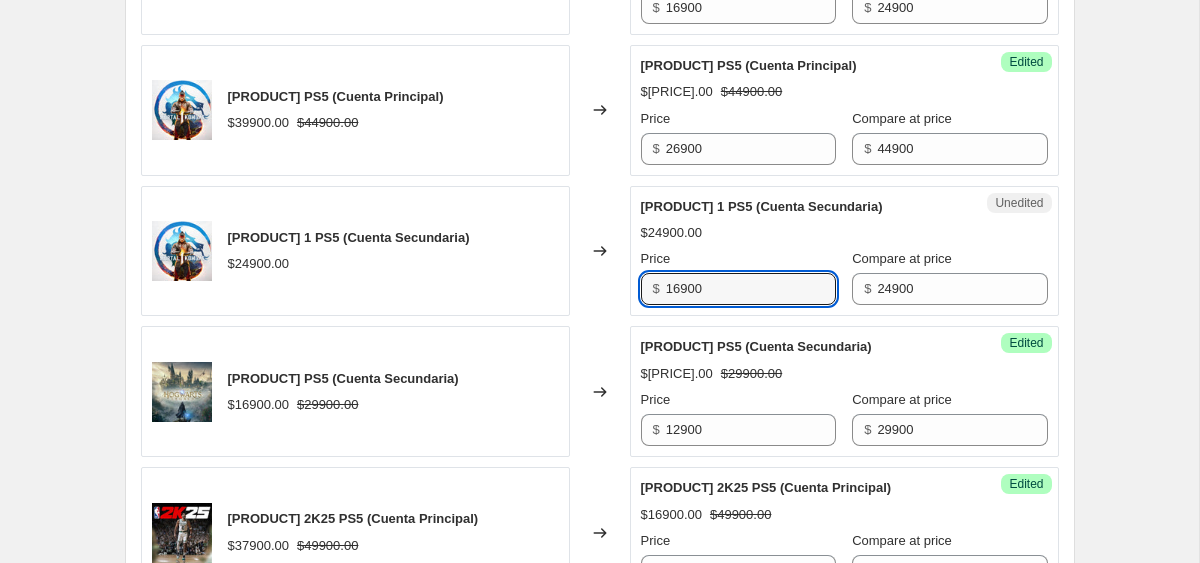 type on "16900" 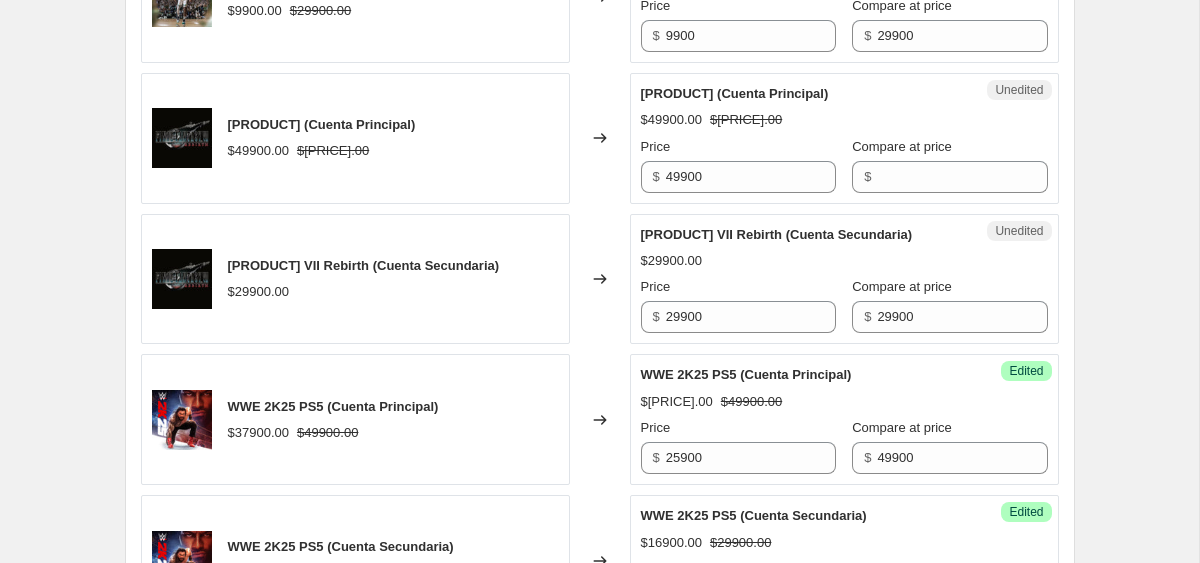 scroll, scrollTop: 3176, scrollLeft: 0, axis: vertical 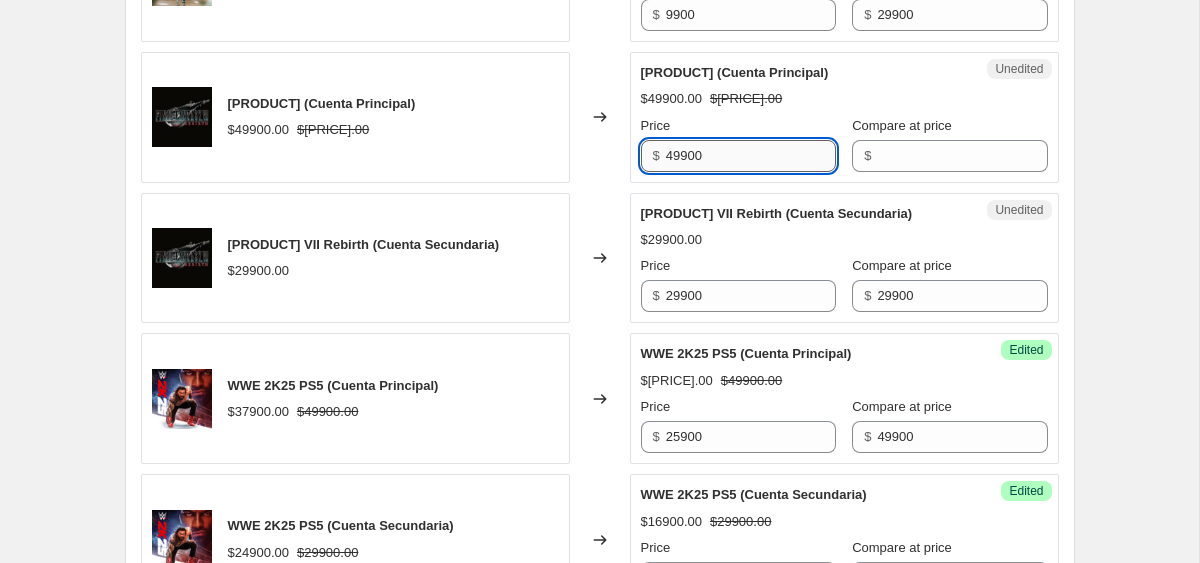 click on "49900" at bounding box center (751, 156) 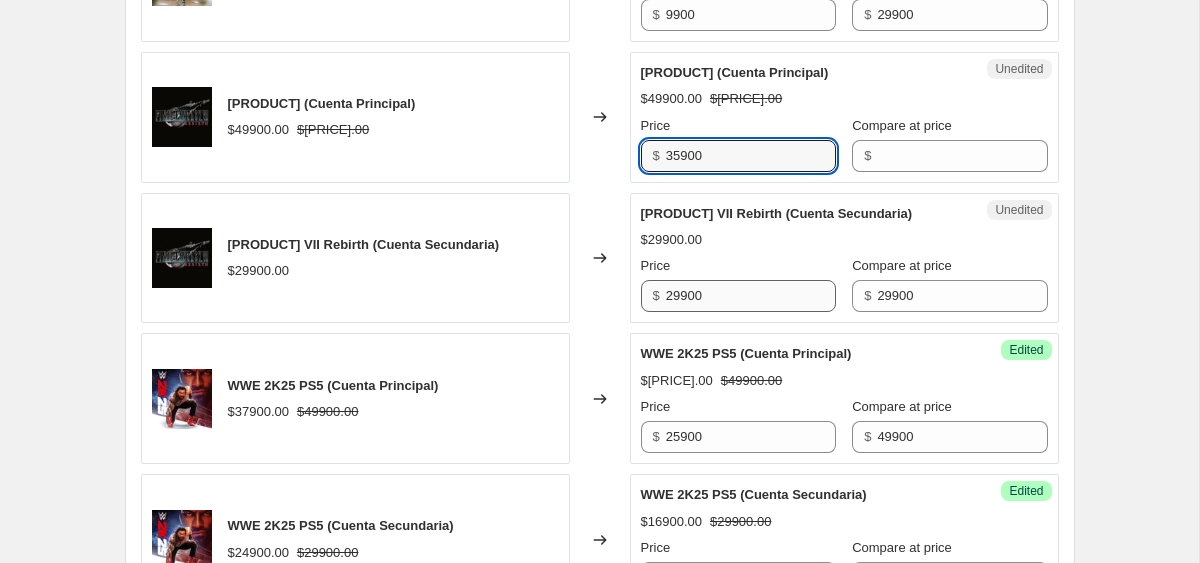 type 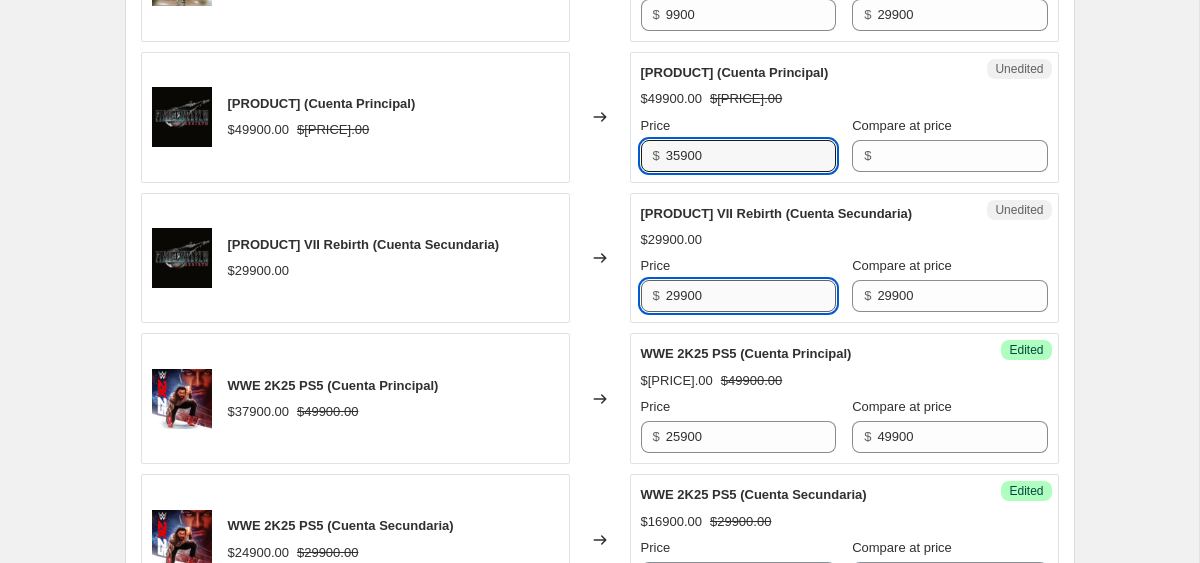 click on "29900" at bounding box center [751, 296] 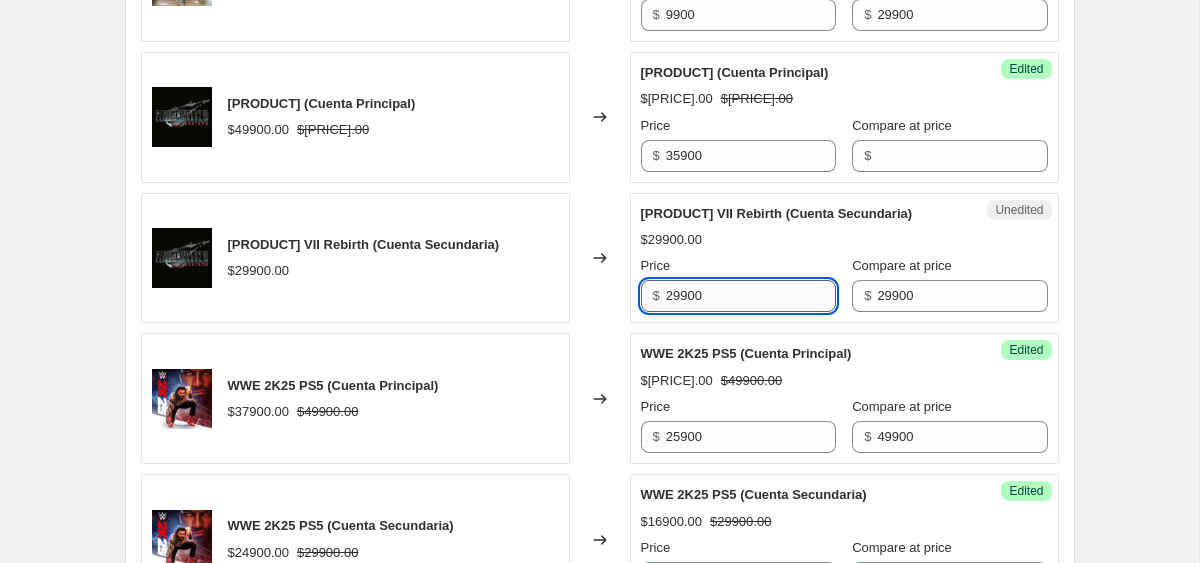 click on "29900" at bounding box center (751, 296) 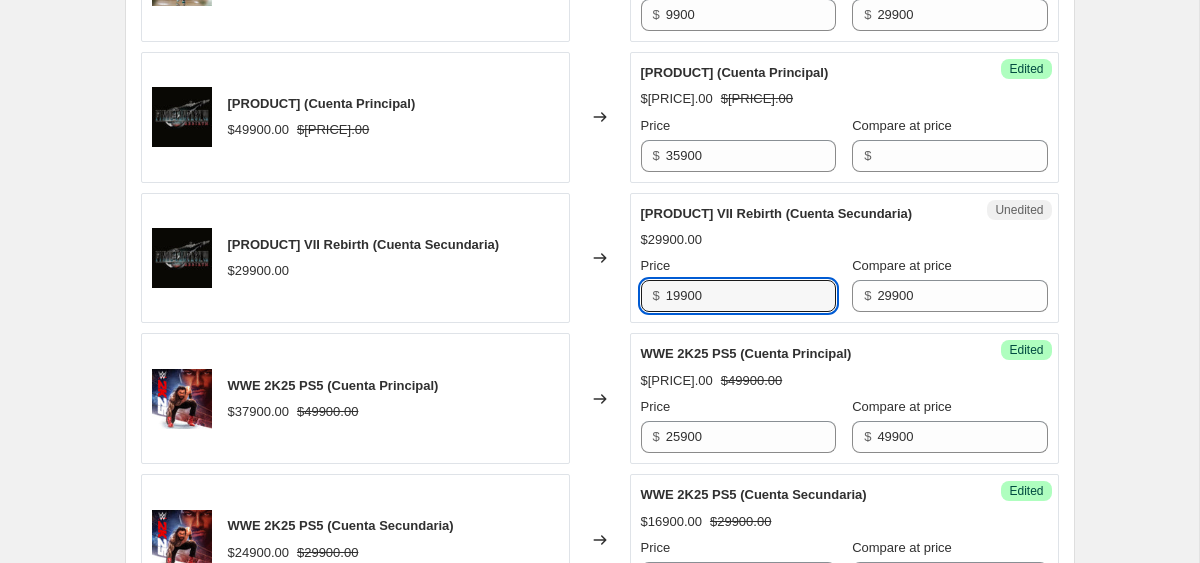 type on "19900" 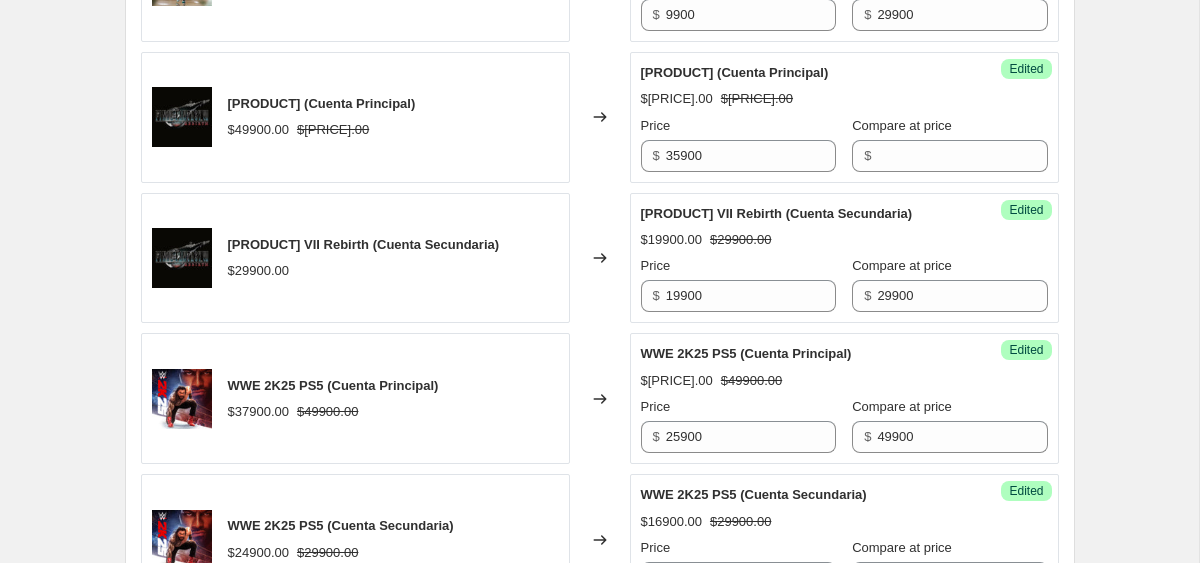 click on "Create new price change job. This page is ready Create new price change job Draft Step 1. Optionally give your price change job a title (eg "March 30% off sale on boots") ps5 hasta 13 ago This title is just for internal use, customers won't see it Step 2. Select how the prices should change Use bulk price change rules Set product prices individually Use CSV upload Select tags to add while price change is active Submit ofertaps5 12ago Select tags to remove while price change is active How does tagging work? Step 3. Select which products should change in price Select all products, use filters, or select products variants individually All products Filter by product, collection, tag, vendor, product type, product status, variant title, or inventory Select product variants individually Product filters Products must match: all conditions any condition The product The product's collection The product's tag The product's vendor The product's type The product's status The variant's title Inventory quantity The product Is equal to $ $" at bounding box center (600, -632) 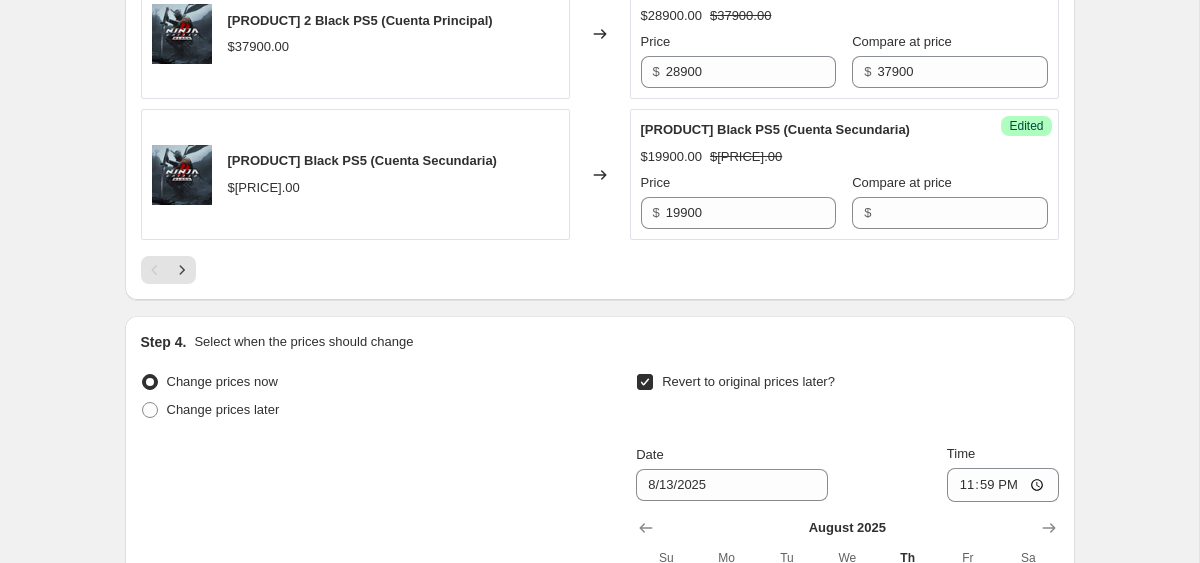 scroll, scrollTop: 4153, scrollLeft: 0, axis: vertical 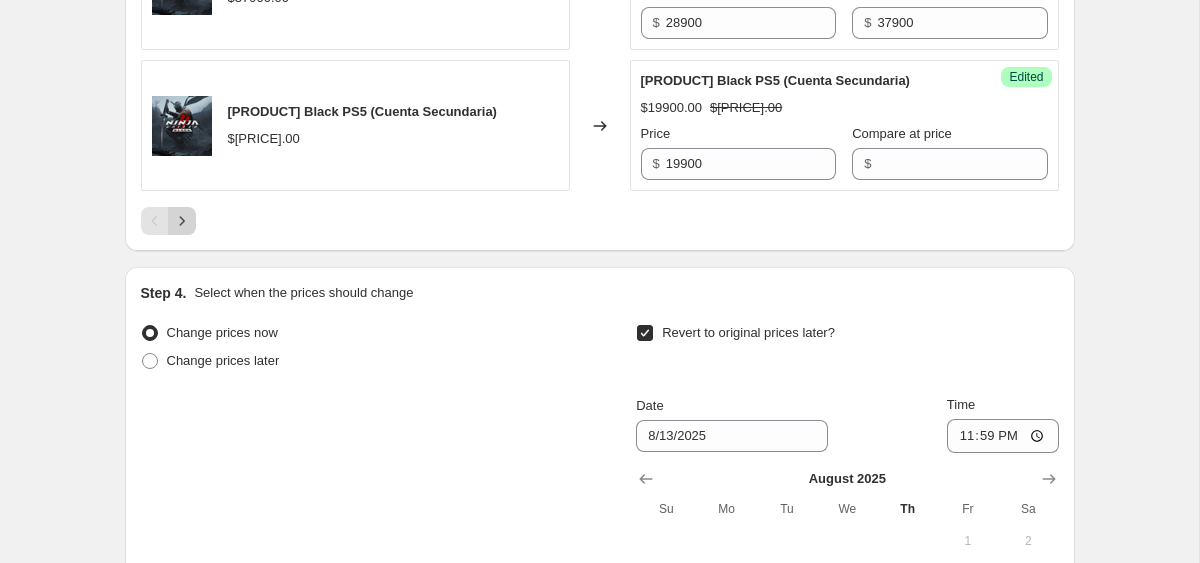 click 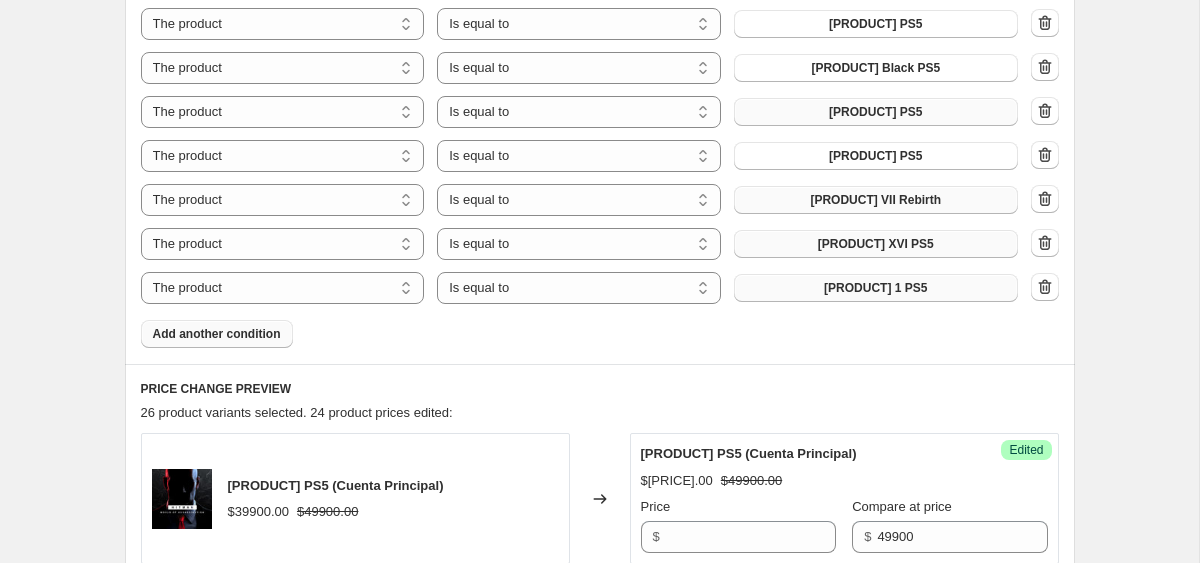 scroll, scrollTop: 1020, scrollLeft: 0, axis: vertical 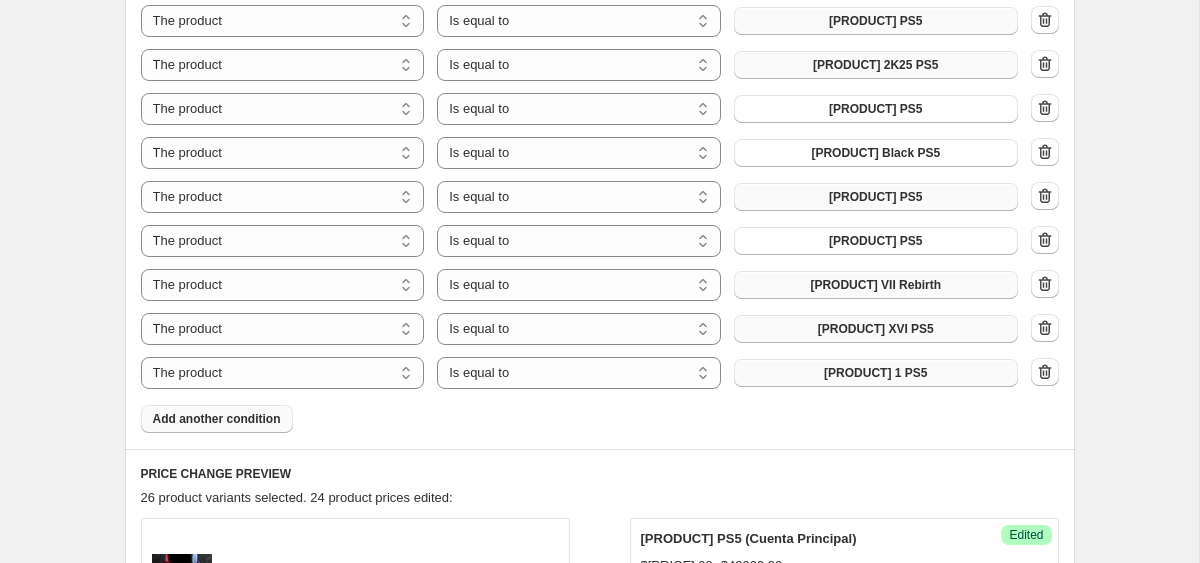 click on "Add another condition" at bounding box center [217, 419] 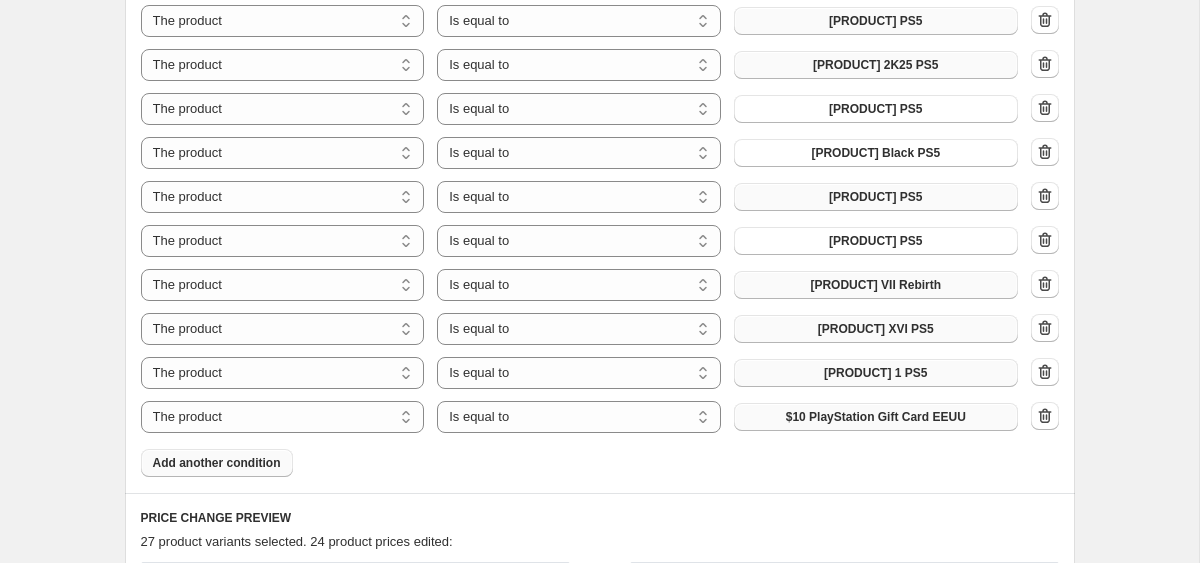click on "$10 PlayStation Gift Card EEUU" at bounding box center (876, 417) 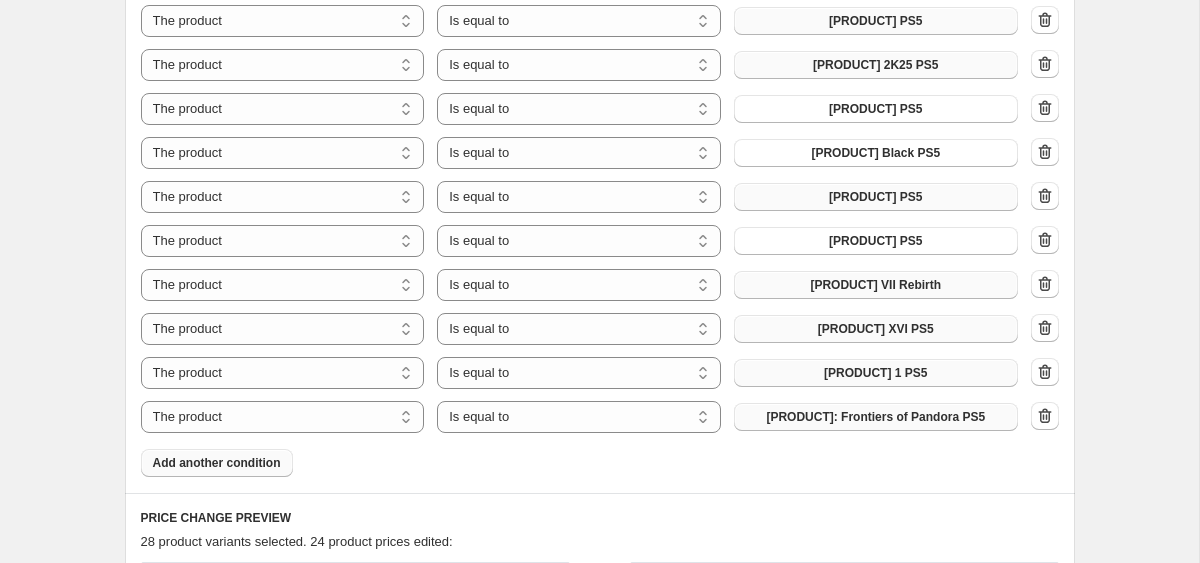 click on "Add another condition" at bounding box center (217, 463) 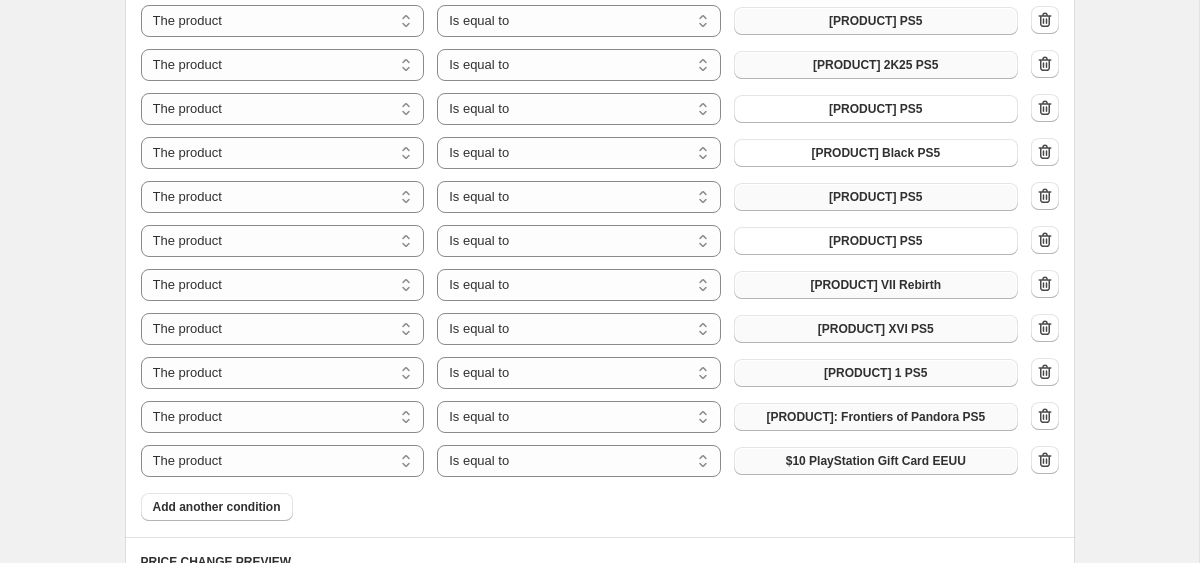 click on "$10 PlayStation Gift Card EEUU" at bounding box center (876, 461) 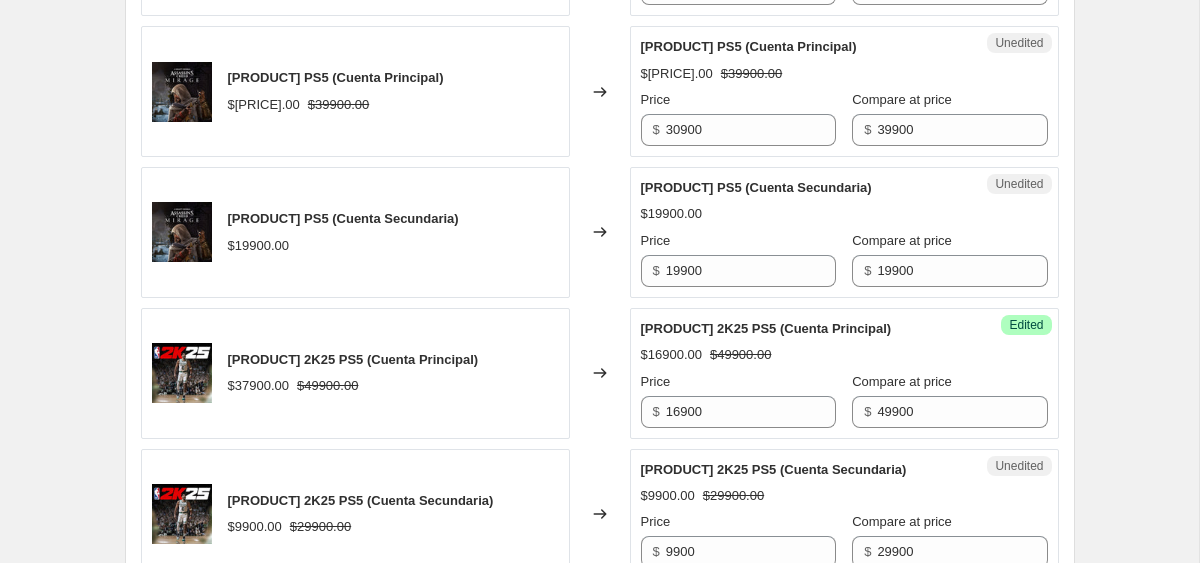scroll, scrollTop: 3001, scrollLeft: 0, axis: vertical 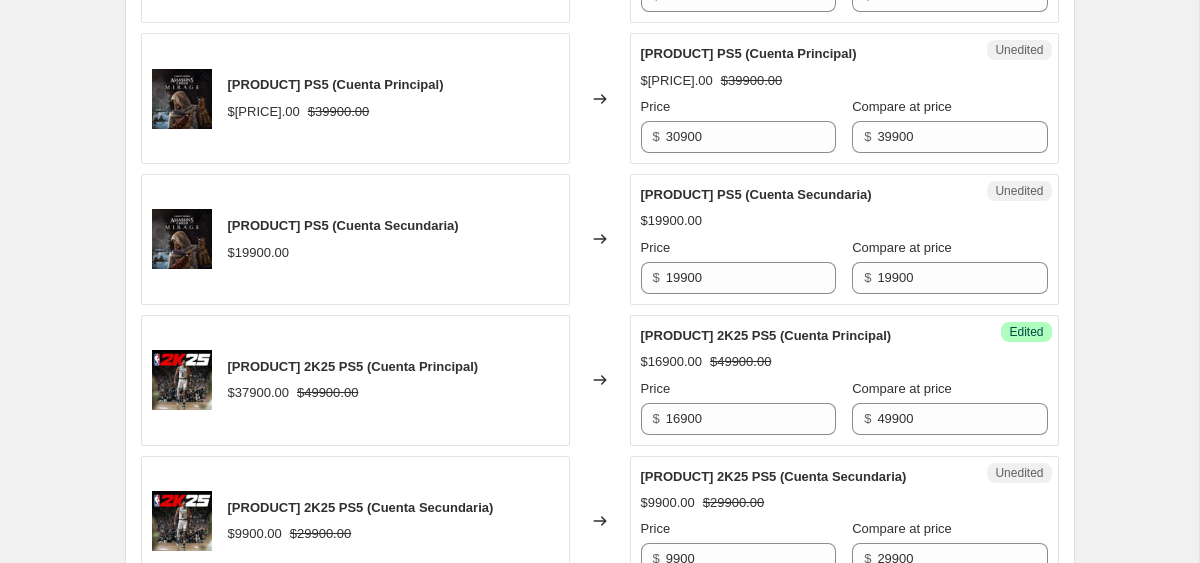 click on "Unedited [PRODUCT] PS5 (Cuenta Principal) $[PRICE].00 $[PRICE].00 Price $ [PRICE] Compare at price $ [PRICE]" at bounding box center (844, 98) 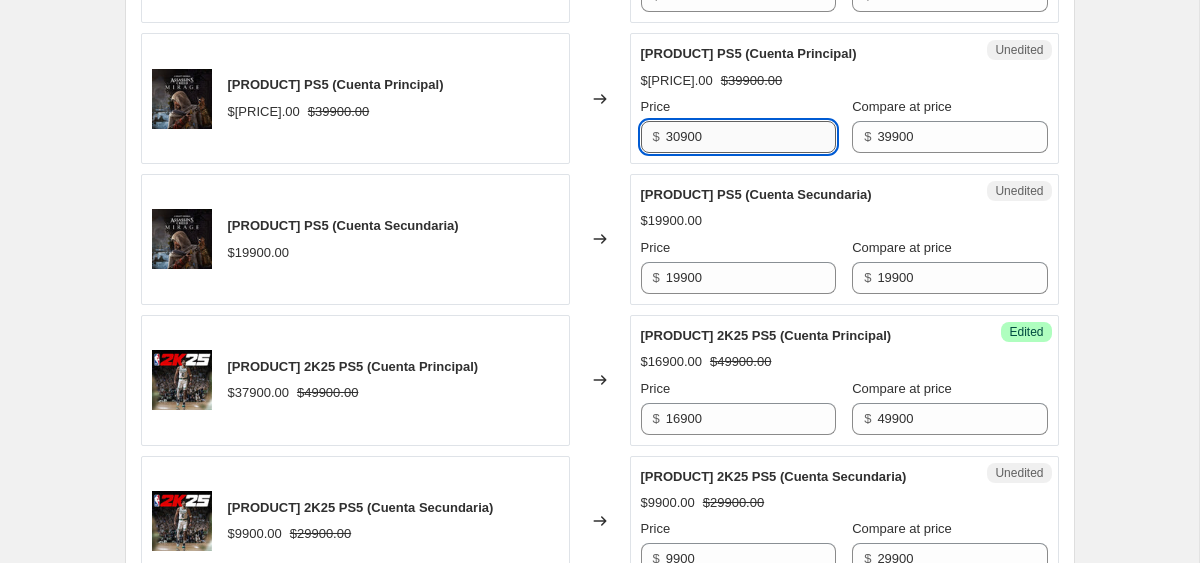 click on "30900" at bounding box center (751, 137) 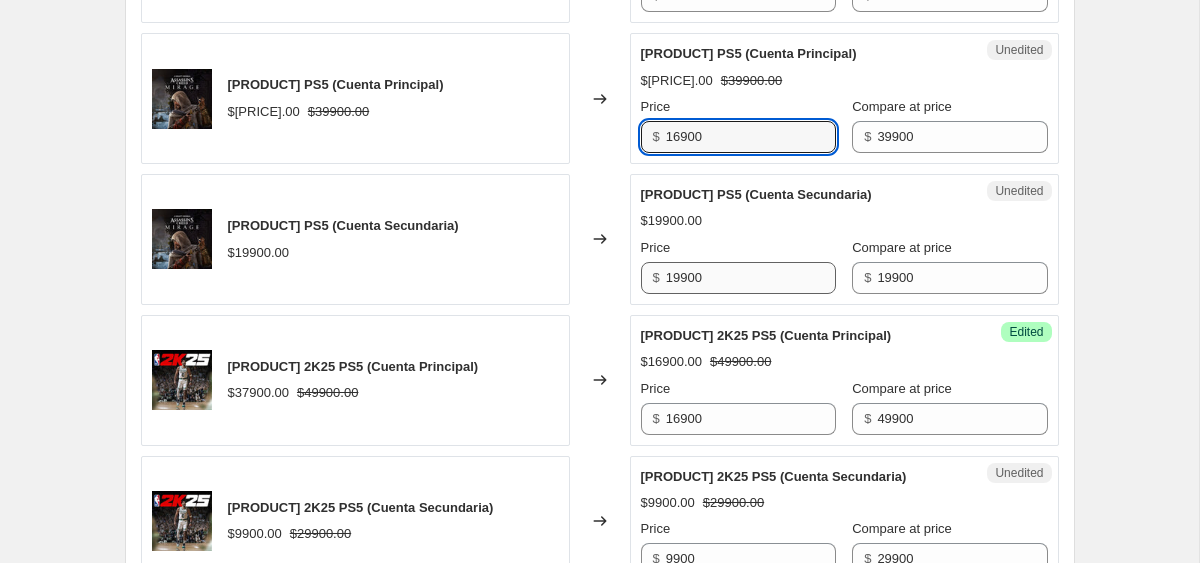 type on "16900" 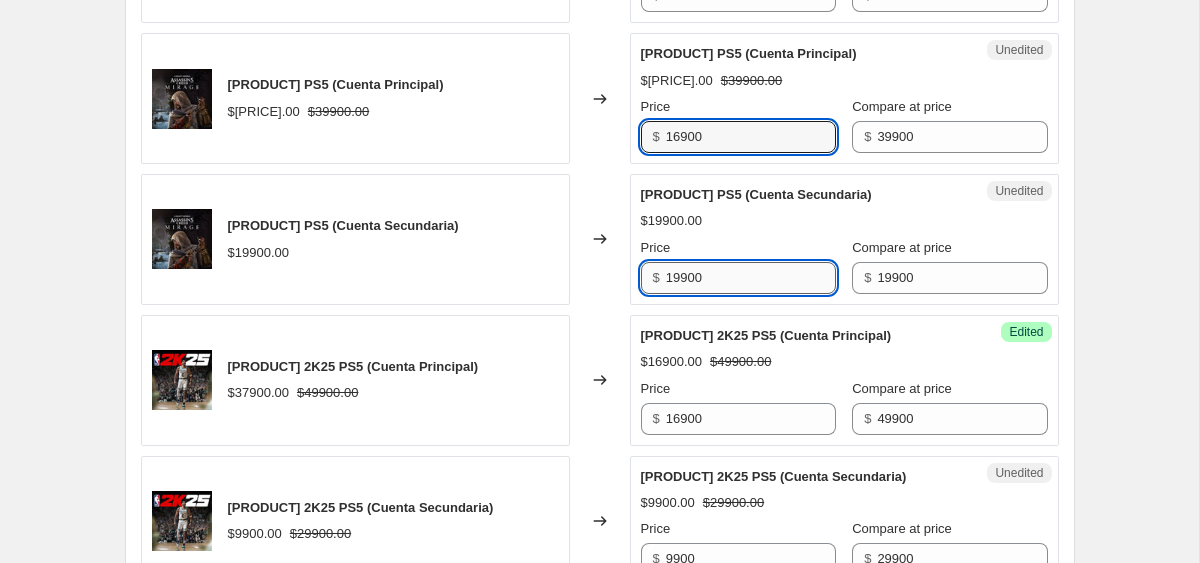 click on "19900" at bounding box center (751, 278) 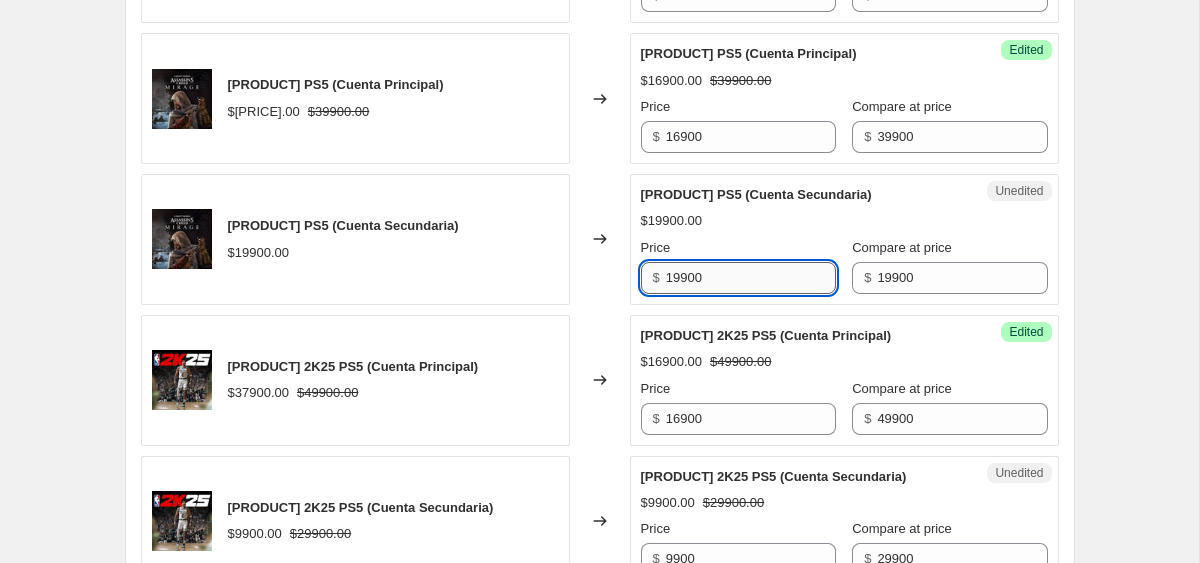 click on "19900" at bounding box center [751, 278] 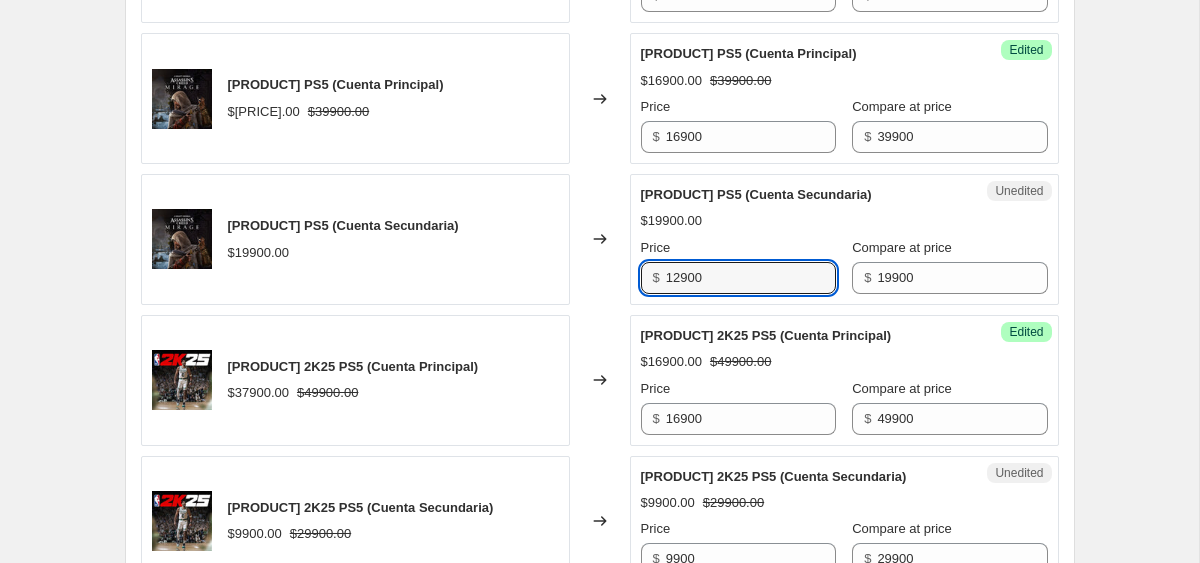 type on "12900" 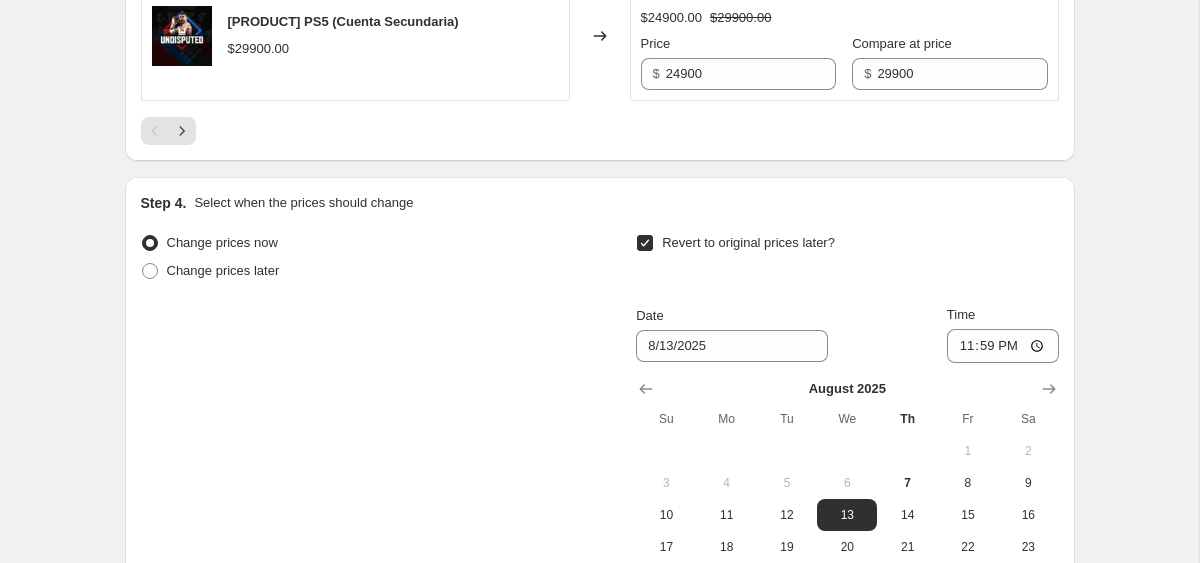 scroll, scrollTop: 4373, scrollLeft: 0, axis: vertical 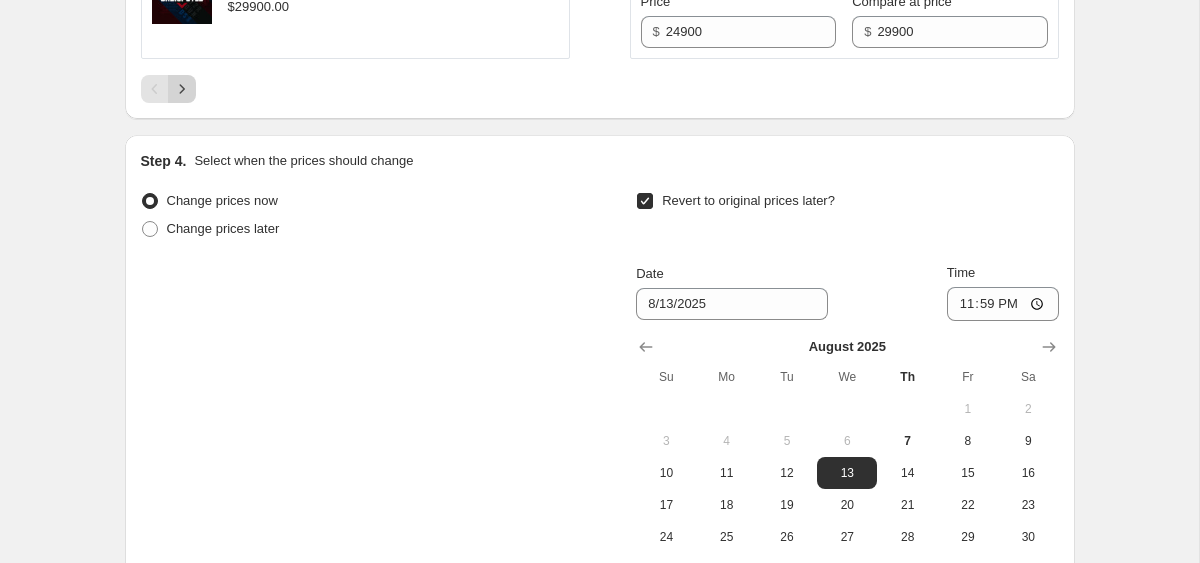 click 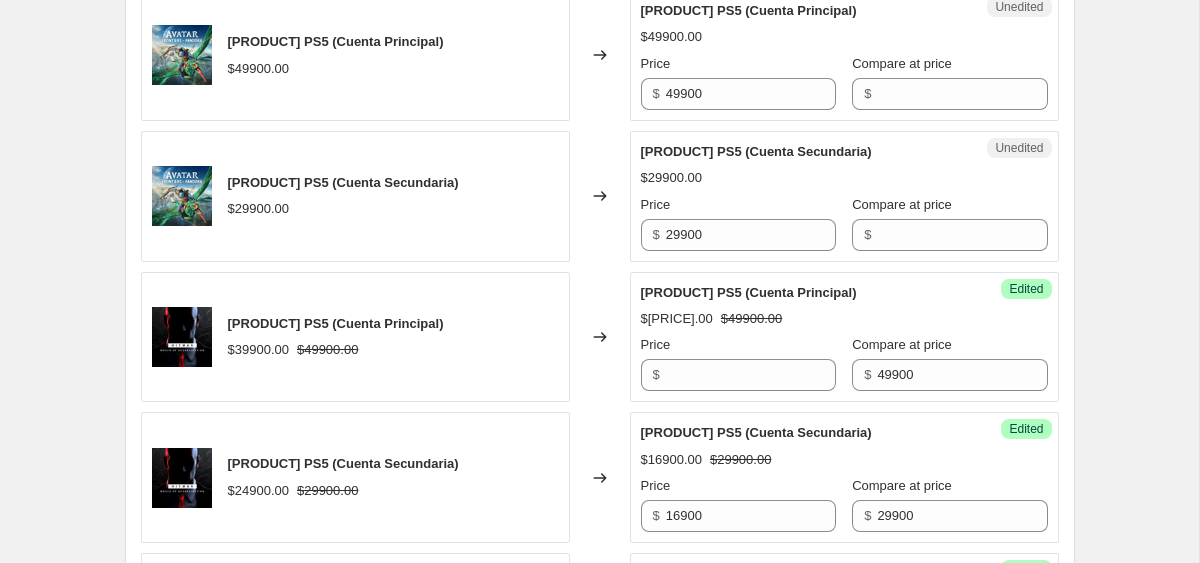 scroll, scrollTop: 1799, scrollLeft: 0, axis: vertical 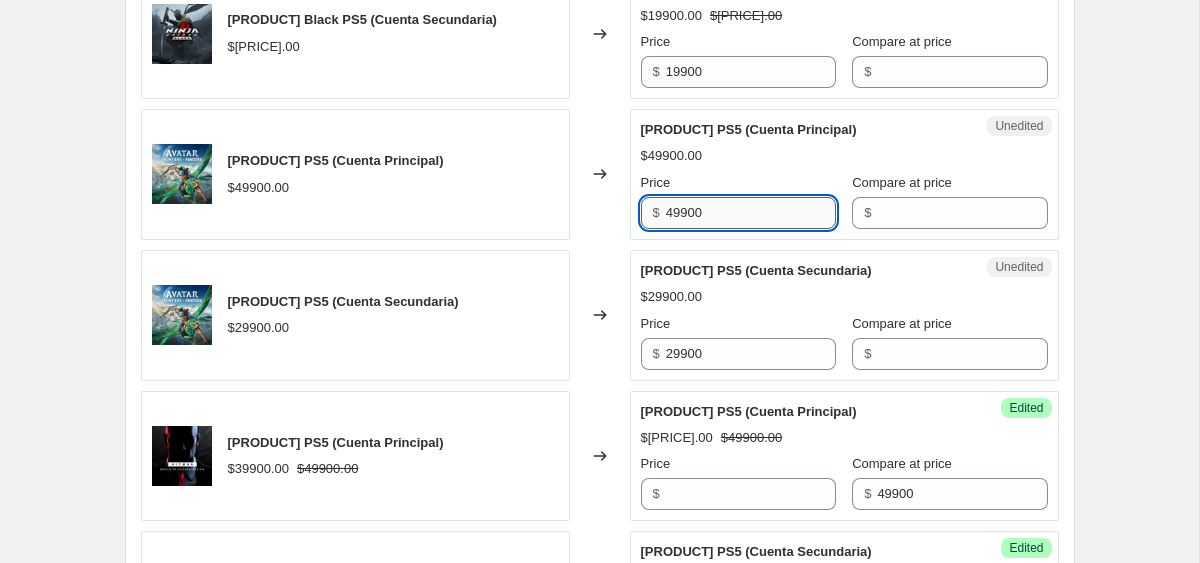click on "49900" at bounding box center [751, 213] 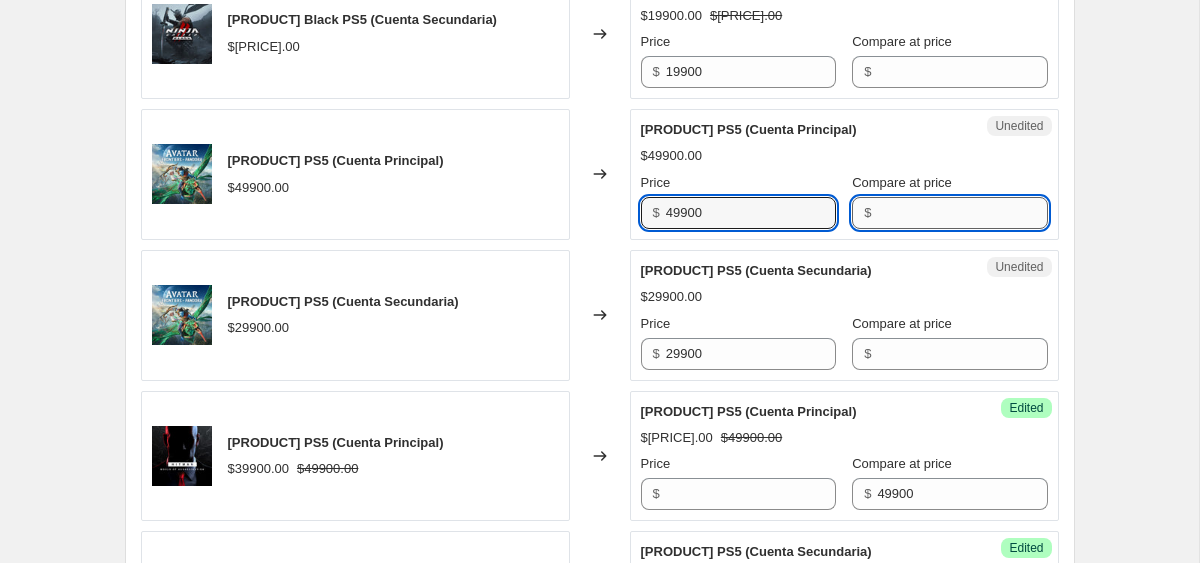 click on "Compare at price" at bounding box center [962, 213] 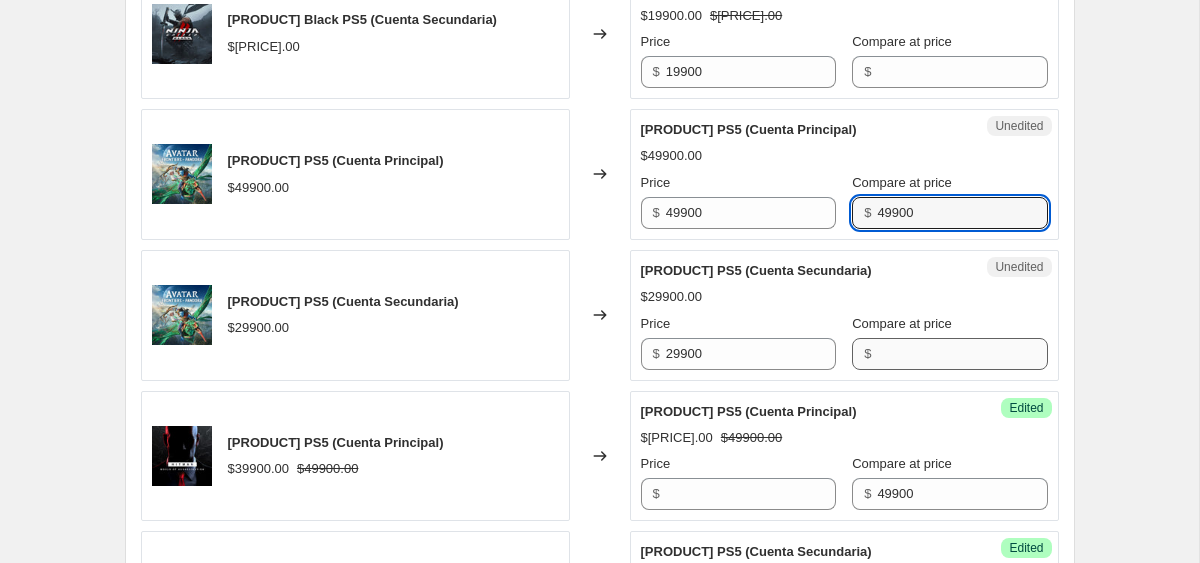 type on "49900" 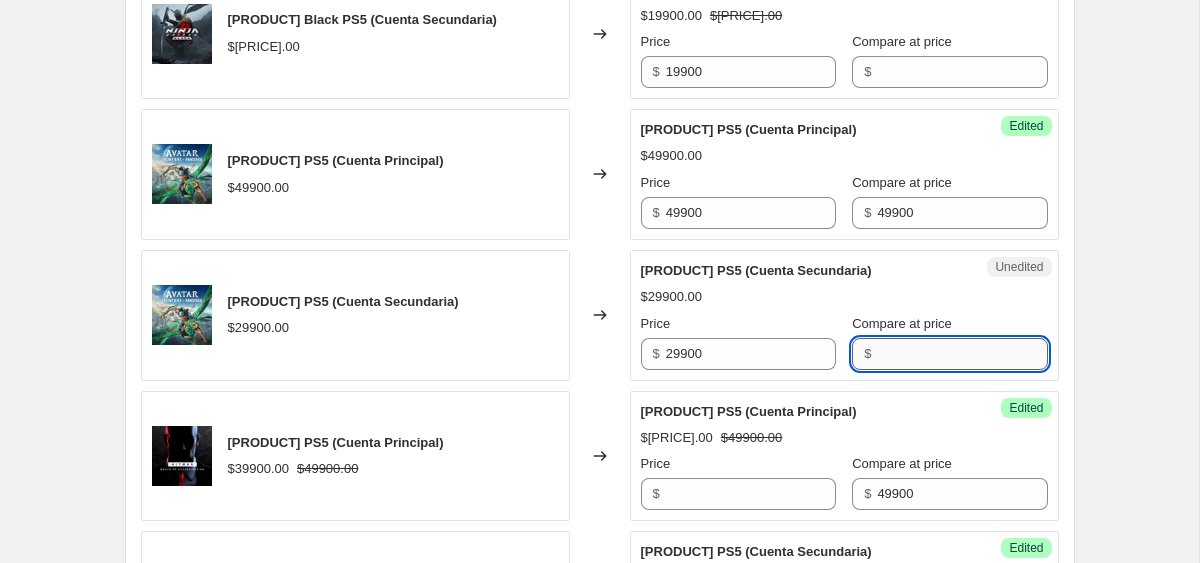 click on "Compare at price" at bounding box center (962, 354) 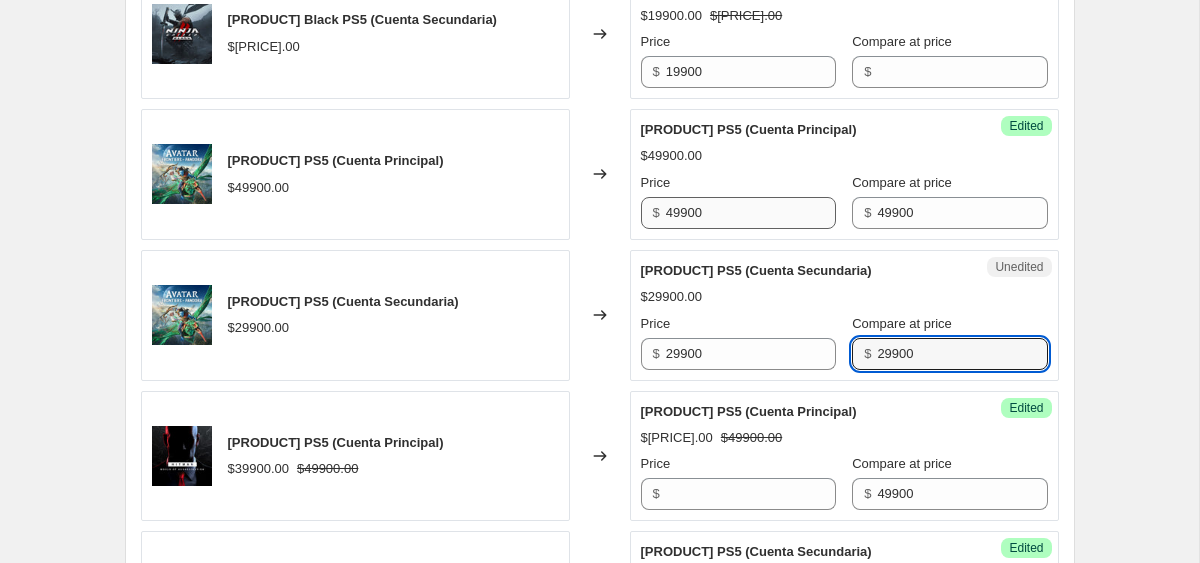 type on "29900" 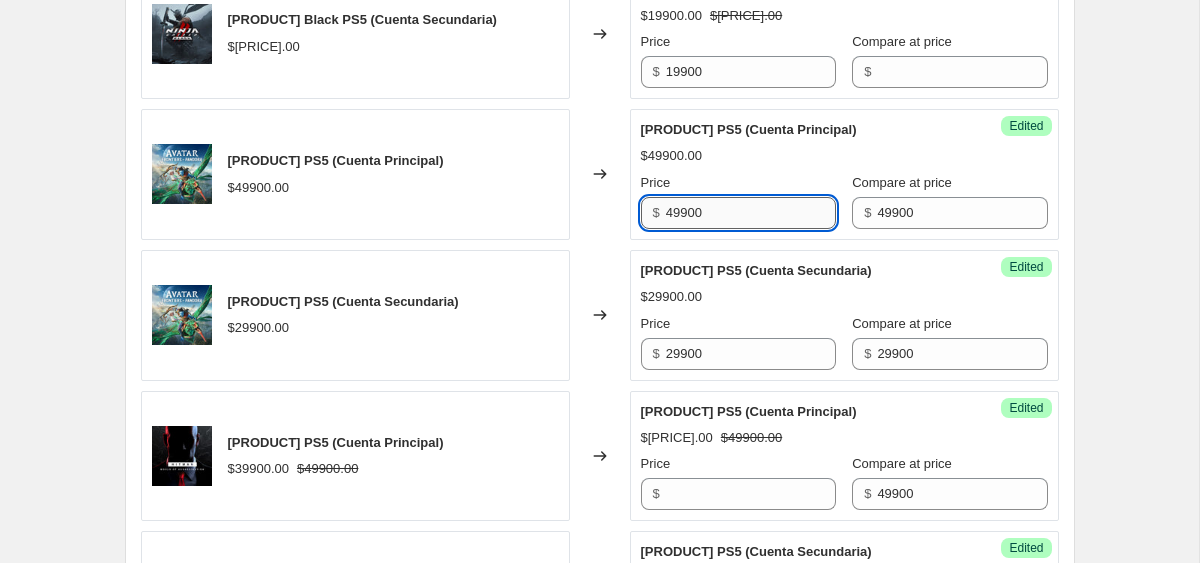 click on "49900" at bounding box center [751, 213] 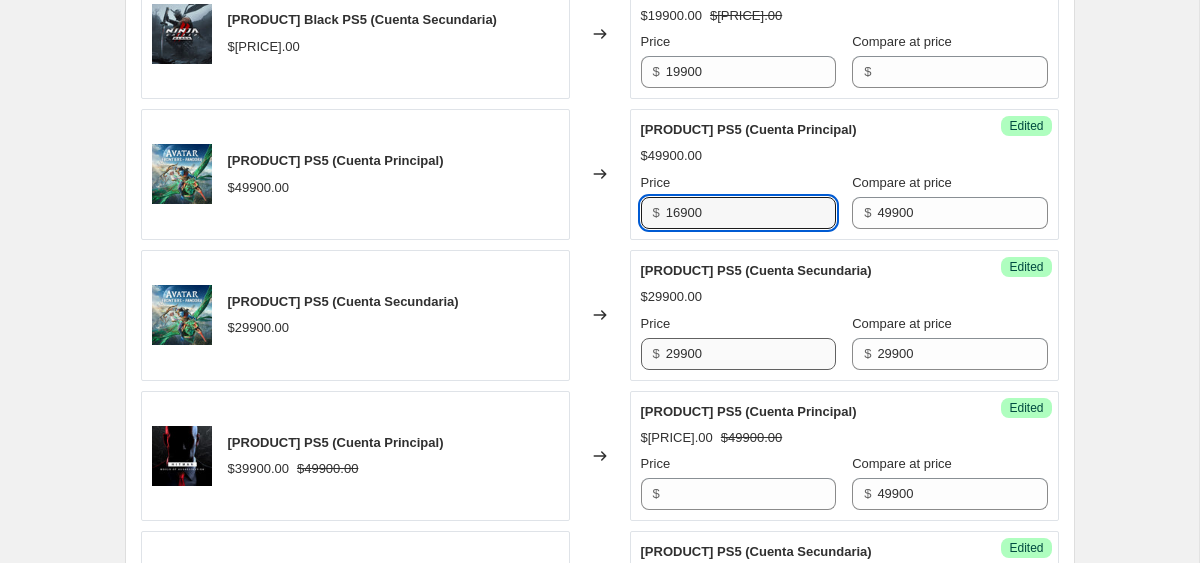 type on "16900" 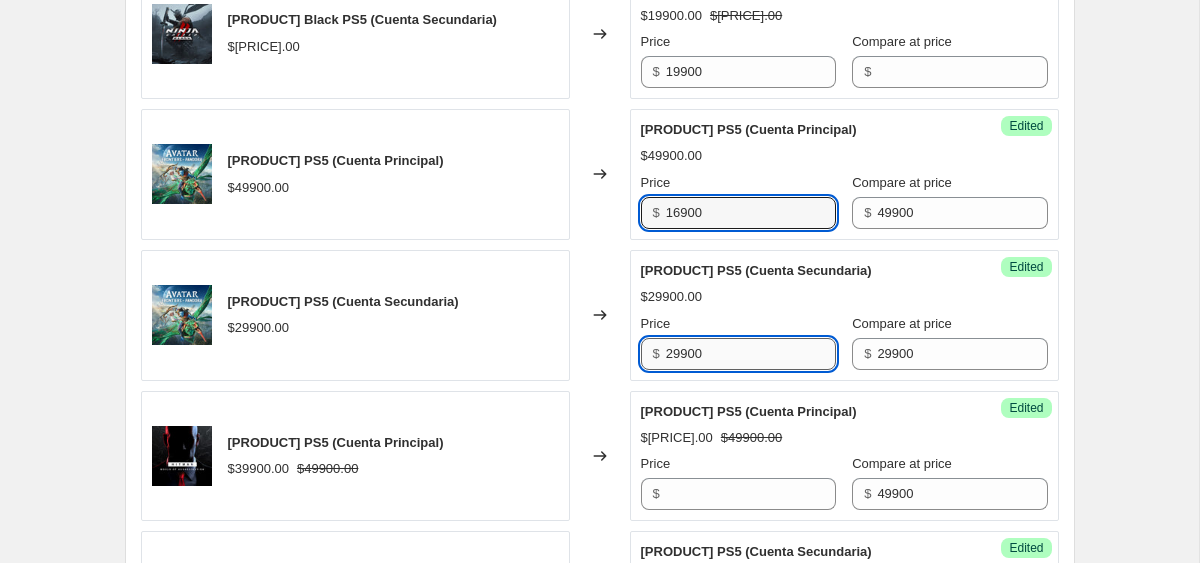 click on "29900" at bounding box center [751, 354] 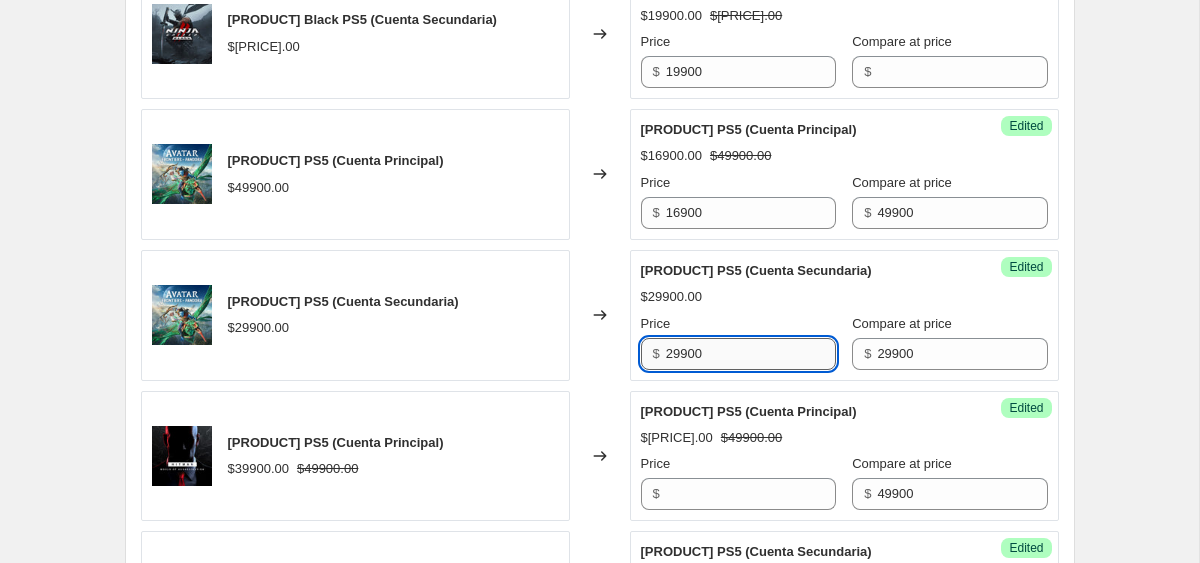click on "29900" at bounding box center (751, 354) 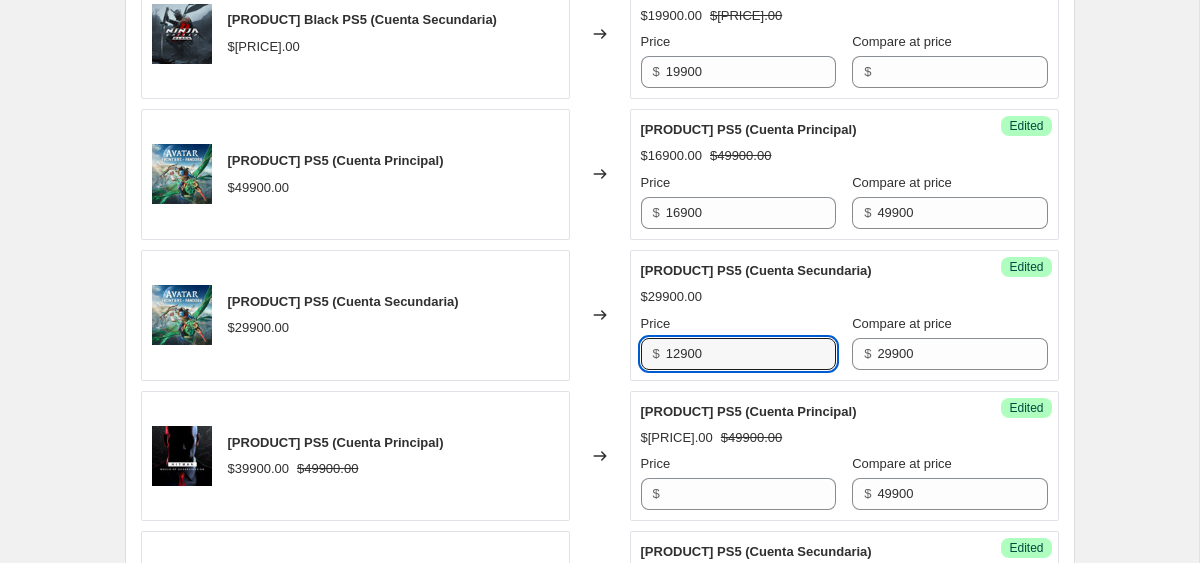 type on "12900" 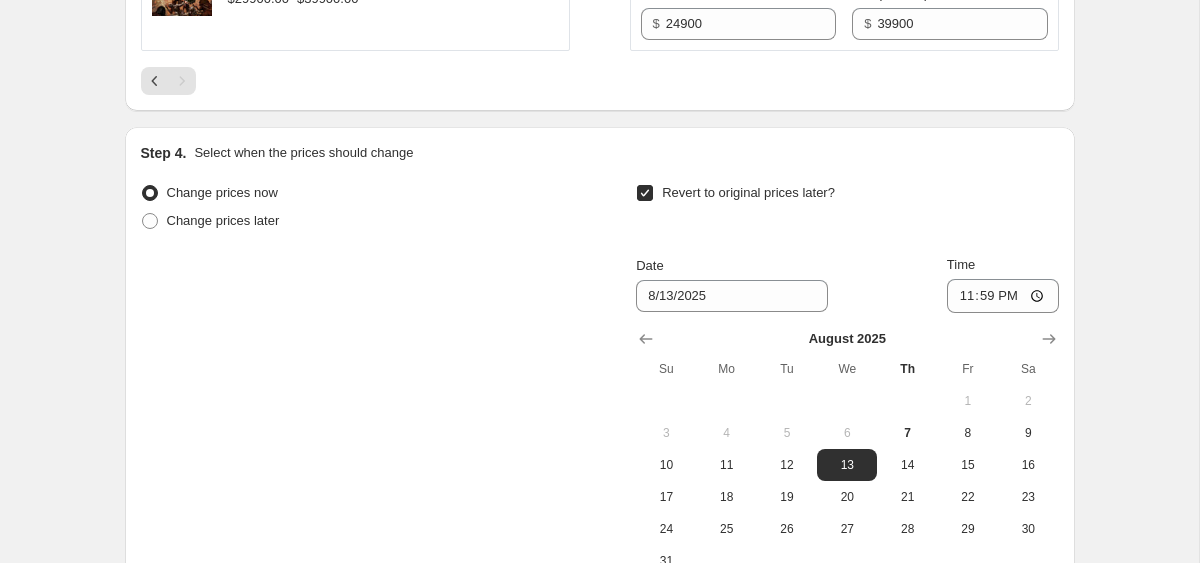 scroll, scrollTop: 3084, scrollLeft: 0, axis: vertical 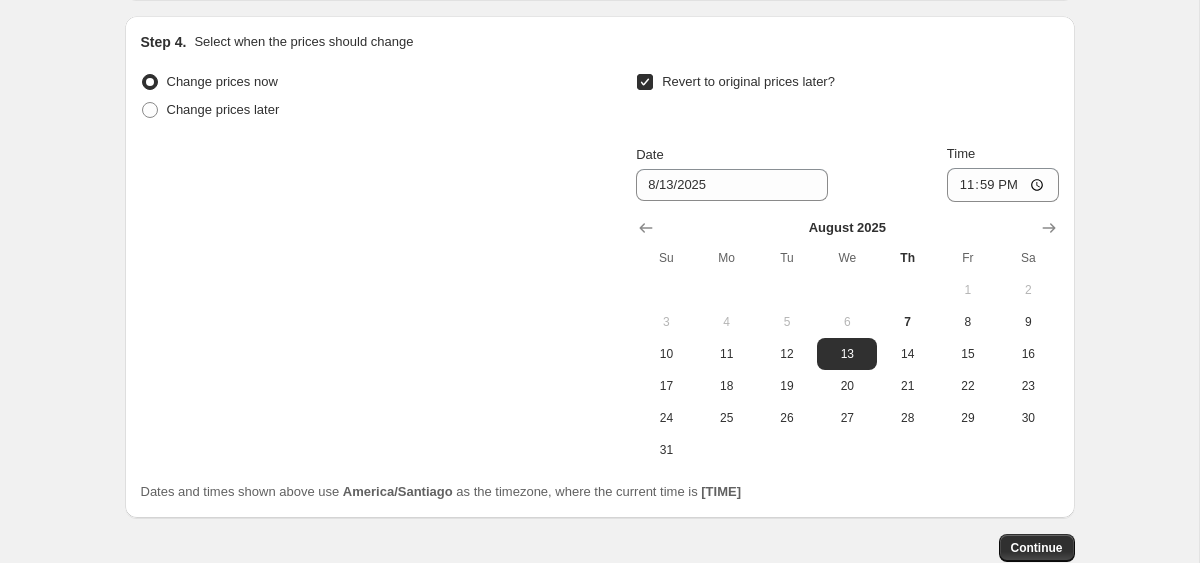 click 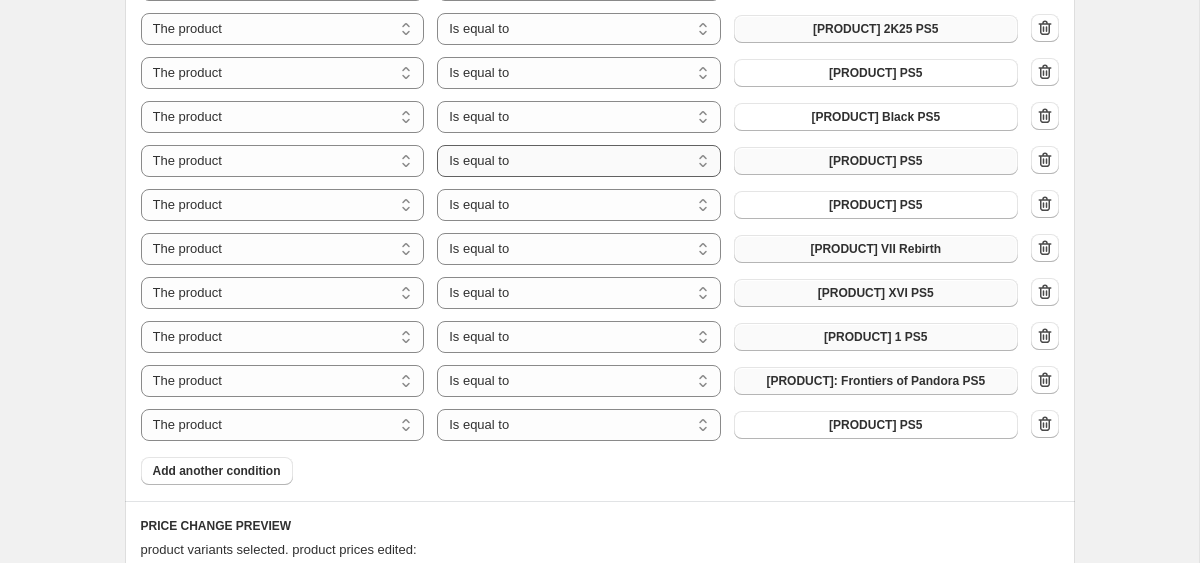 scroll, scrollTop: 1115, scrollLeft: 0, axis: vertical 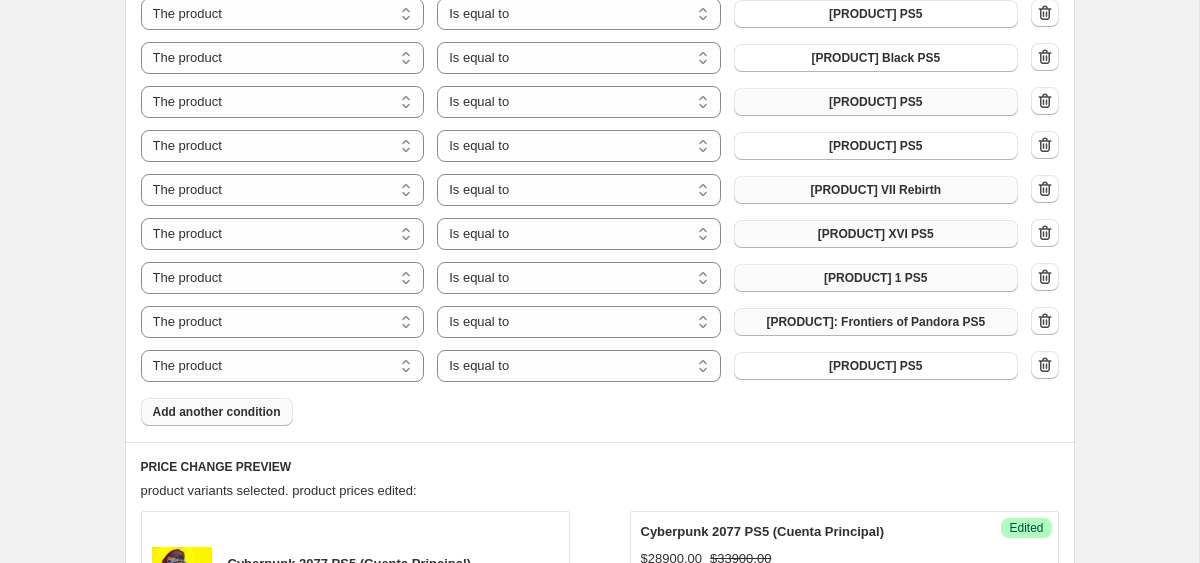 click on "Add another condition" at bounding box center (217, 412) 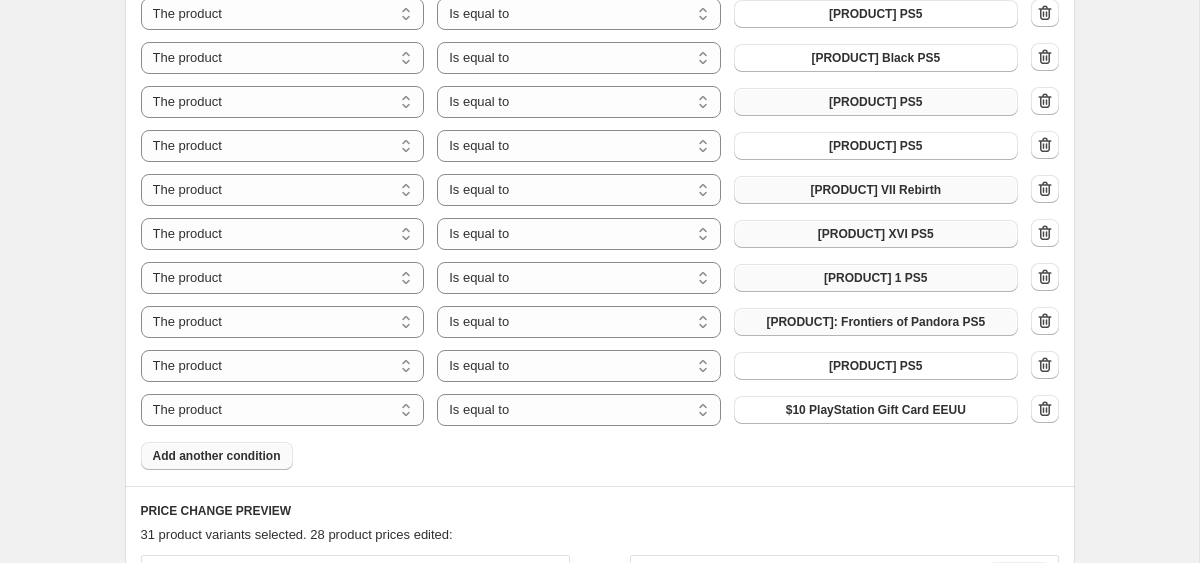 click on "$10 PlayStation Gift Card EEUU" at bounding box center (876, 410) 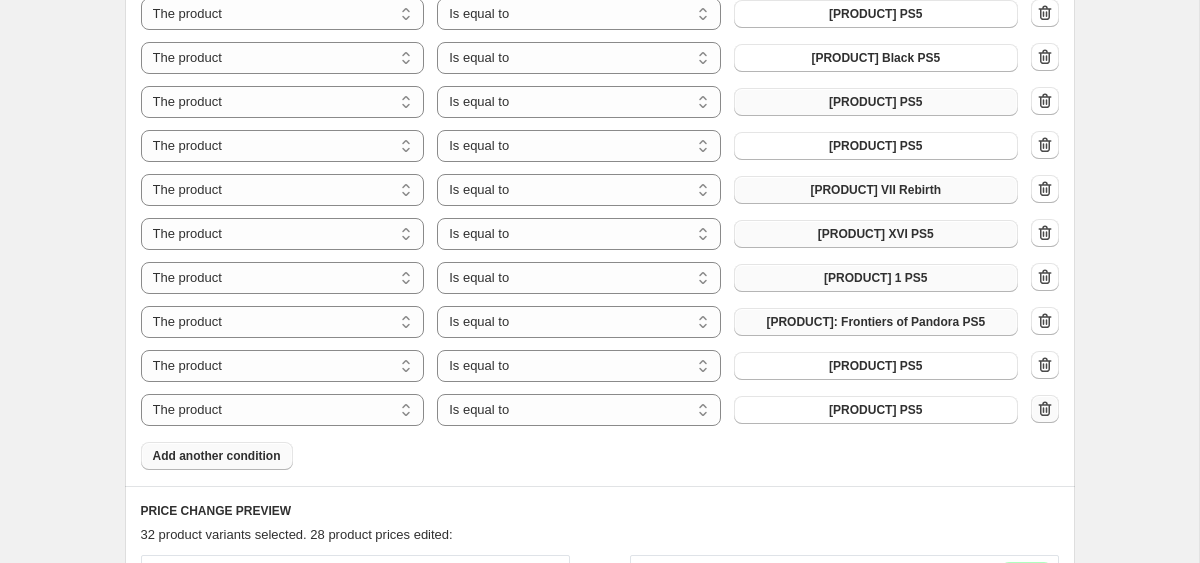 click 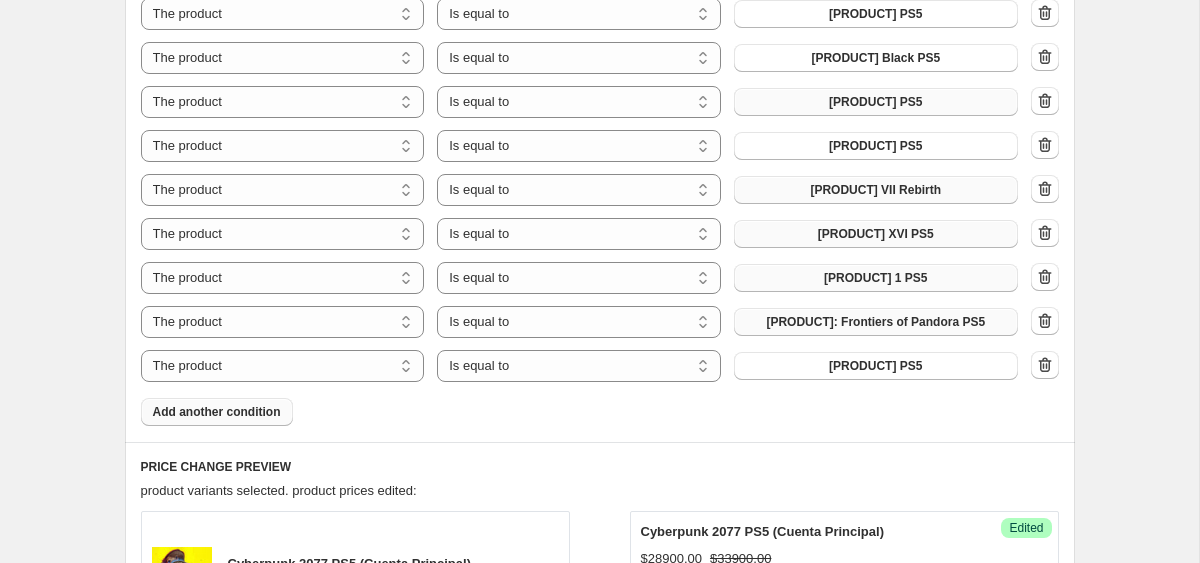 click on "Add another condition" at bounding box center [217, 412] 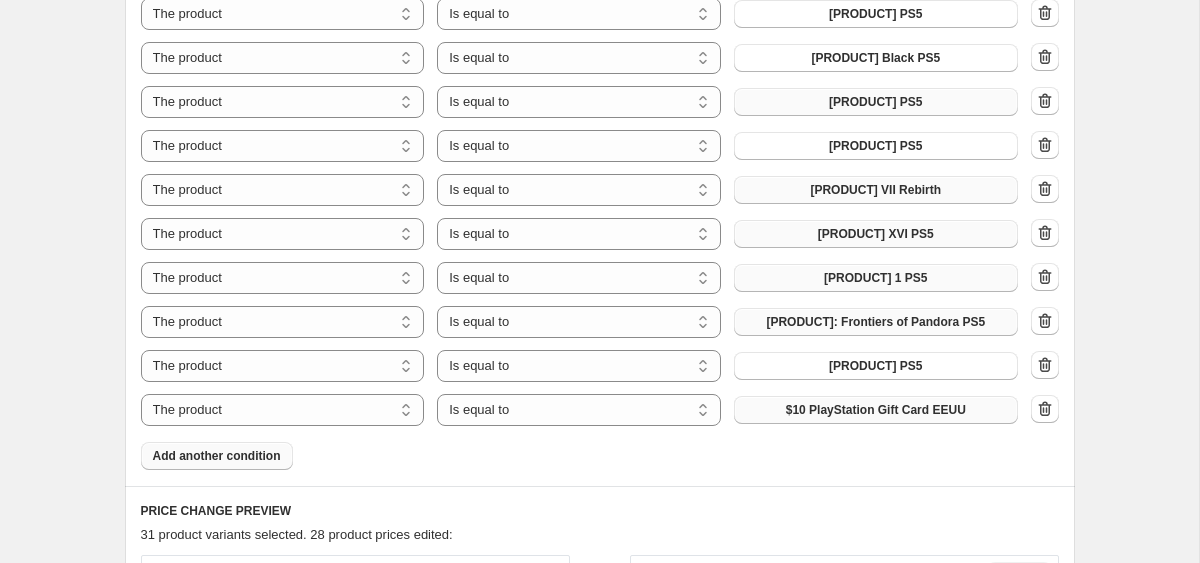 click on "$10 PlayStation Gift Card EEUU" at bounding box center [876, 410] 